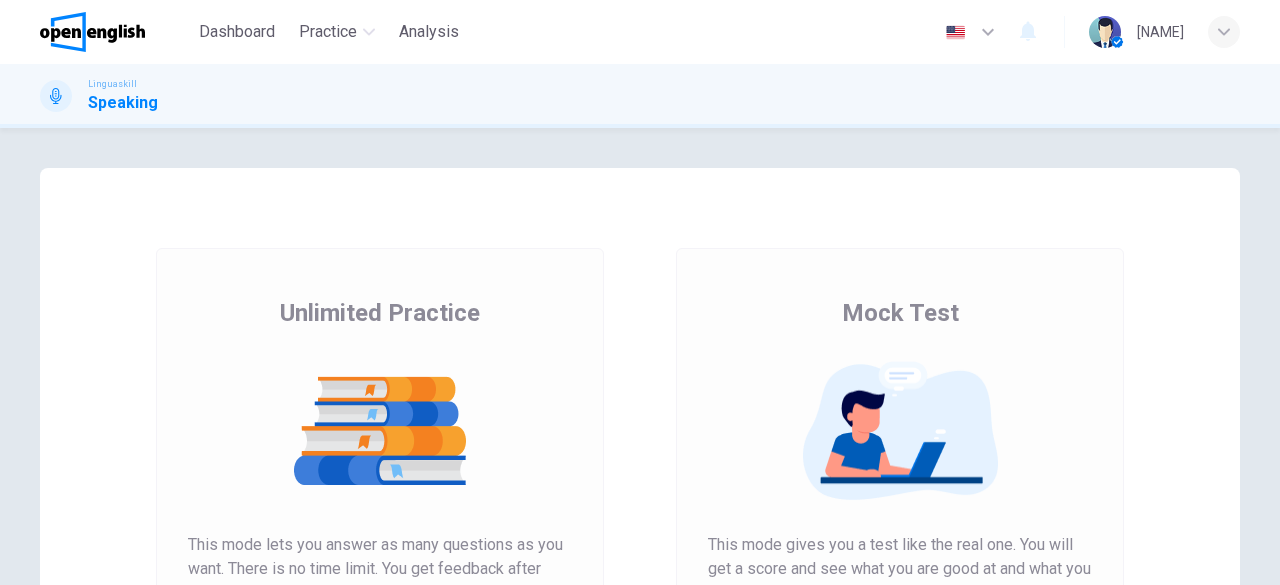 scroll, scrollTop: 0, scrollLeft: 0, axis: both 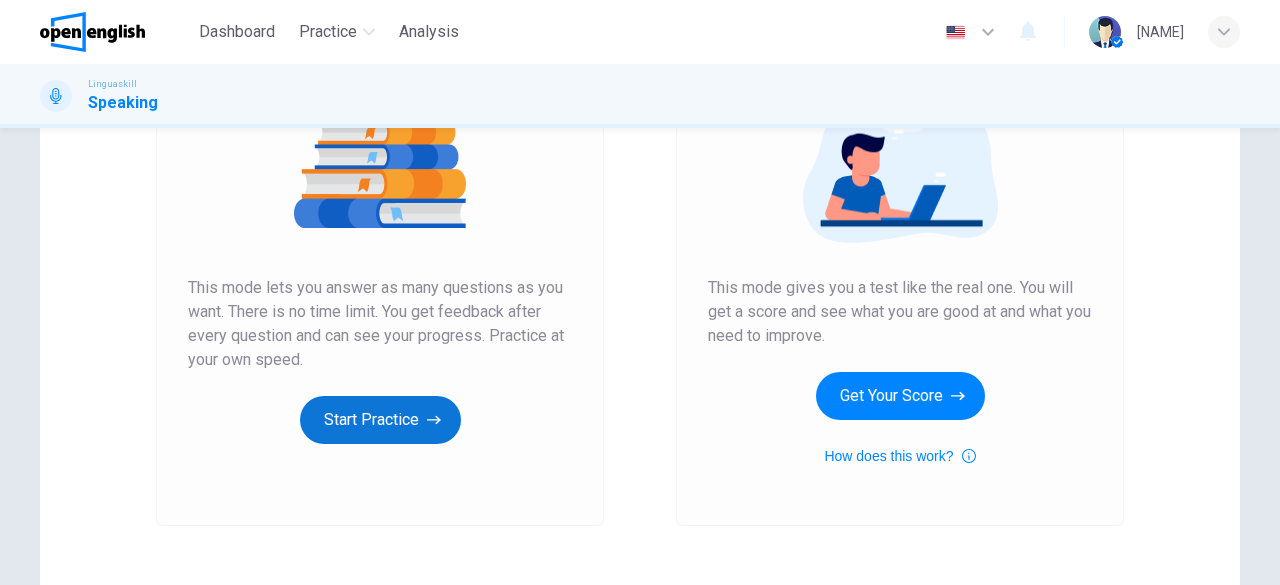 click on "Start Practice" at bounding box center [380, 420] 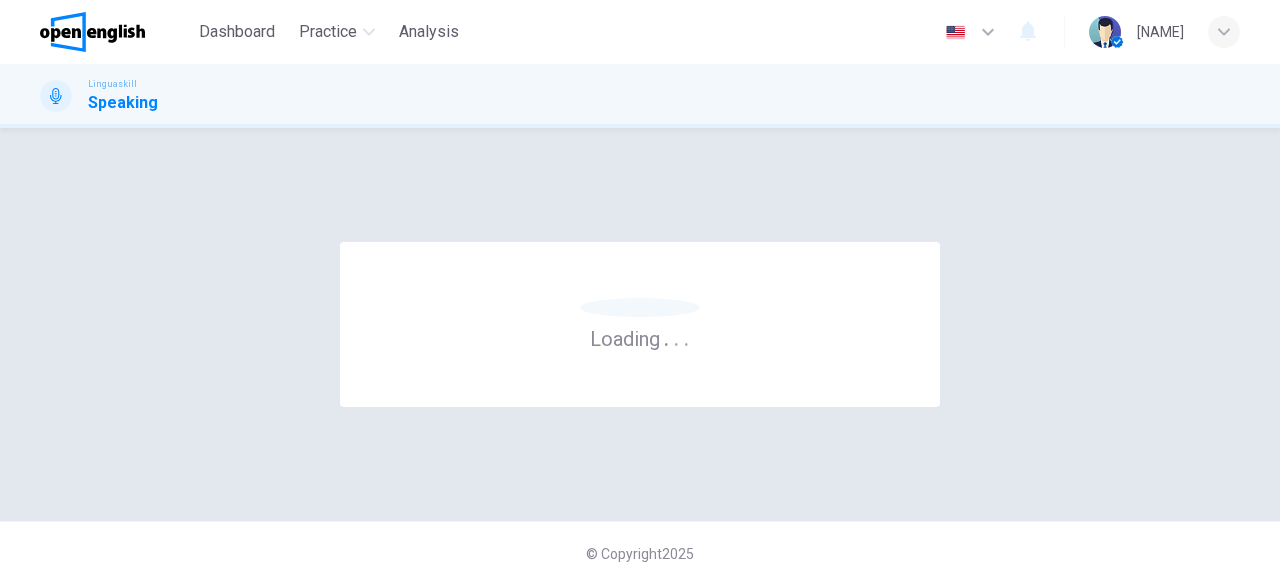 scroll, scrollTop: 0, scrollLeft: 0, axis: both 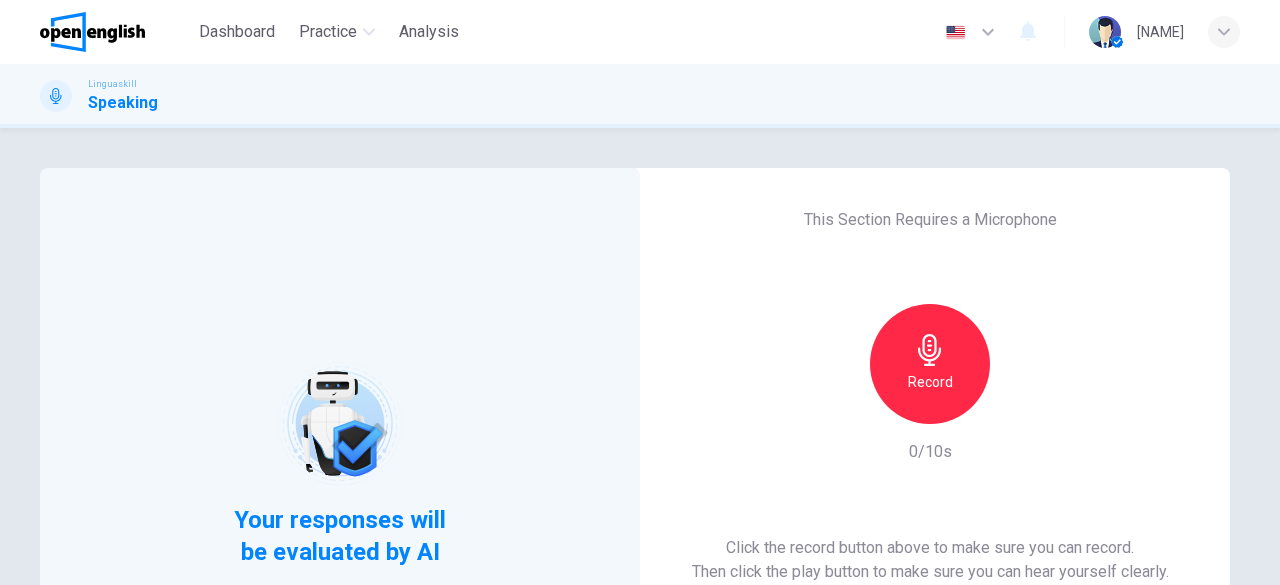 click on "Record" at bounding box center (930, 364) 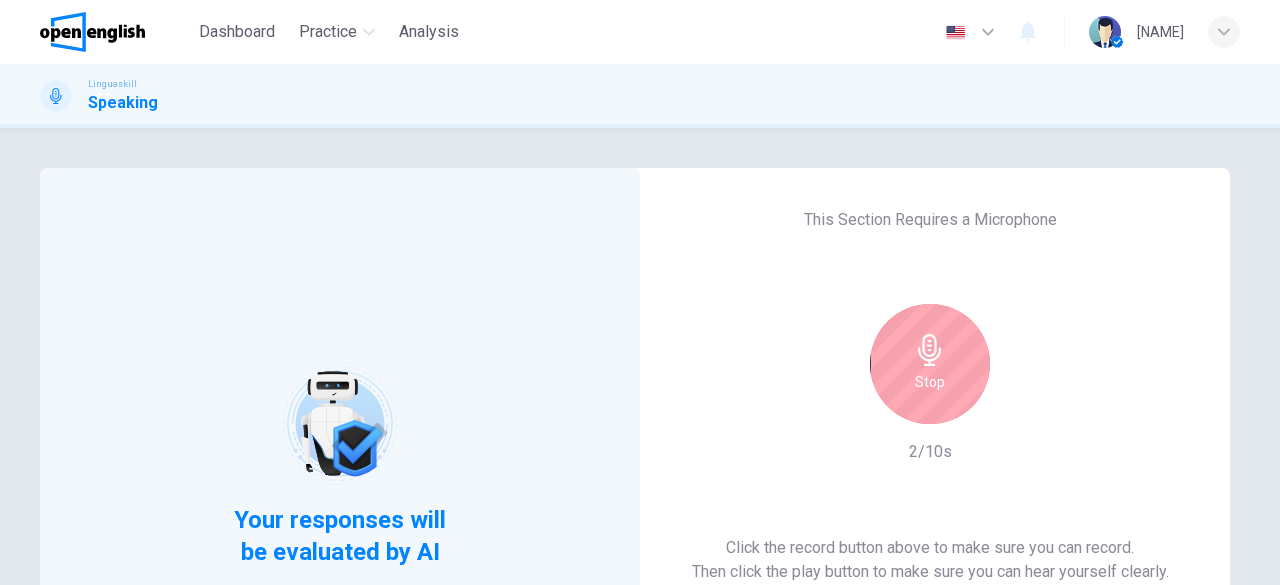 click on "Stop" at bounding box center [930, 382] 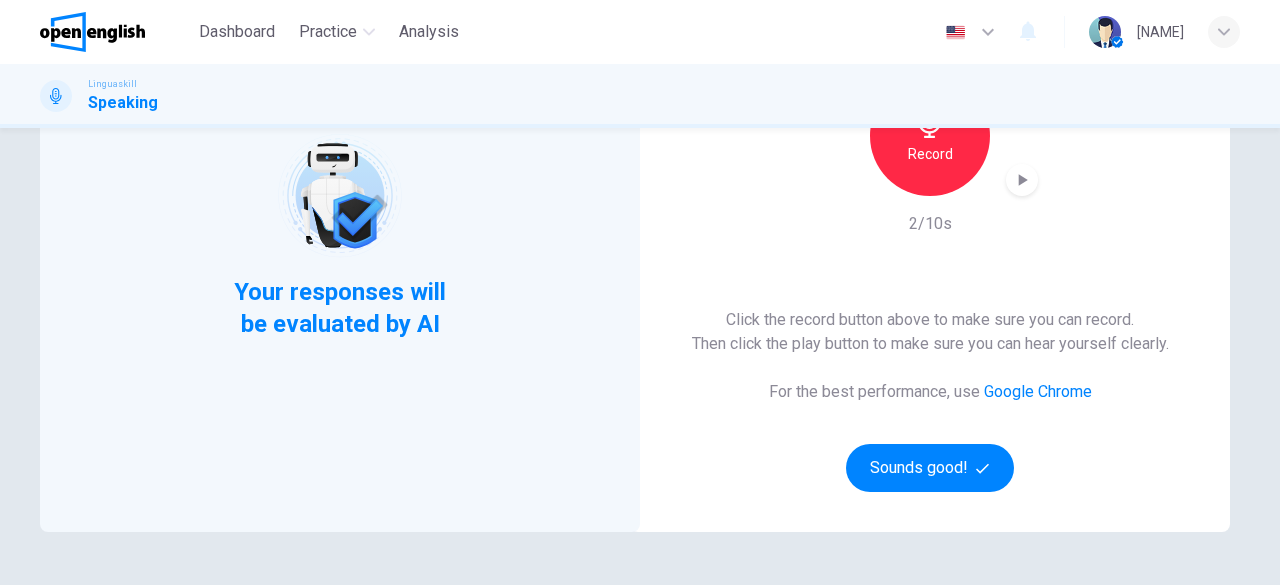scroll, scrollTop: 275, scrollLeft: 0, axis: vertical 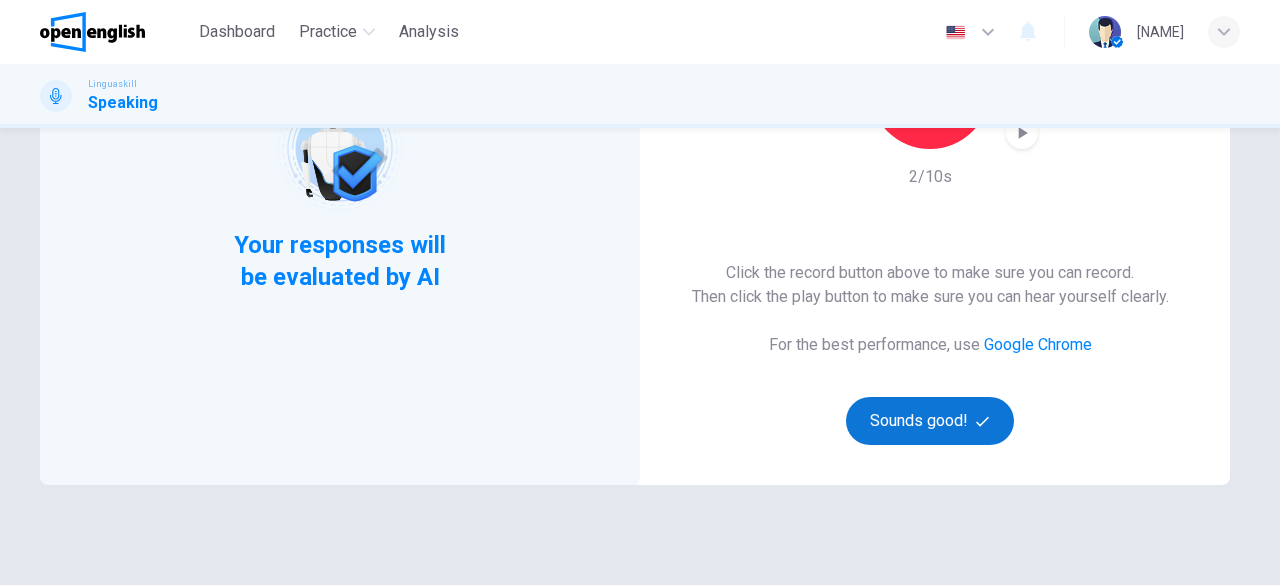 click on "Sounds good!" at bounding box center [930, 421] 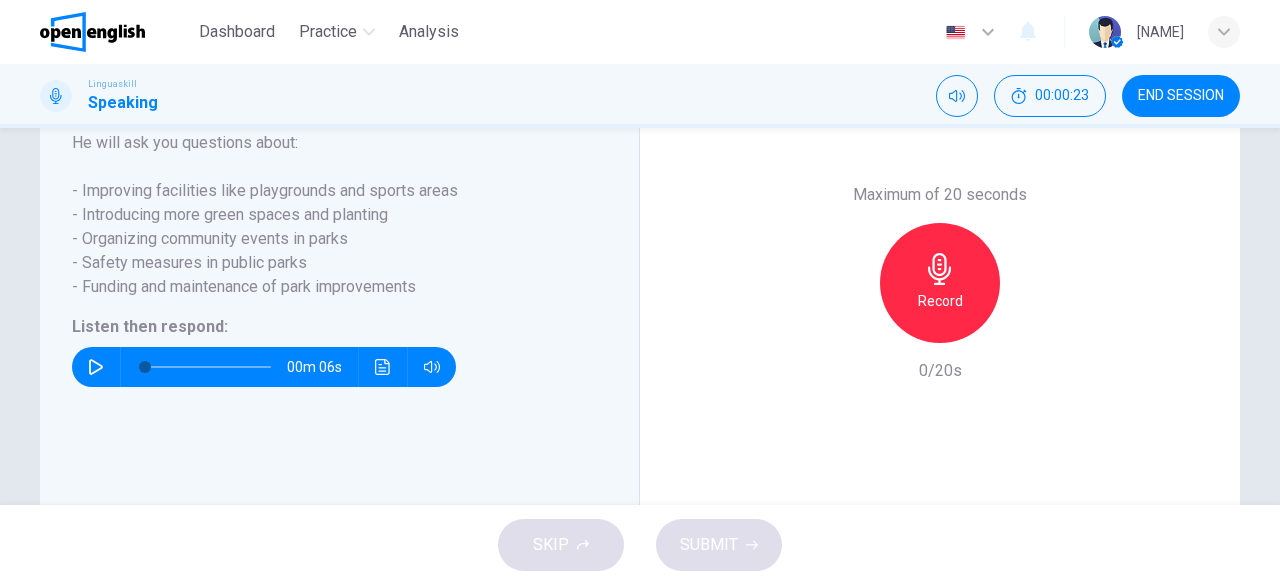 scroll, scrollTop: 418, scrollLeft: 0, axis: vertical 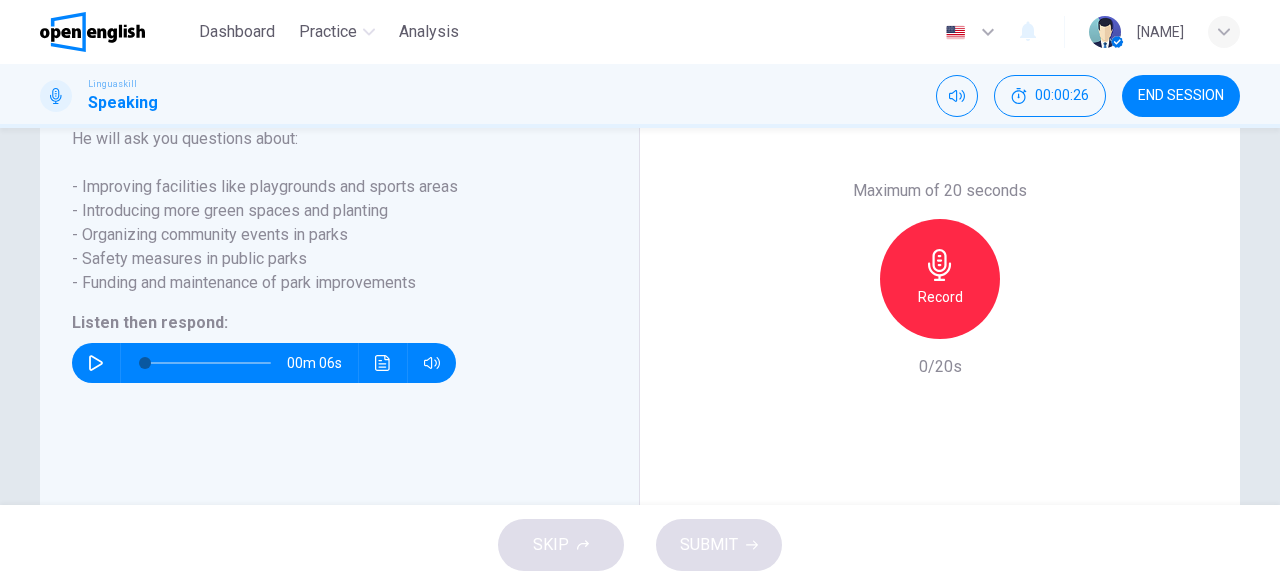 click 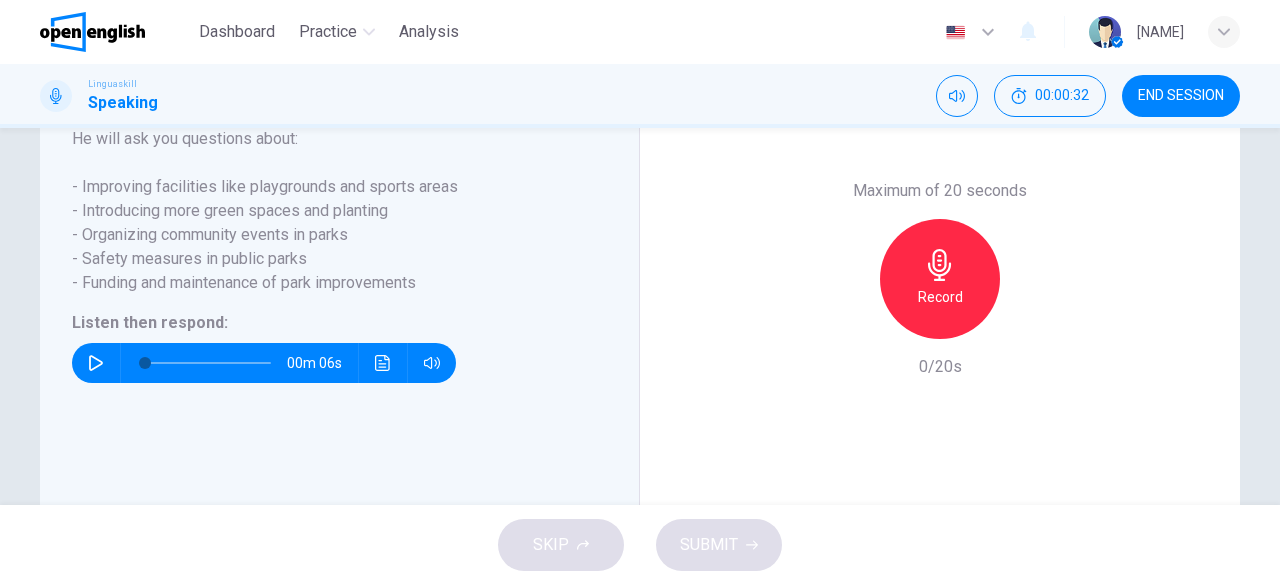 click on "Record" at bounding box center [940, 297] 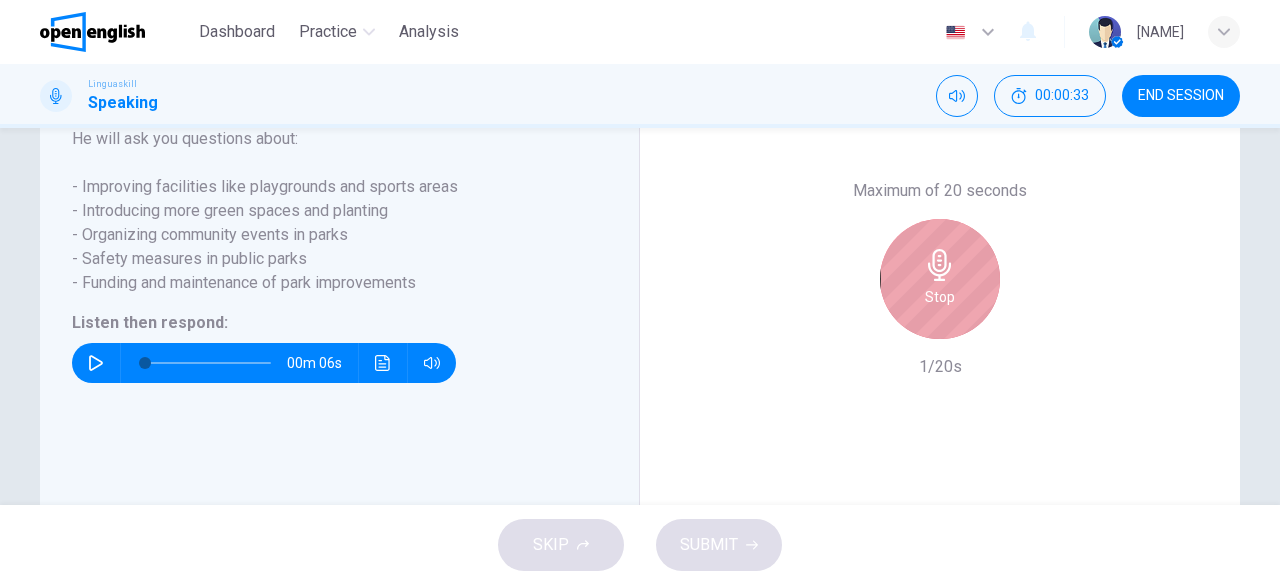 click 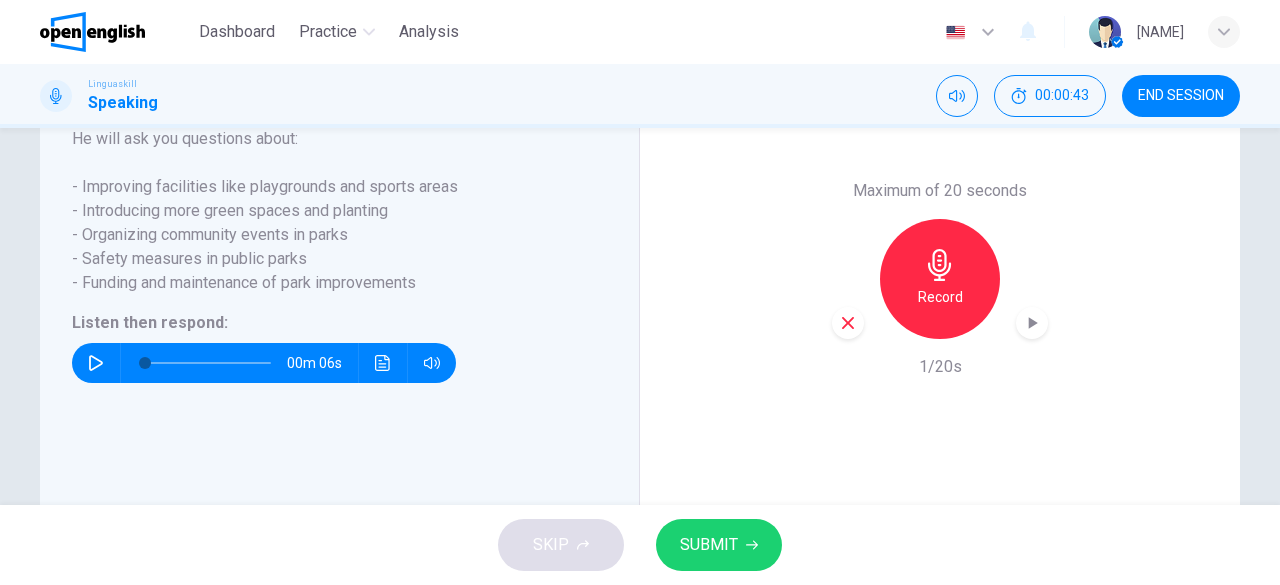 click 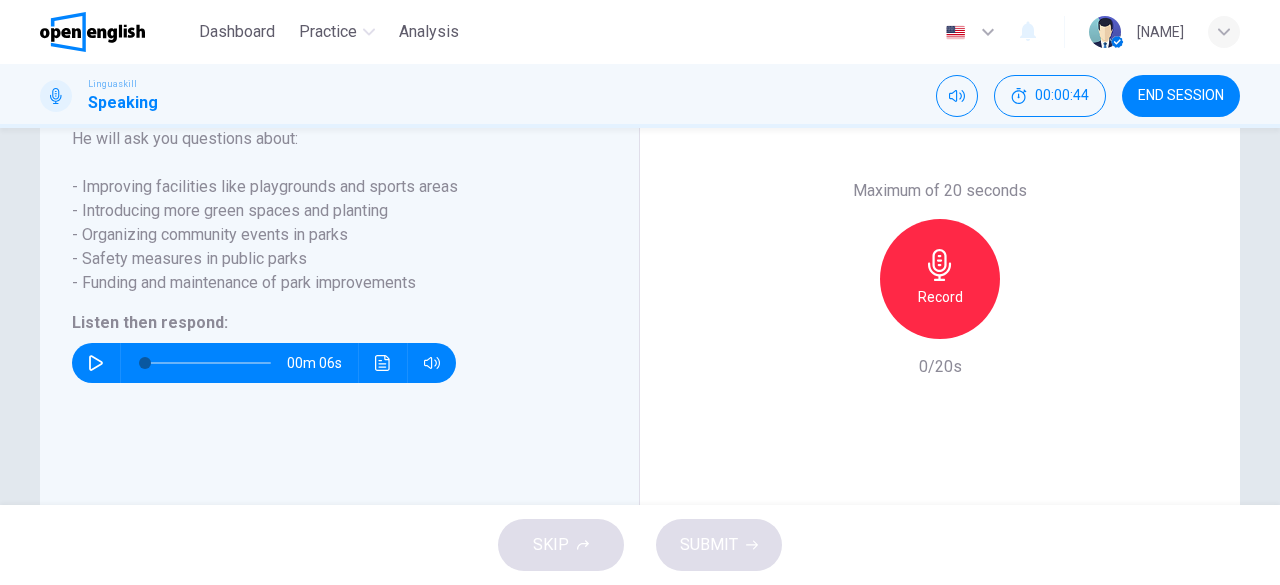 click on "Record" at bounding box center [940, 279] 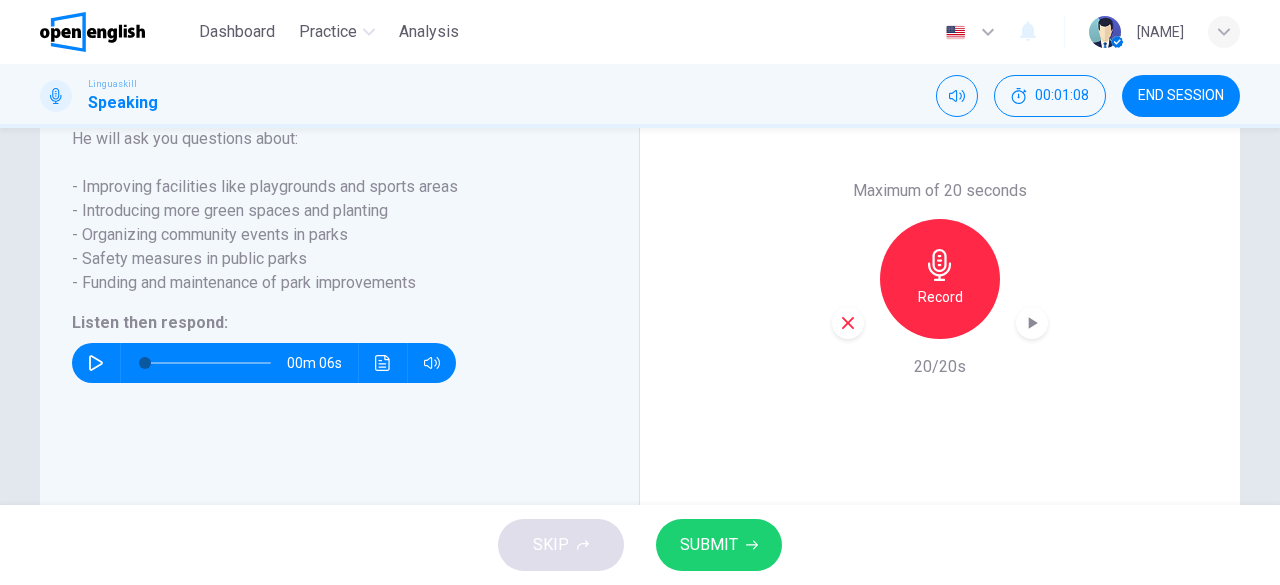 click 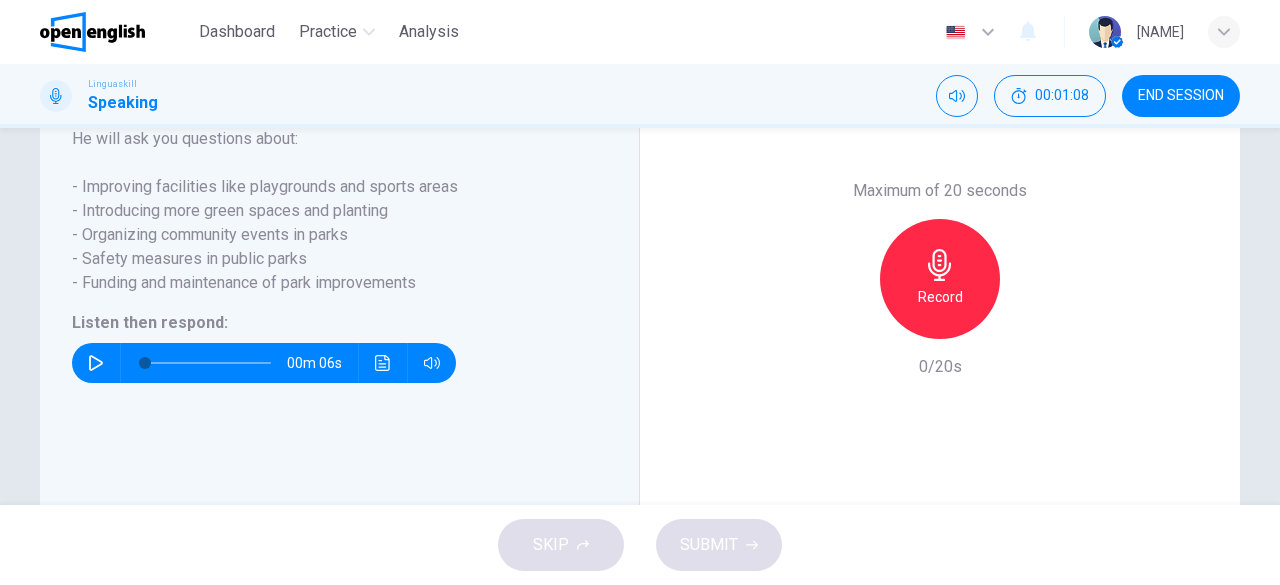 click on "Record" at bounding box center [940, 297] 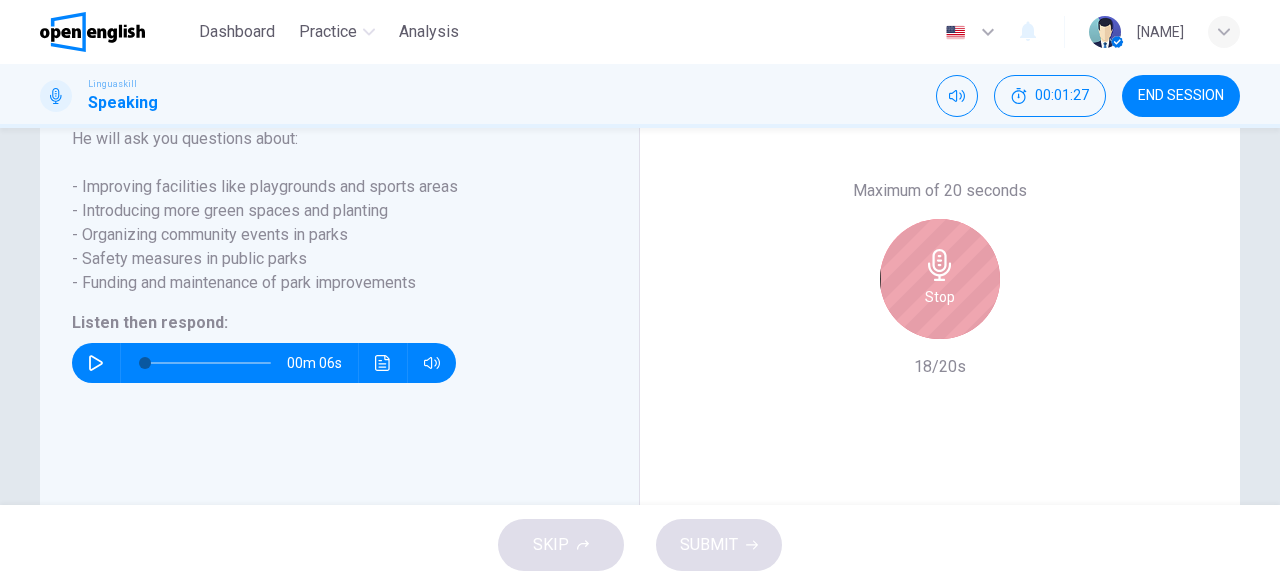 click on "Stop" at bounding box center [940, 297] 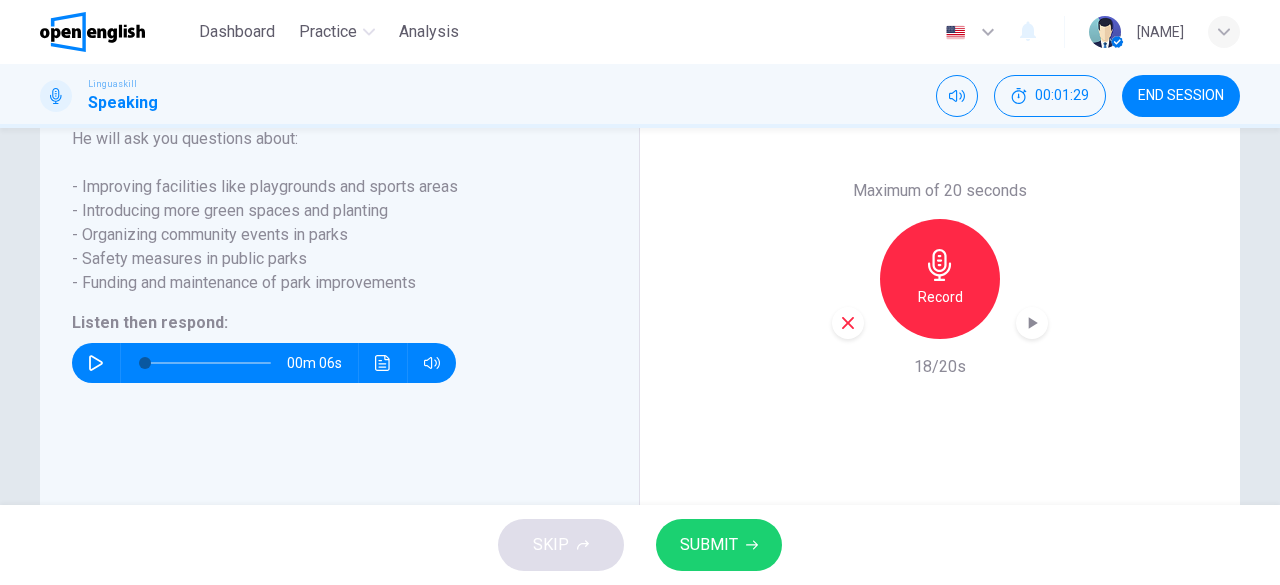 click on "SUBMIT" at bounding box center [709, 545] 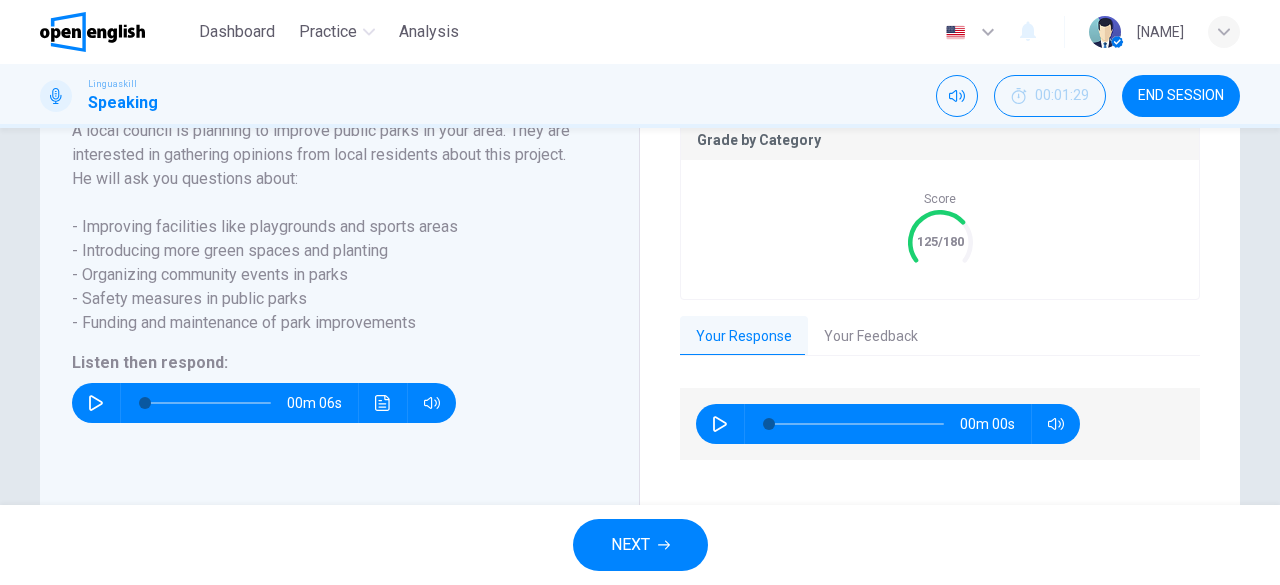 scroll, scrollTop: 458, scrollLeft: 0, axis: vertical 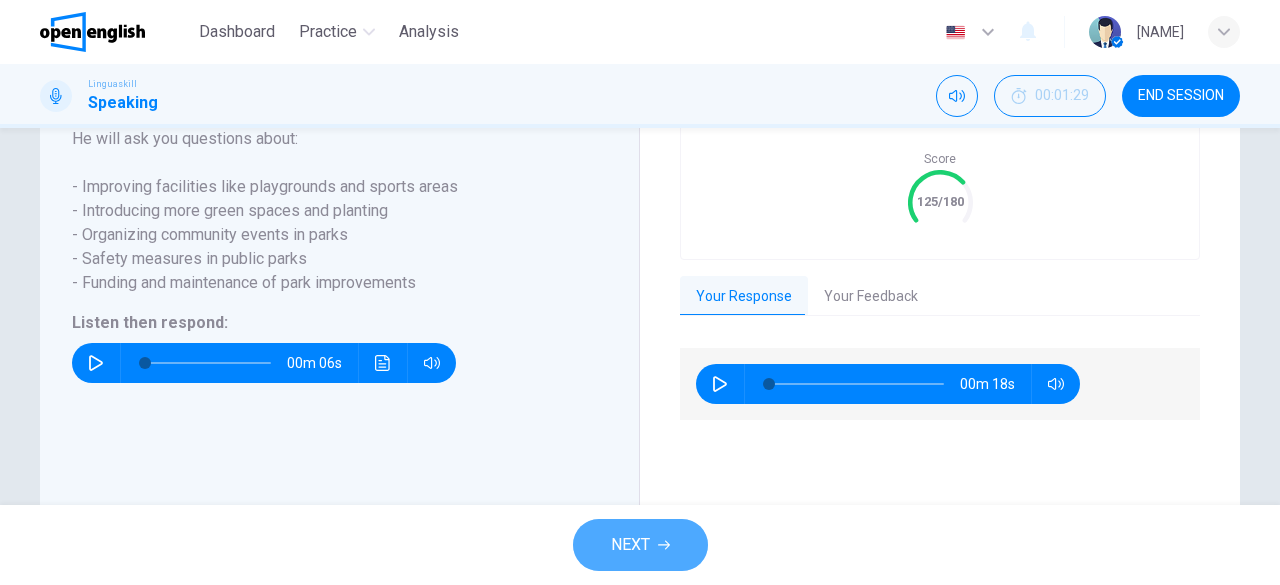 click on "NEXT" at bounding box center (640, 545) 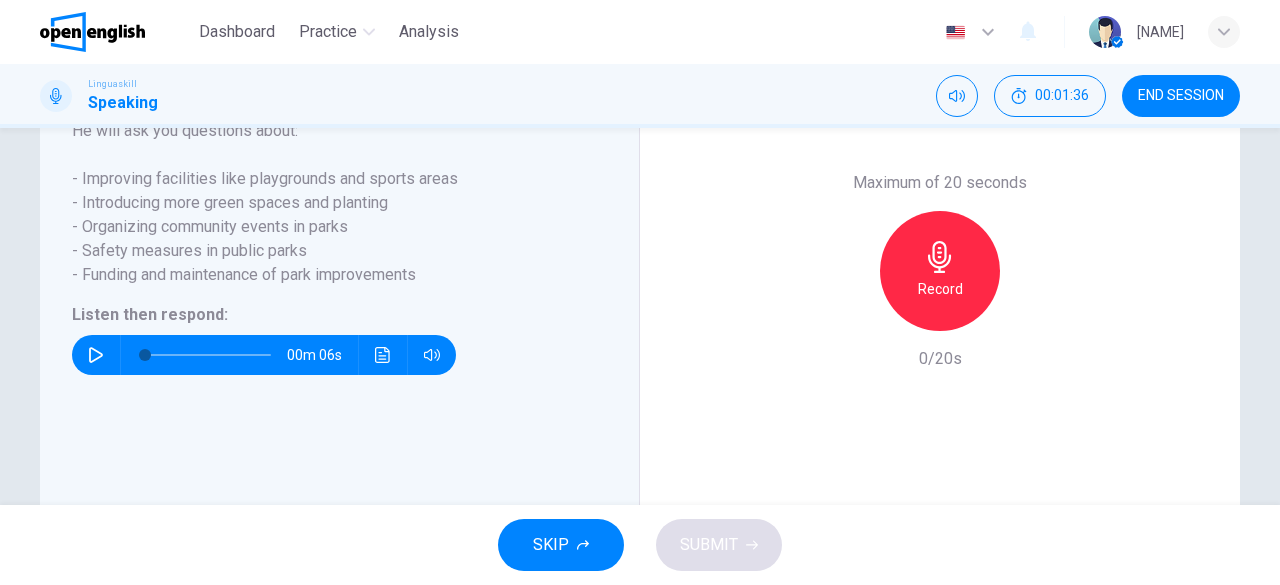 scroll, scrollTop: 442, scrollLeft: 0, axis: vertical 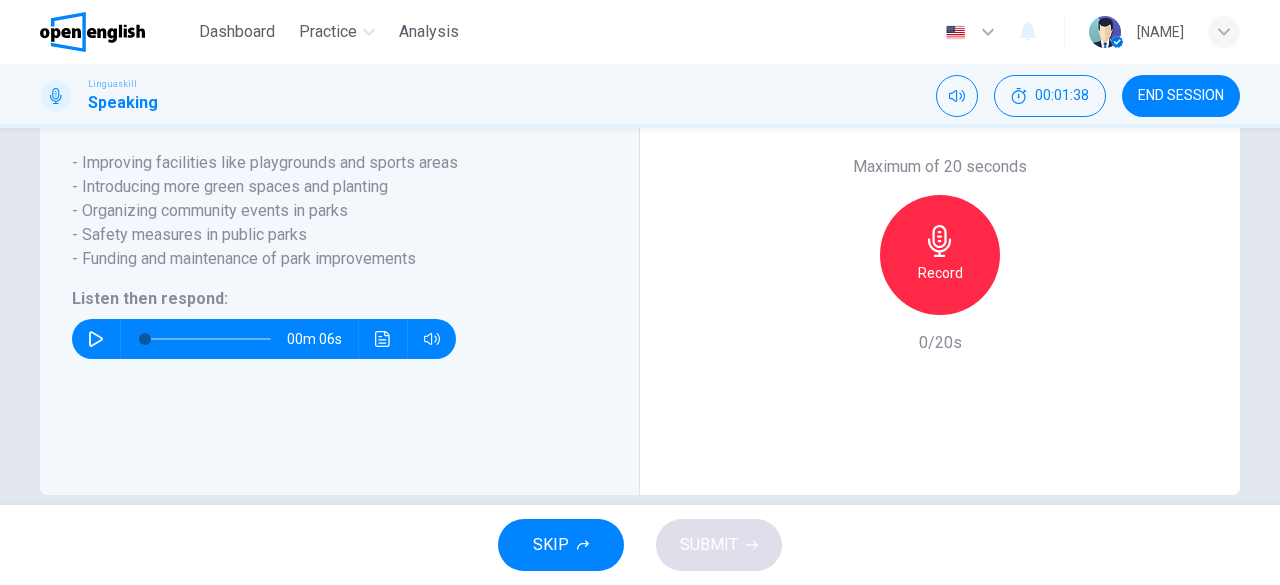 click 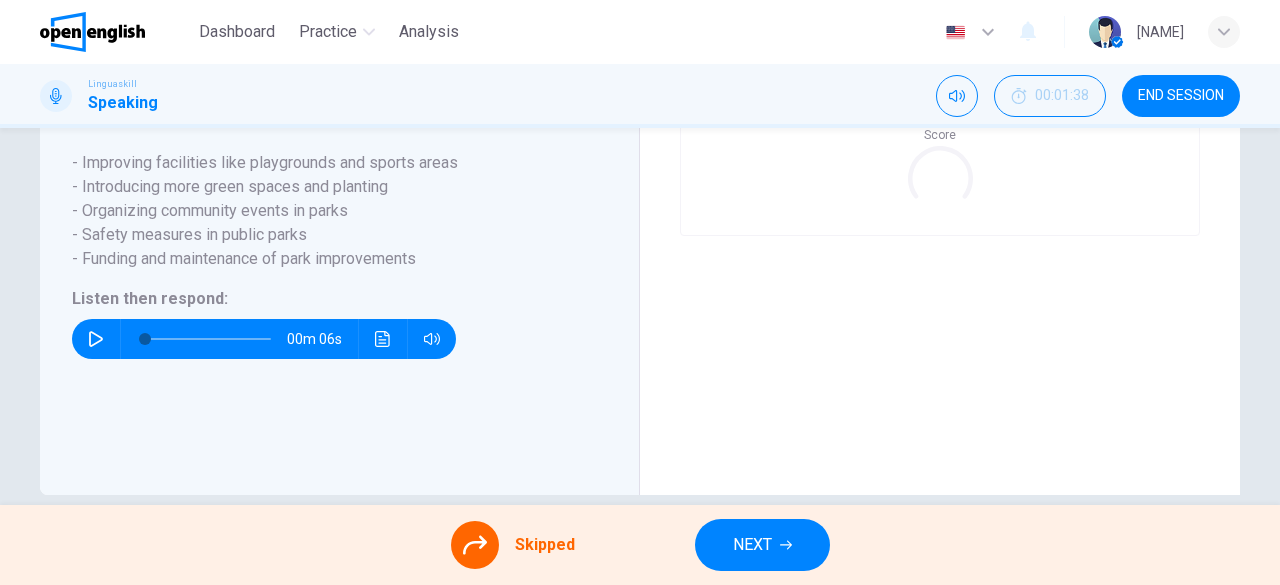 click on "NEXT" at bounding box center (752, 545) 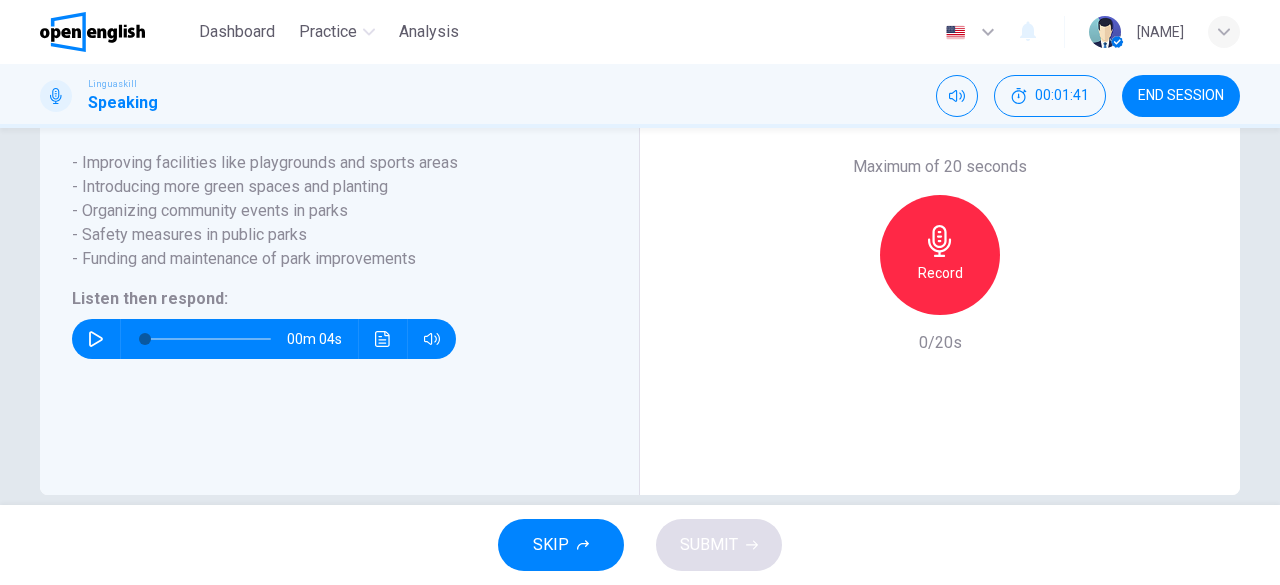 click 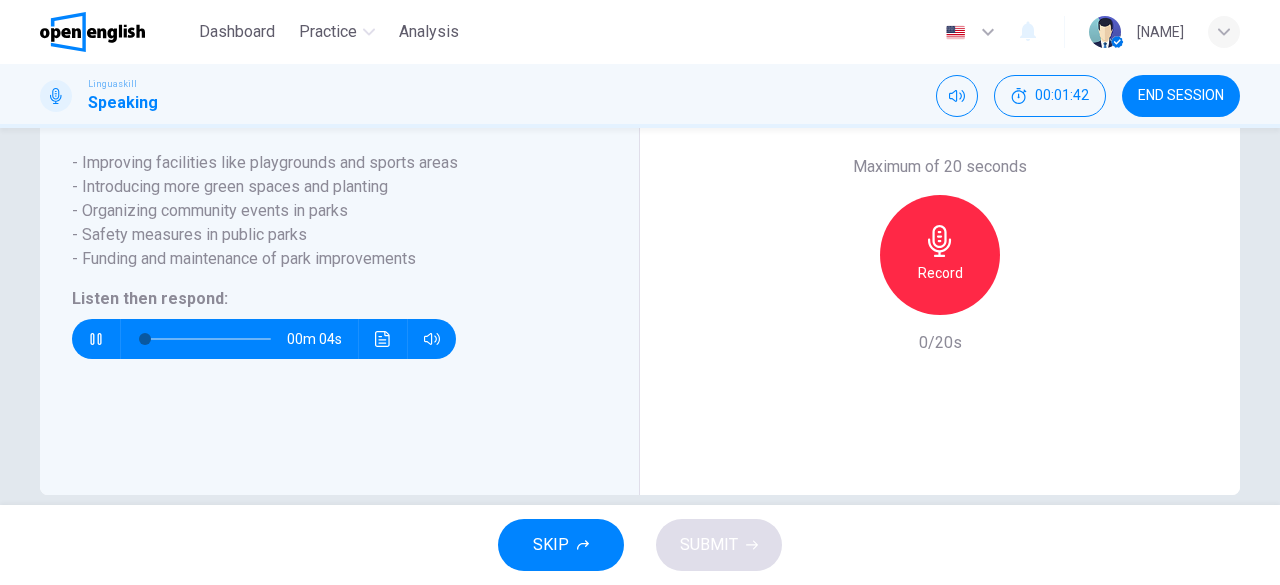 click at bounding box center [96, 339] 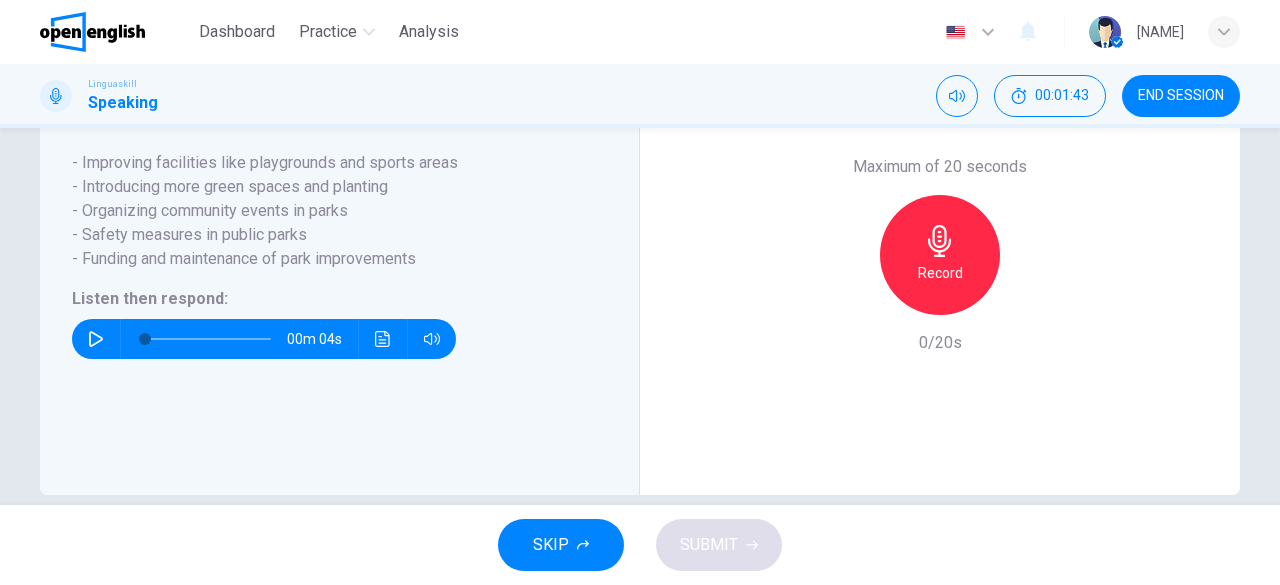 click at bounding box center (96, 339) 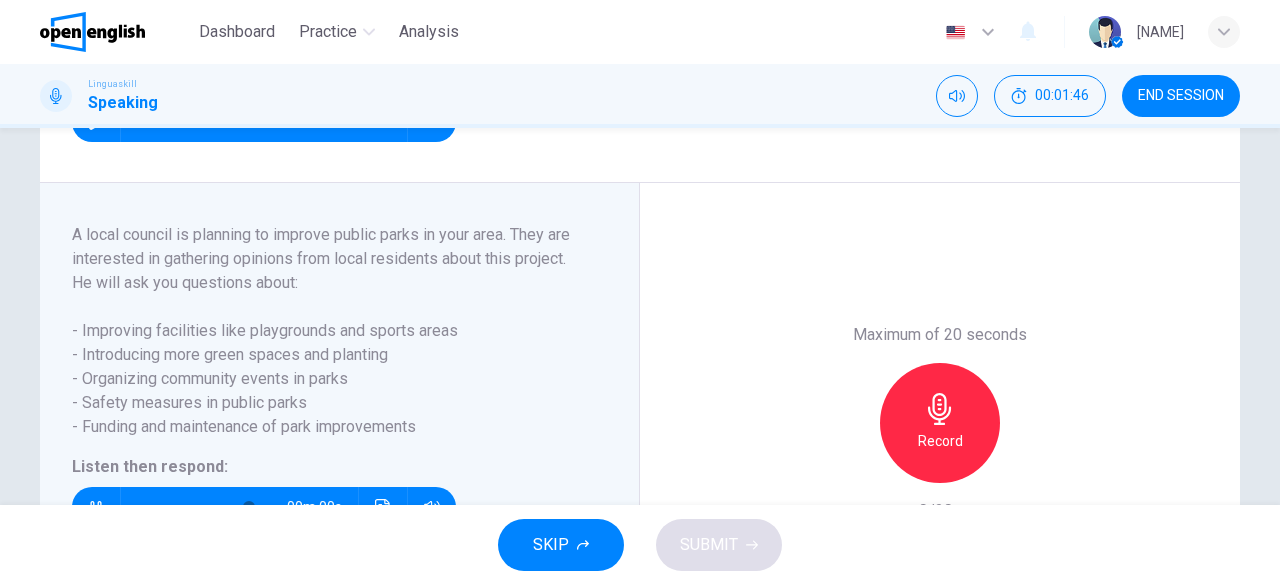 scroll, scrollTop: 270, scrollLeft: 0, axis: vertical 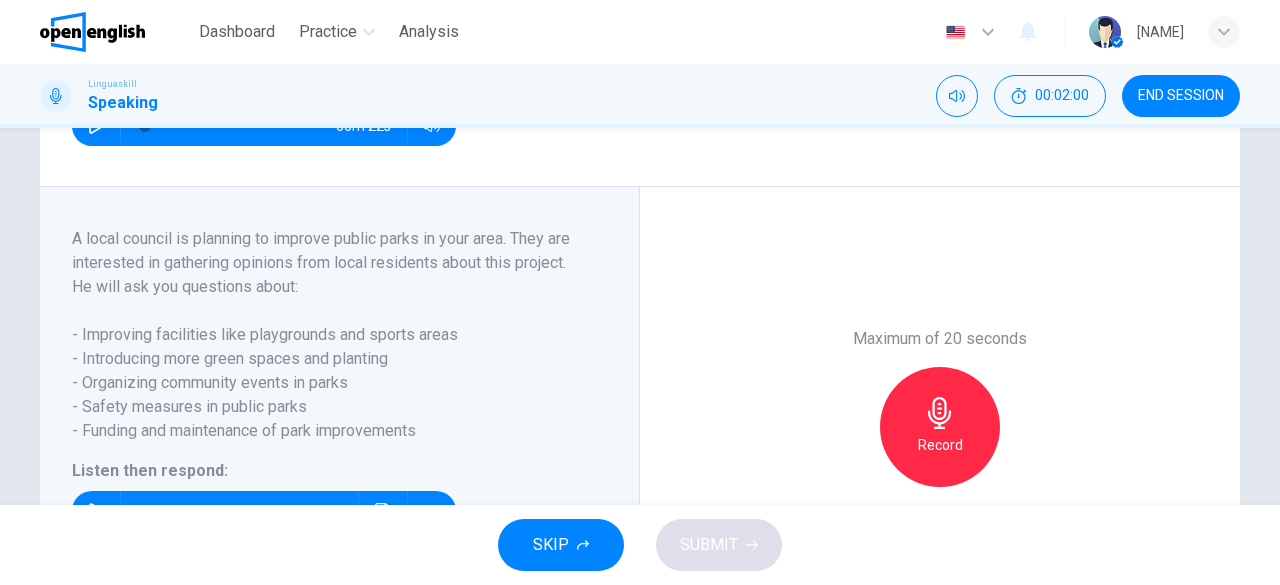 drag, startPoint x: 1279, startPoint y: 35, endPoint x: 1279, endPoint y: 103, distance: 68 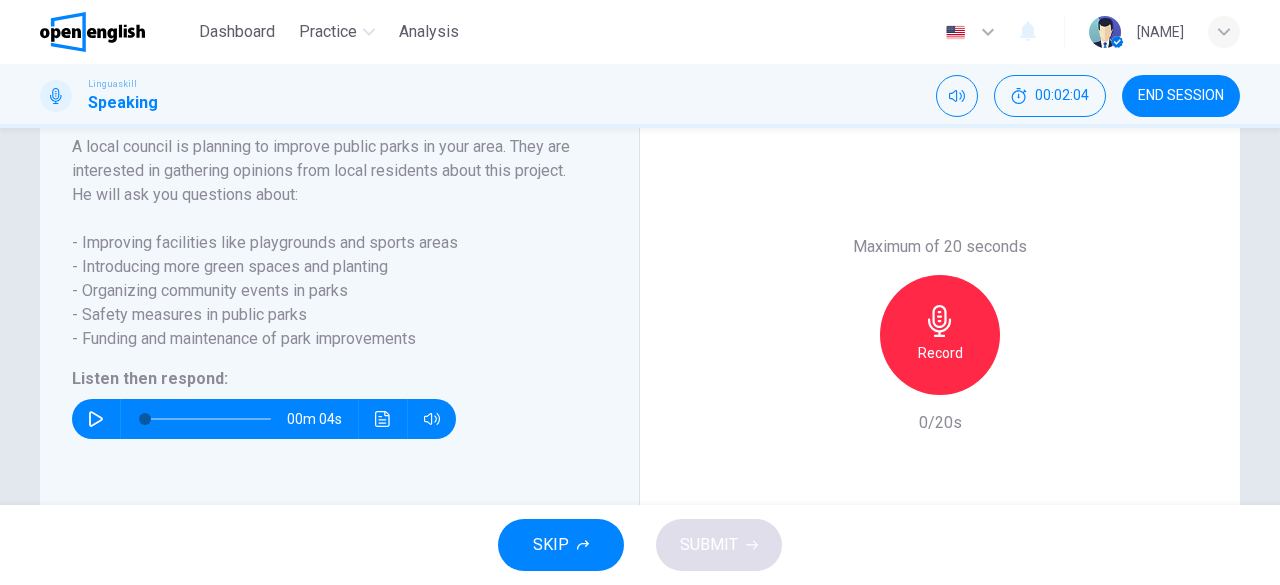 scroll, scrollTop: 364, scrollLeft: 0, axis: vertical 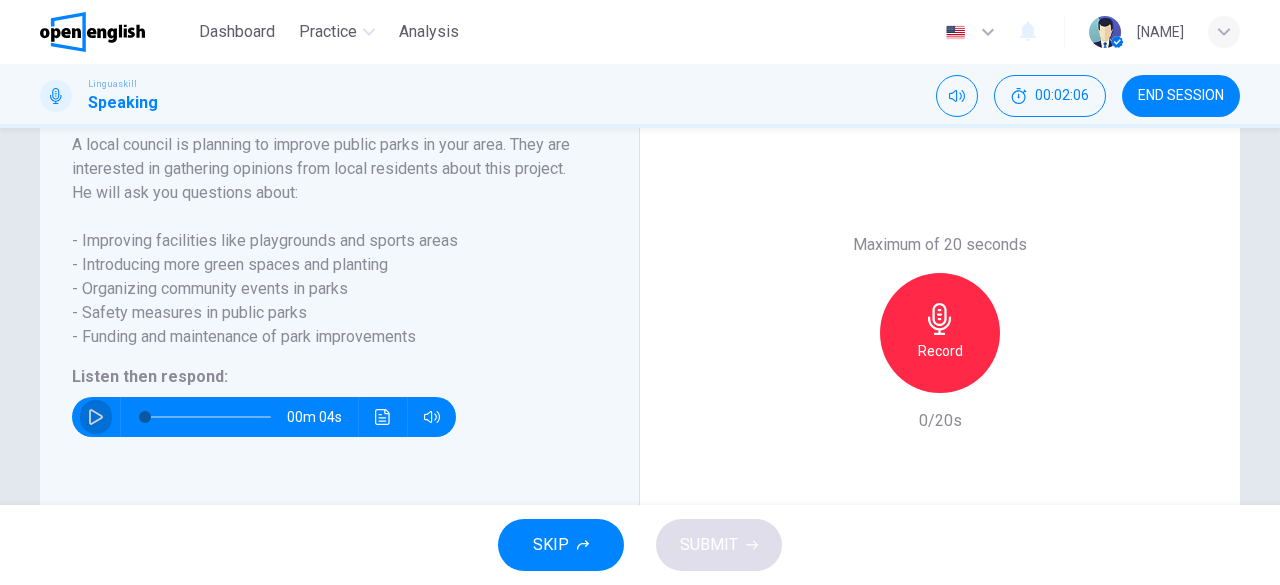 click 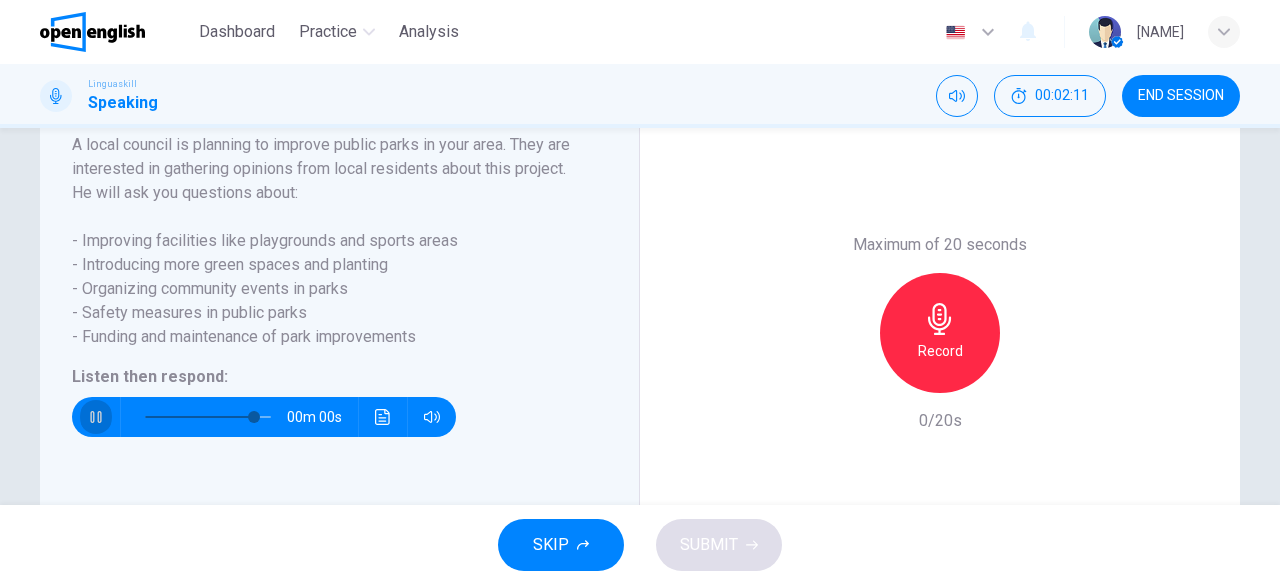 click 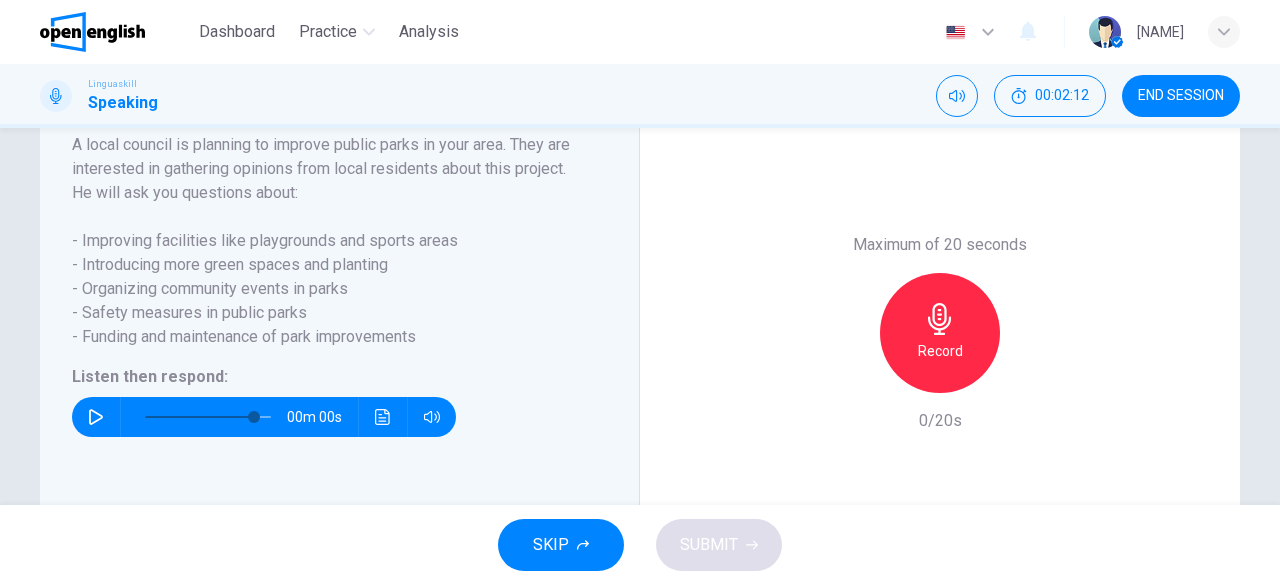 click on "Record" at bounding box center [940, 333] 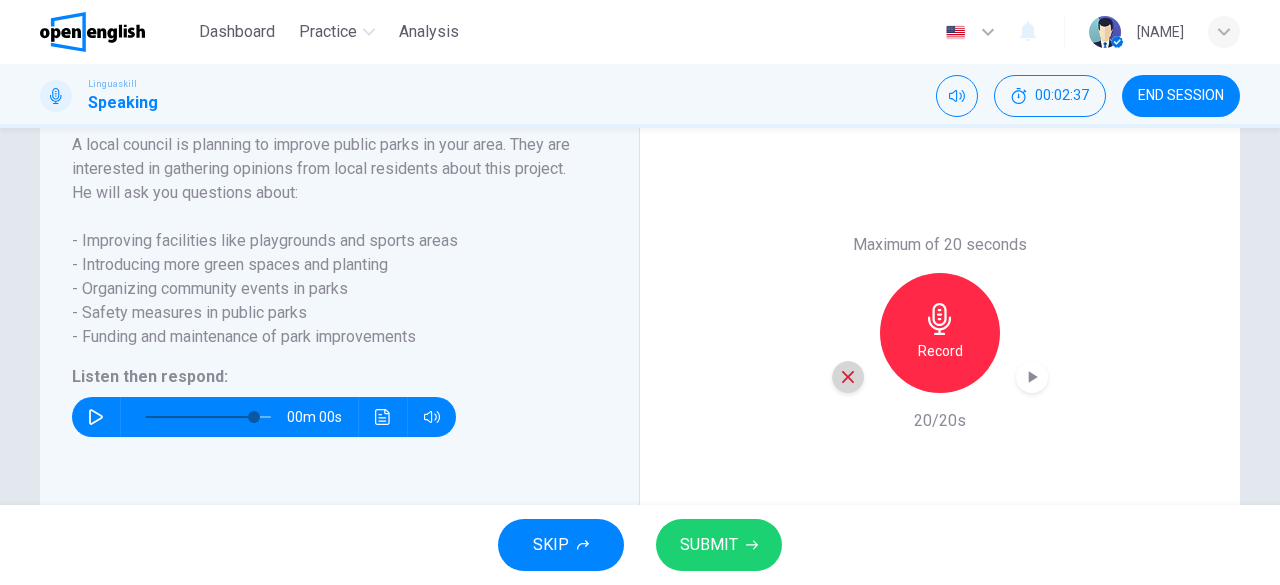 click 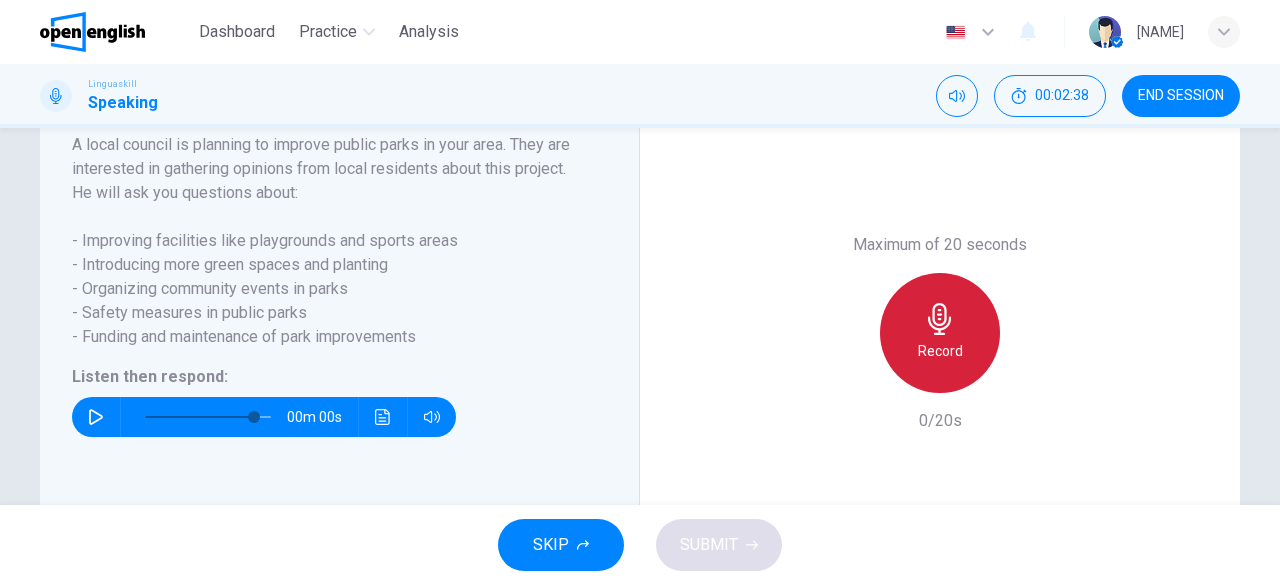 click on "Record" at bounding box center (940, 351) 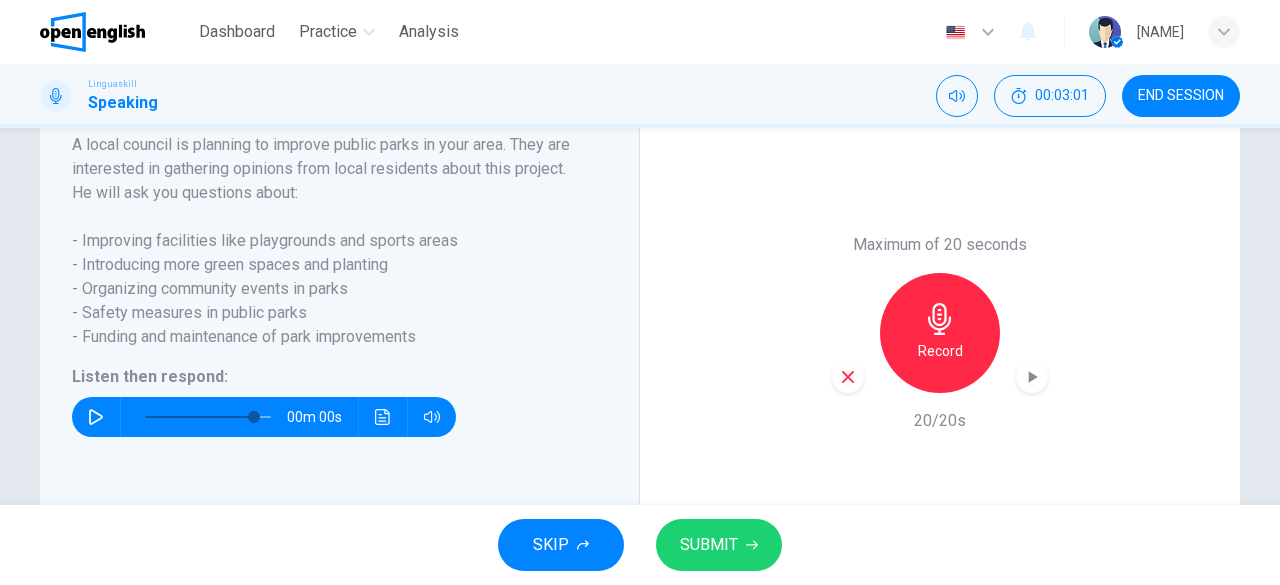 click on "SUBMIT" at bounding box center (709, 545) 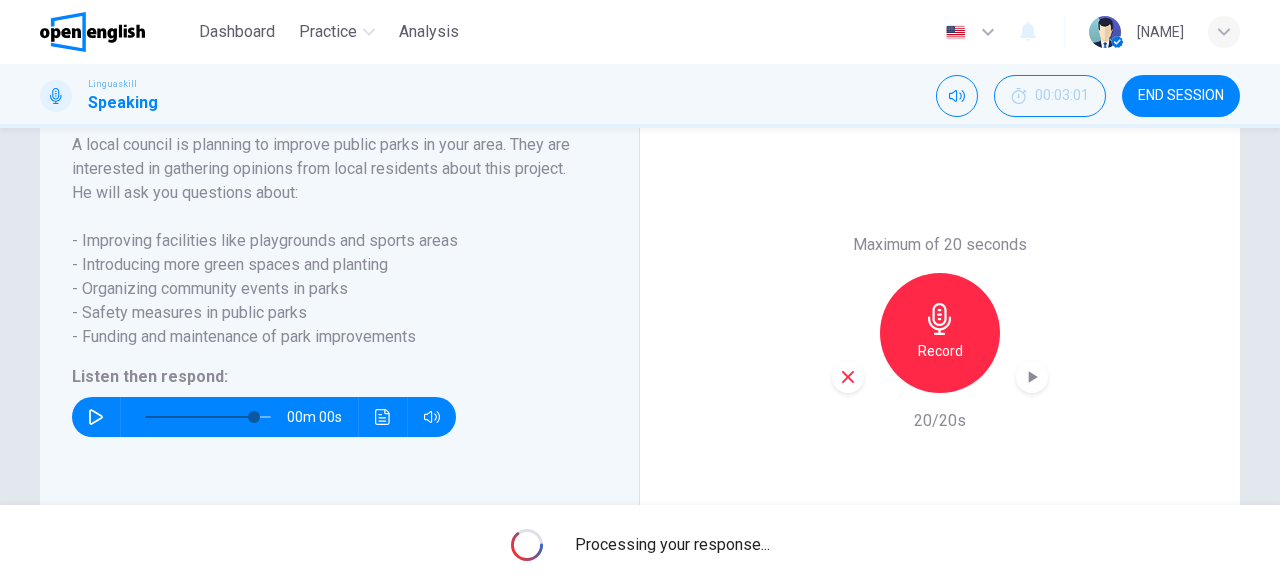 scroll, scrollTop: 404, scrollLeft: 0, axis: vertical 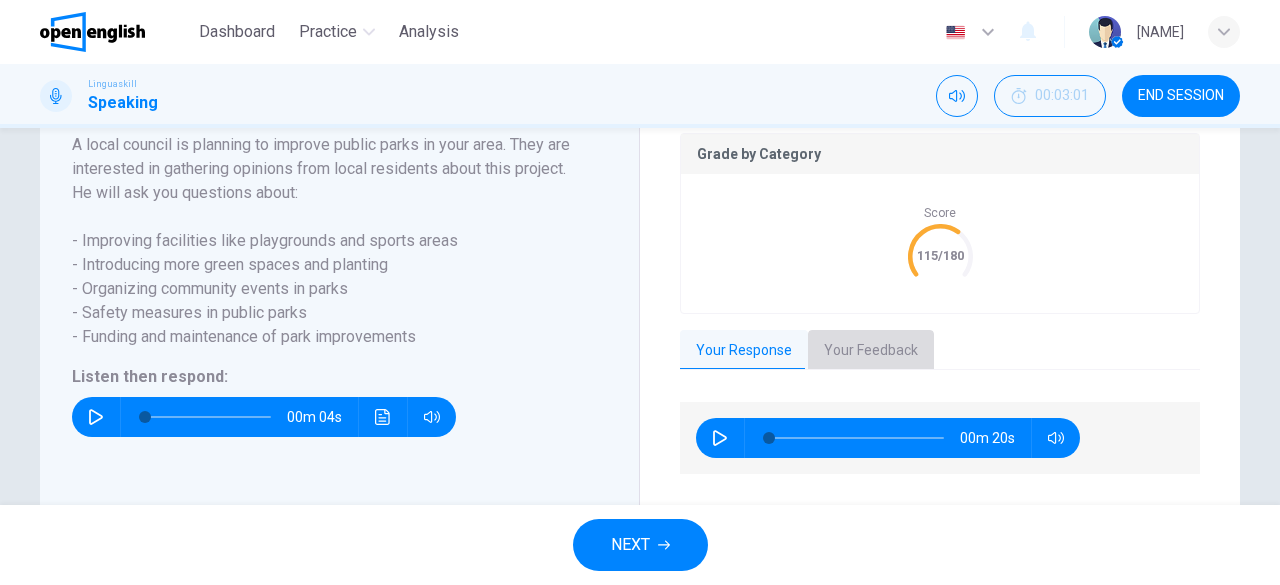 click on "Your Feedback" at bounding box center [871, 351] 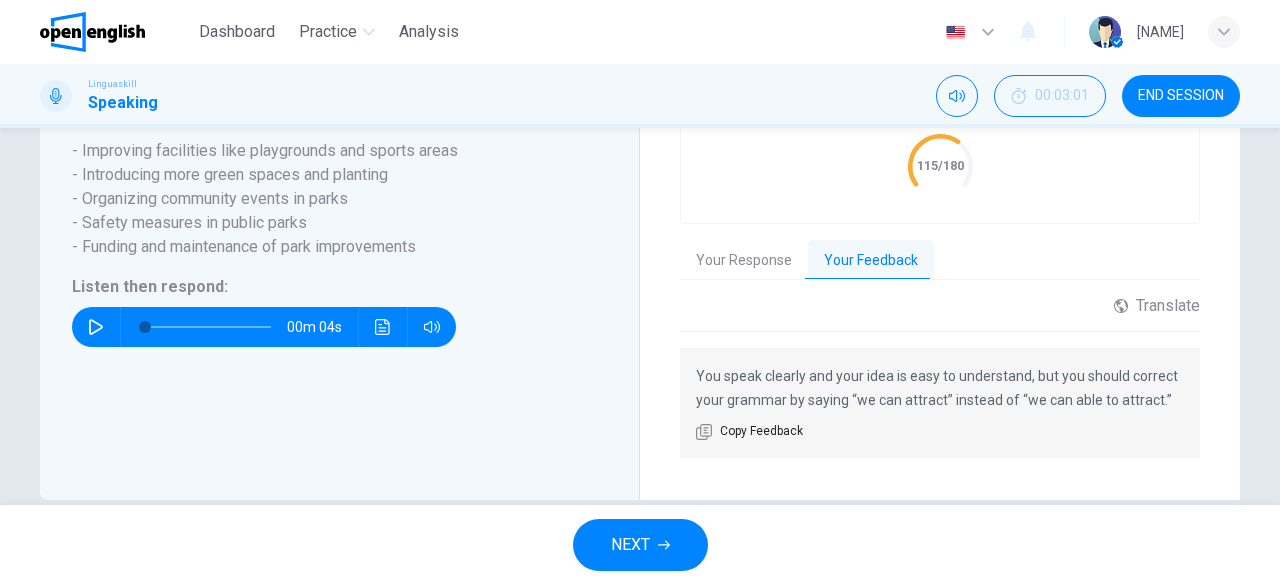 scroll, scrollTop: 552, scrollLeft: 0, axis: vertical 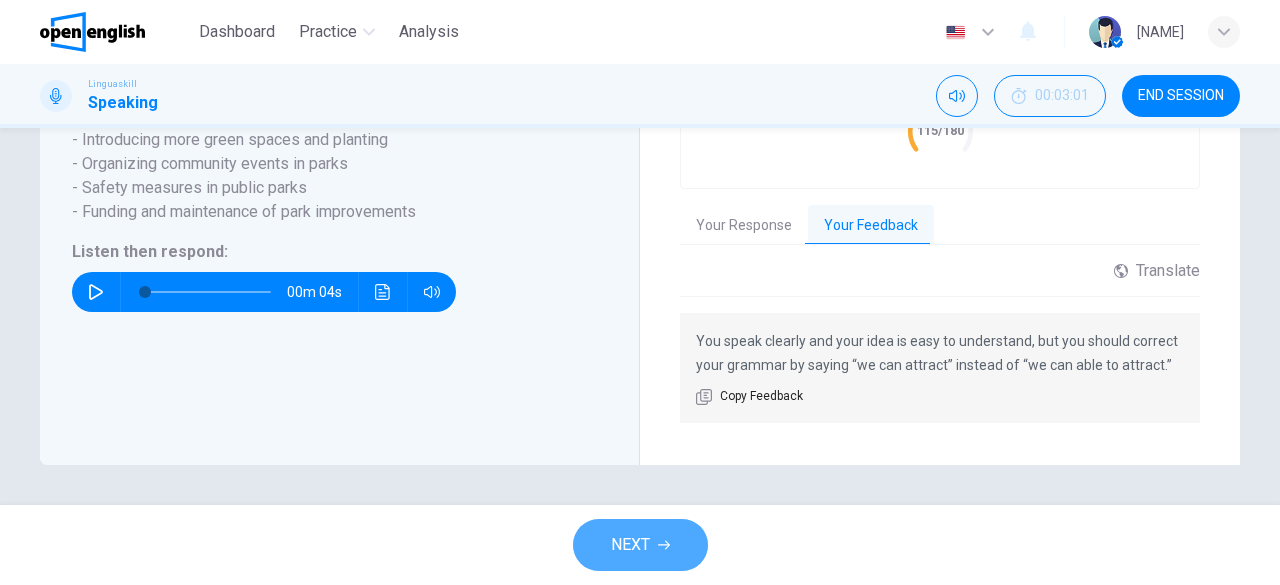 click on "NEXT" at bounding box center (640, 545) 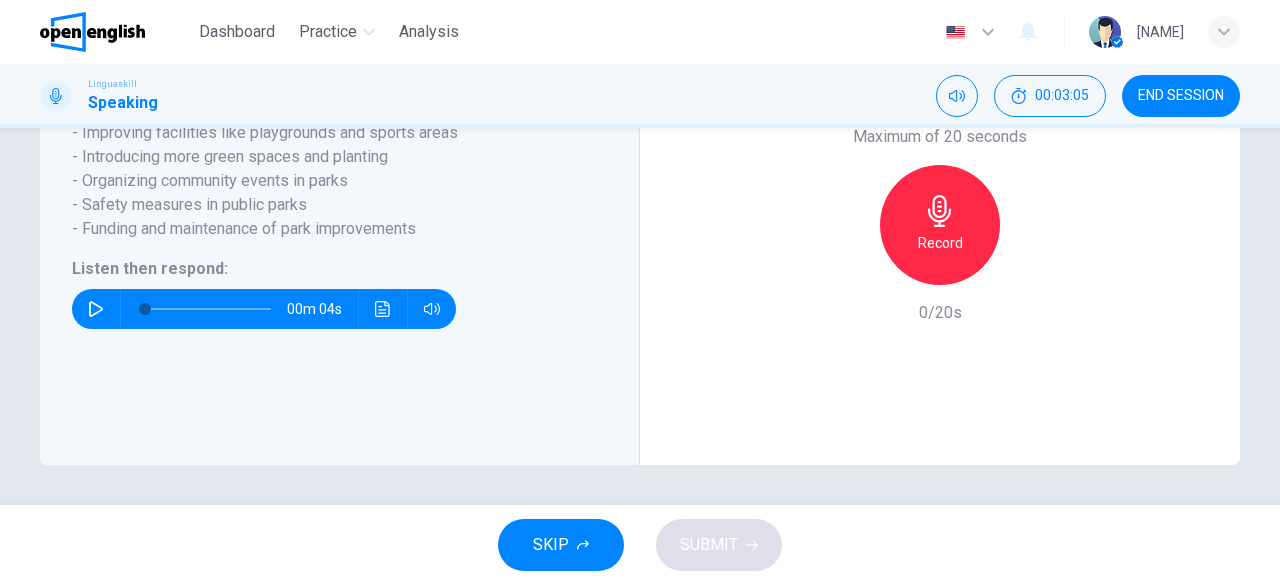 click 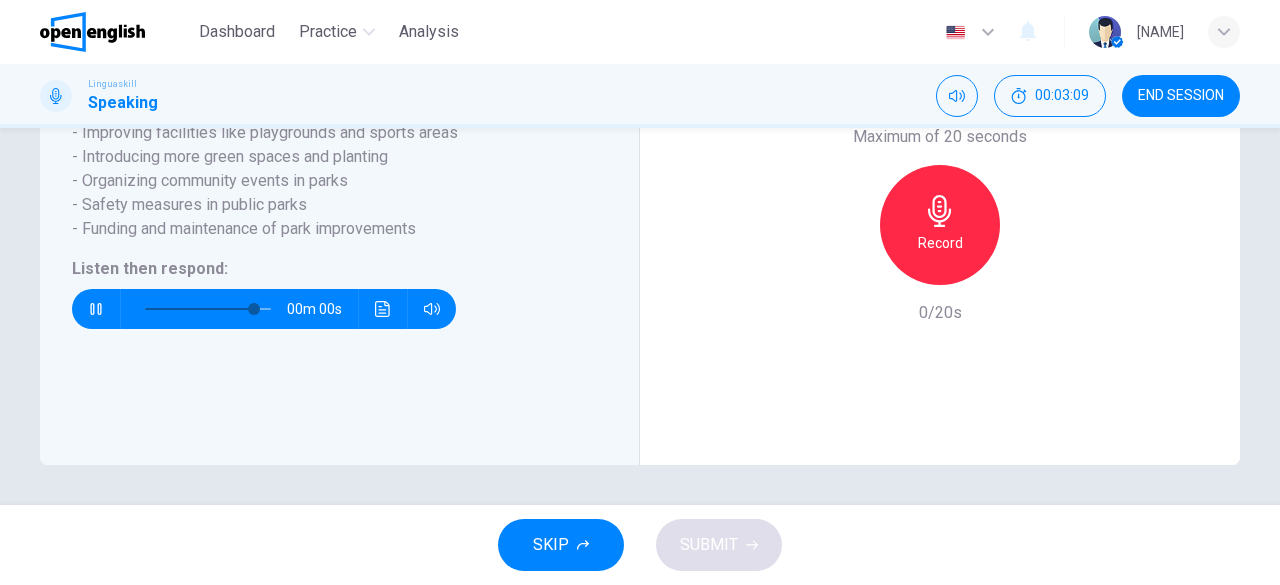 click 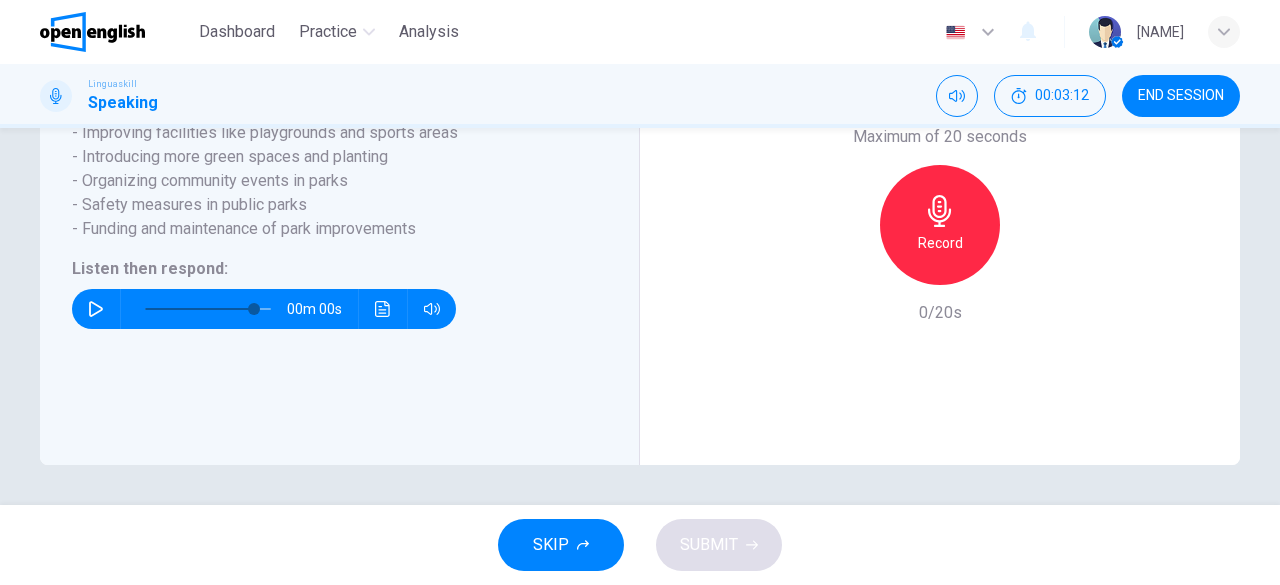 click on "Record" at bounding box center (940, 243) 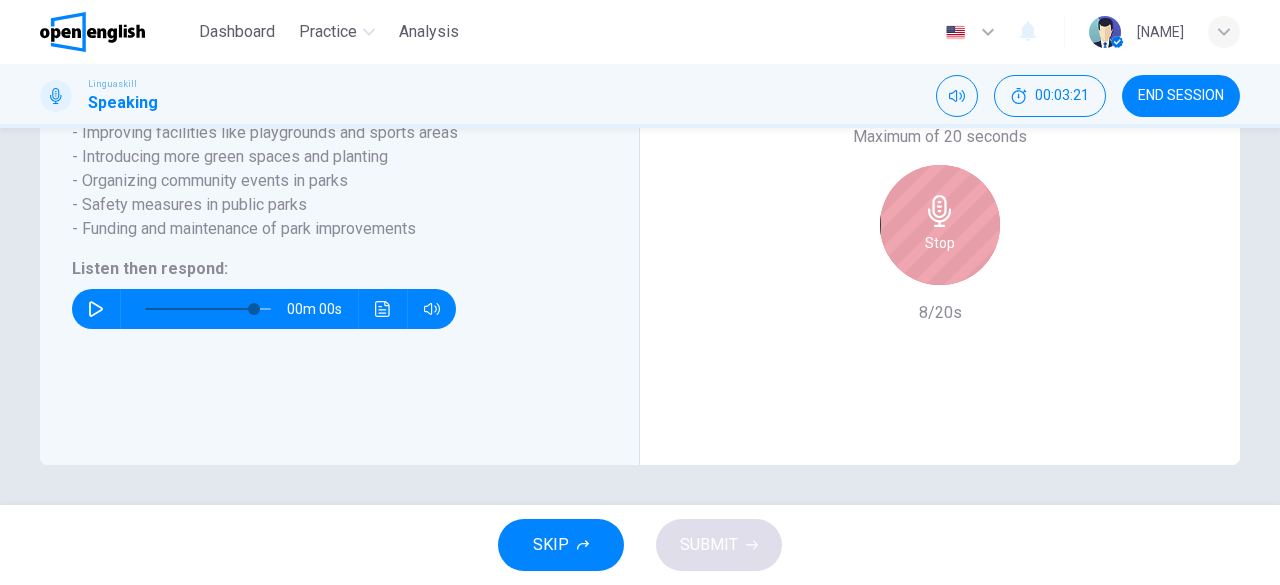 click on "Stop" at bounding box center (940, 243) 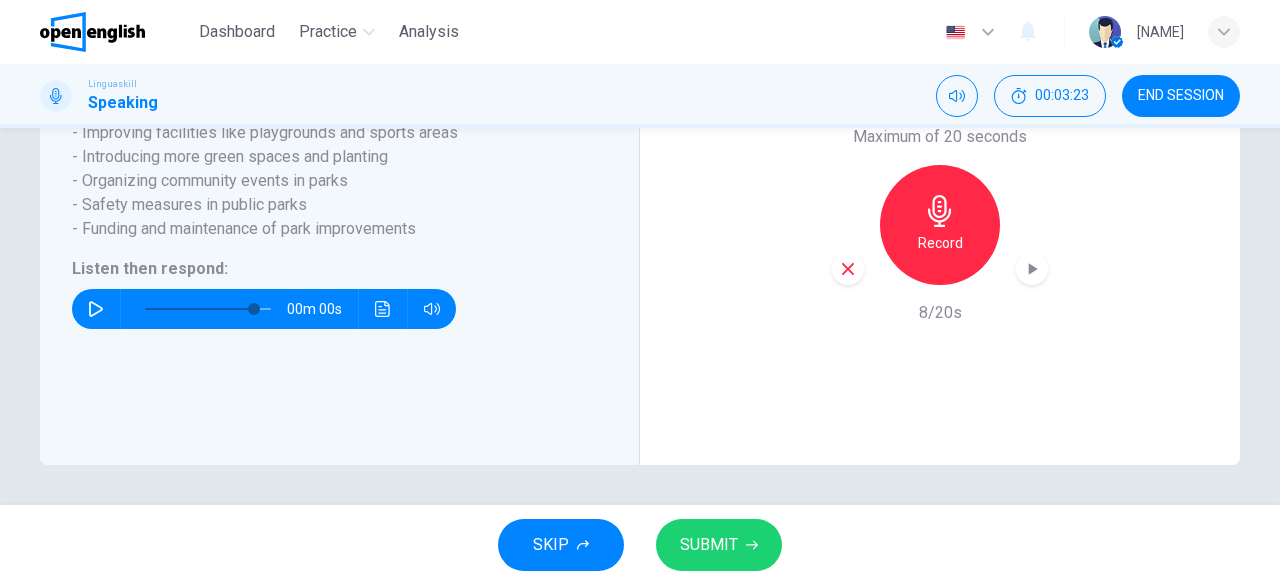 click 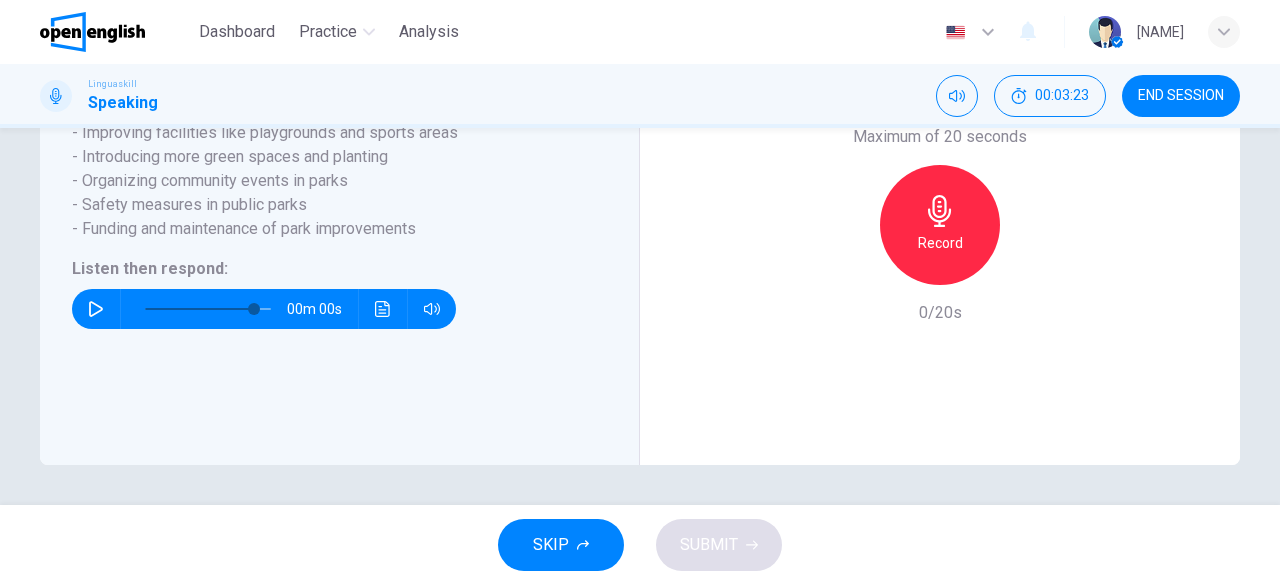 click on "Record" at bounding box center [940, 243] 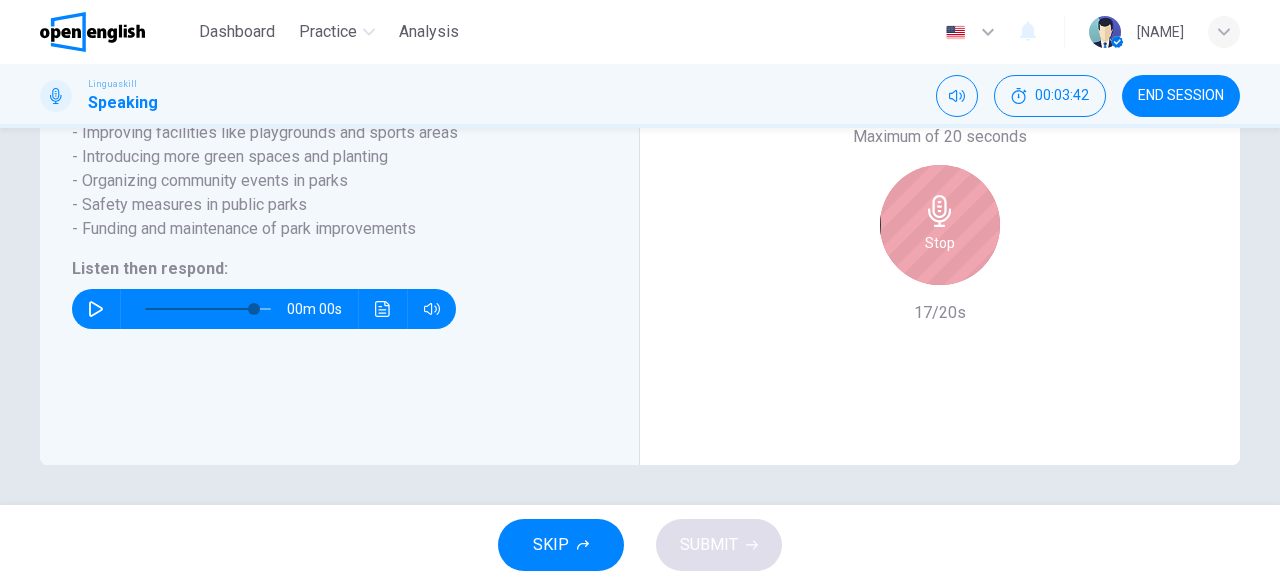 click on "Stop" at bounding box center [940, 243] 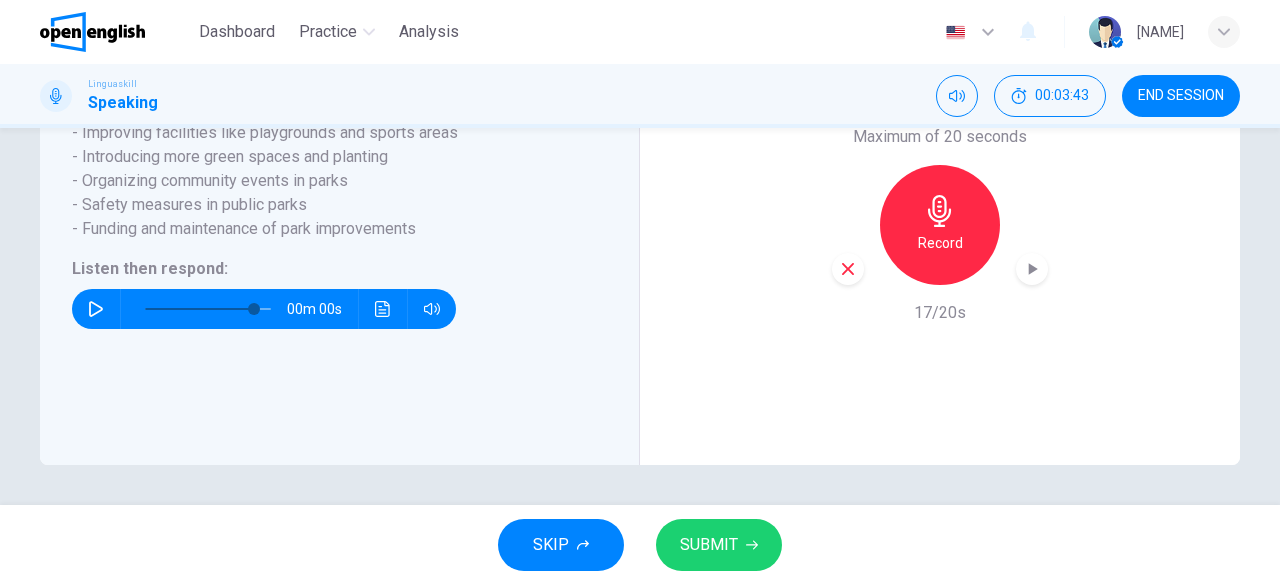 click 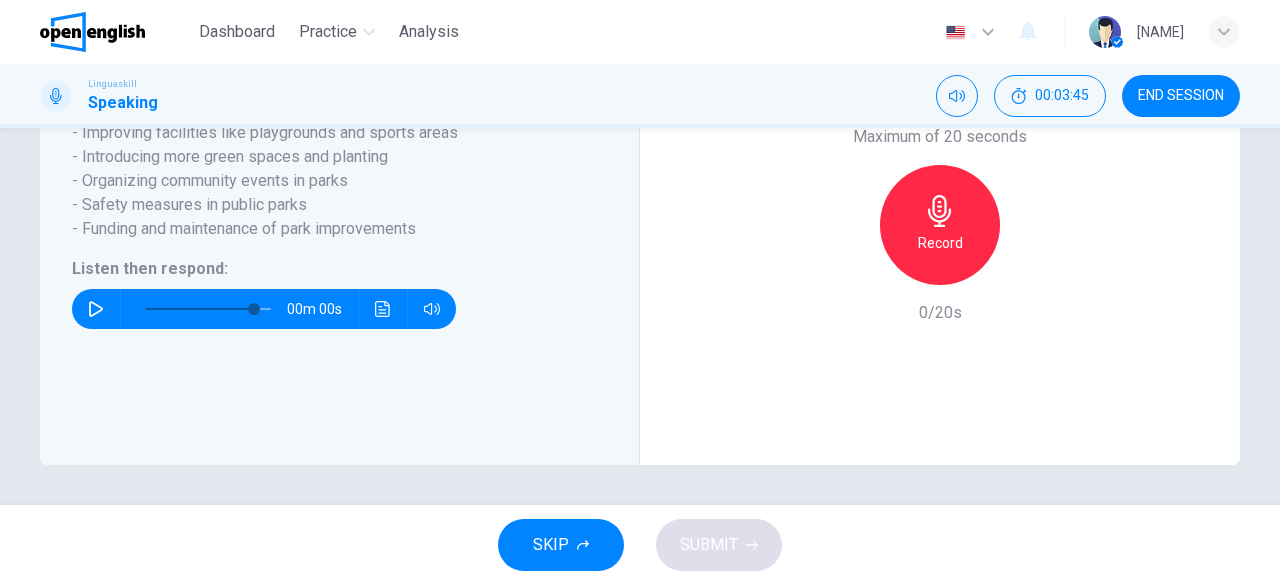 click at bounding box center (96, 309) 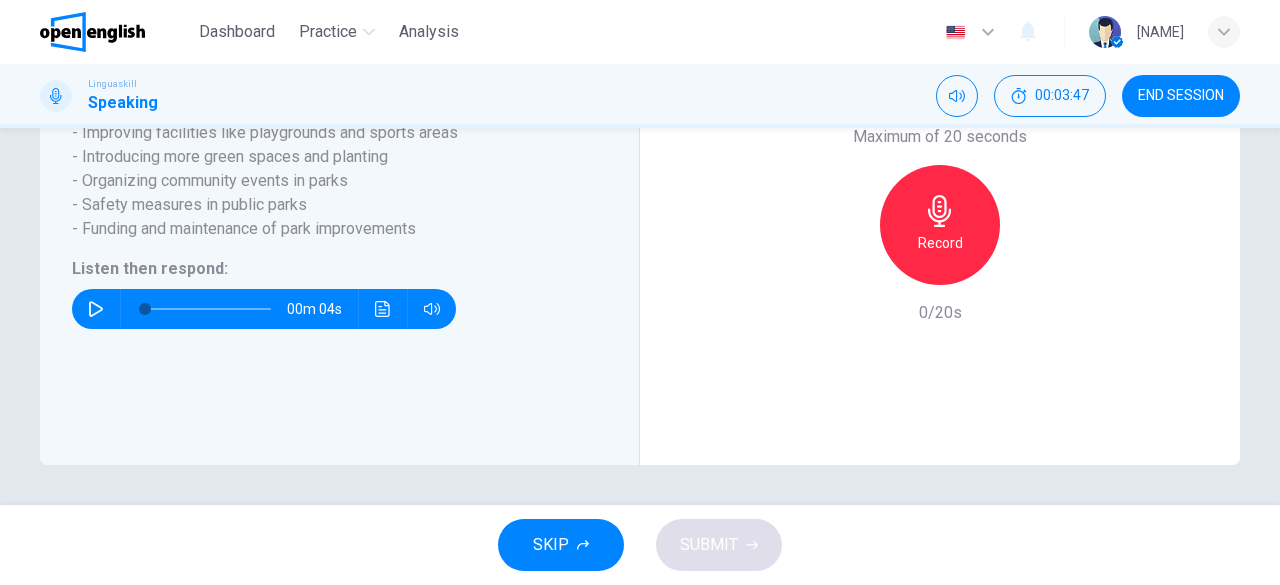 click at bounding box center (96, 309) 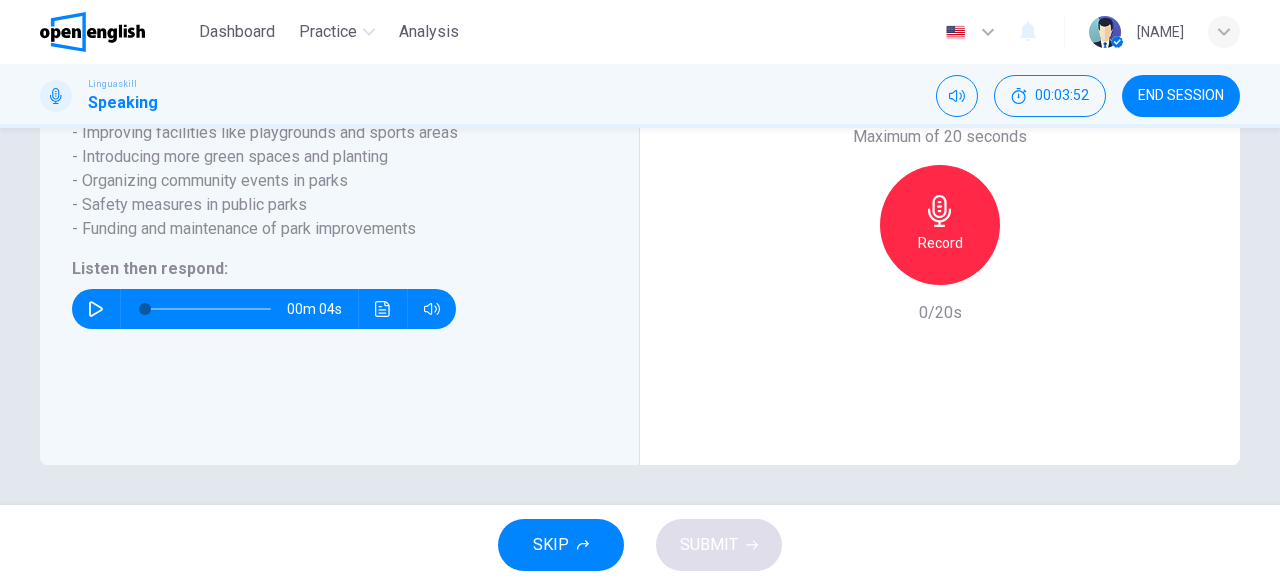 type on "*" 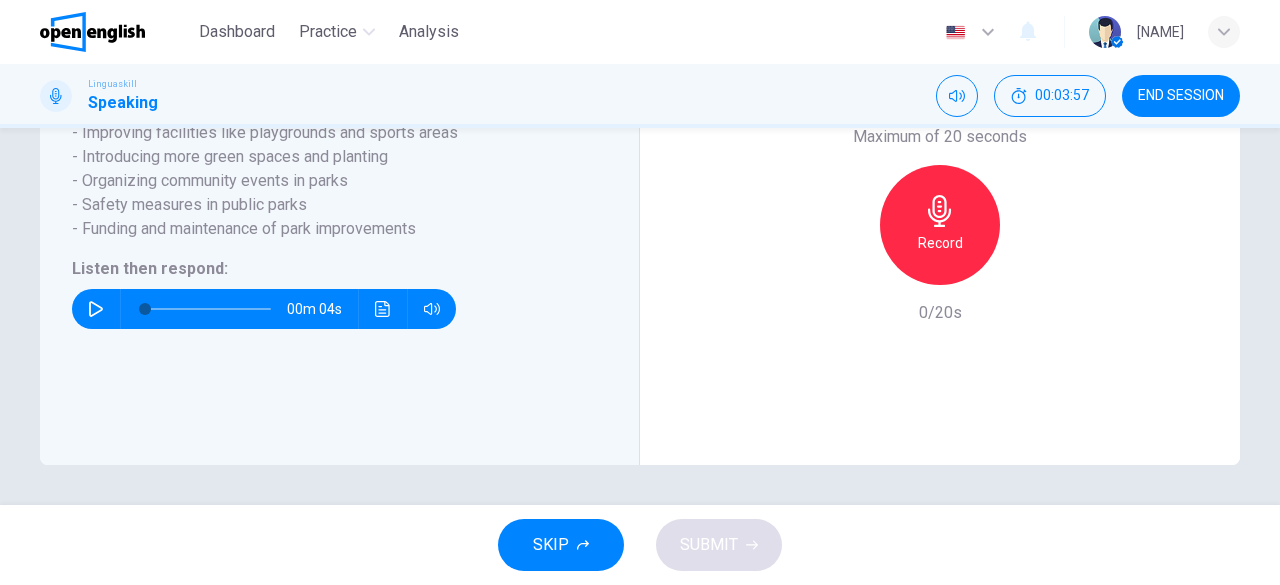 click on "Record" at bounding box center (940, 225) 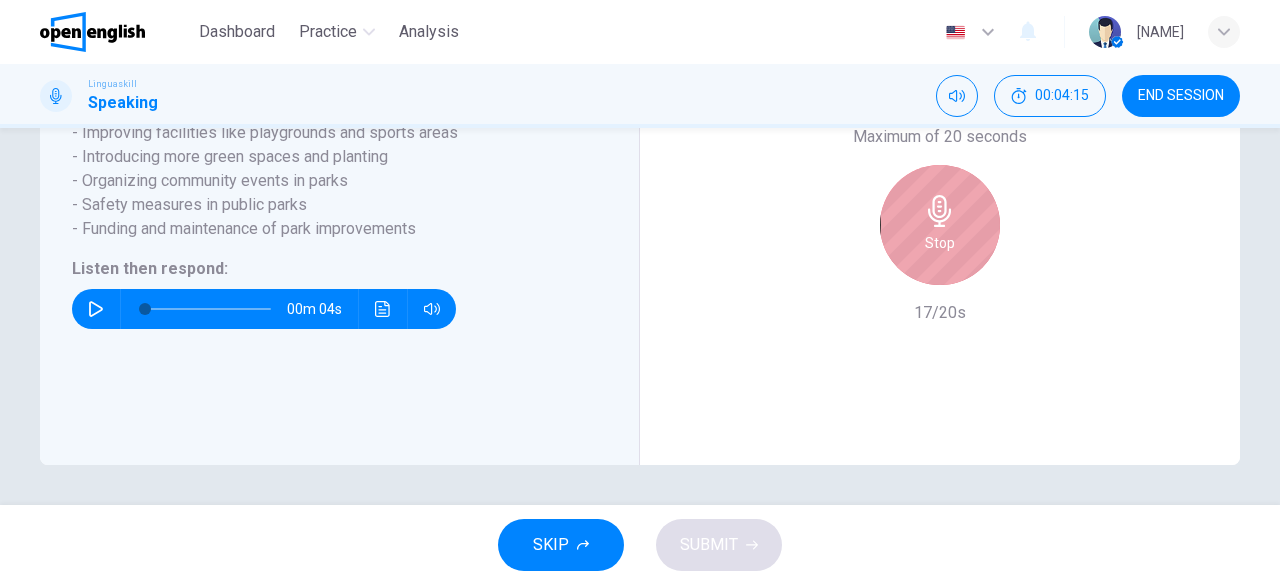 click on "Stop" at bounding box center (940, 225) 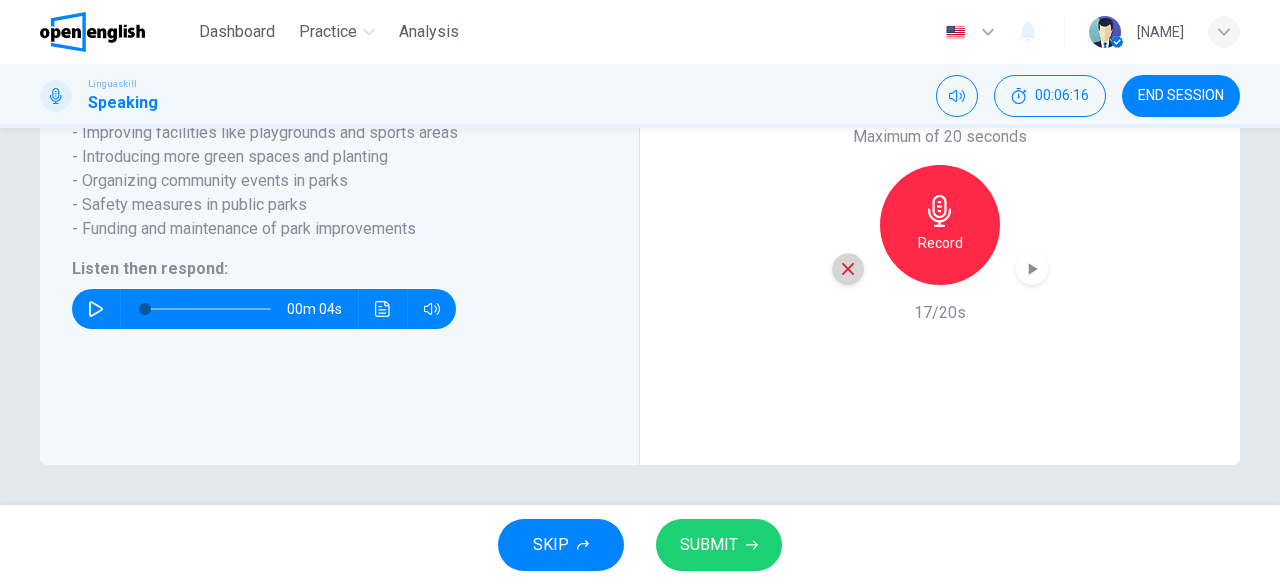 click at bounding box center (848, 269) 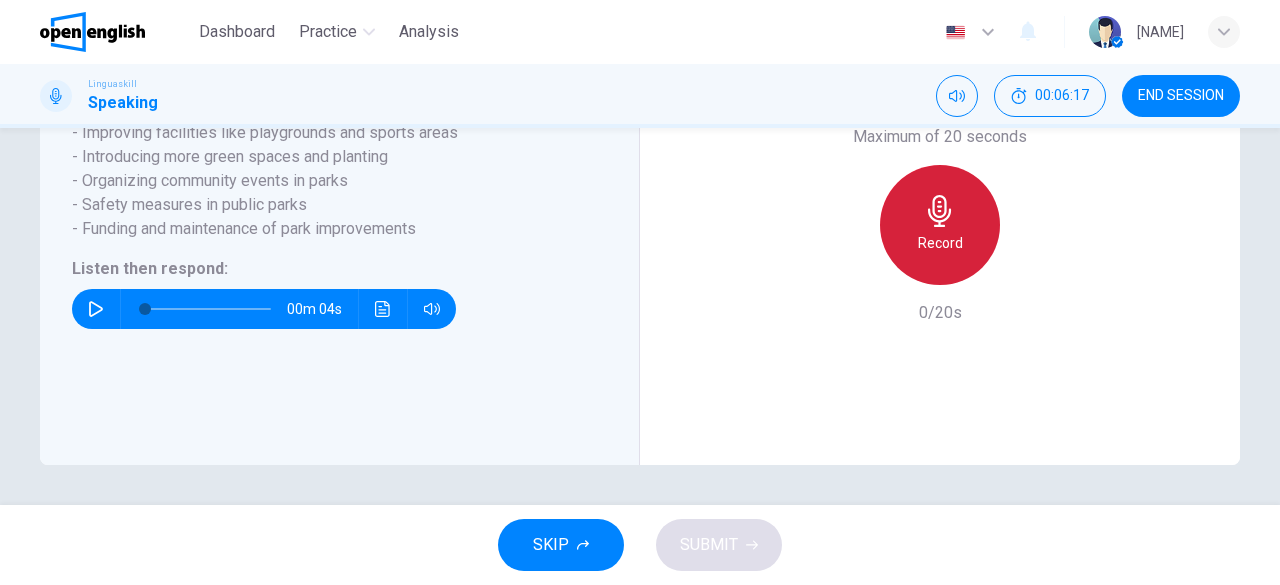 click on "Record" at bounding box center [940, 243] 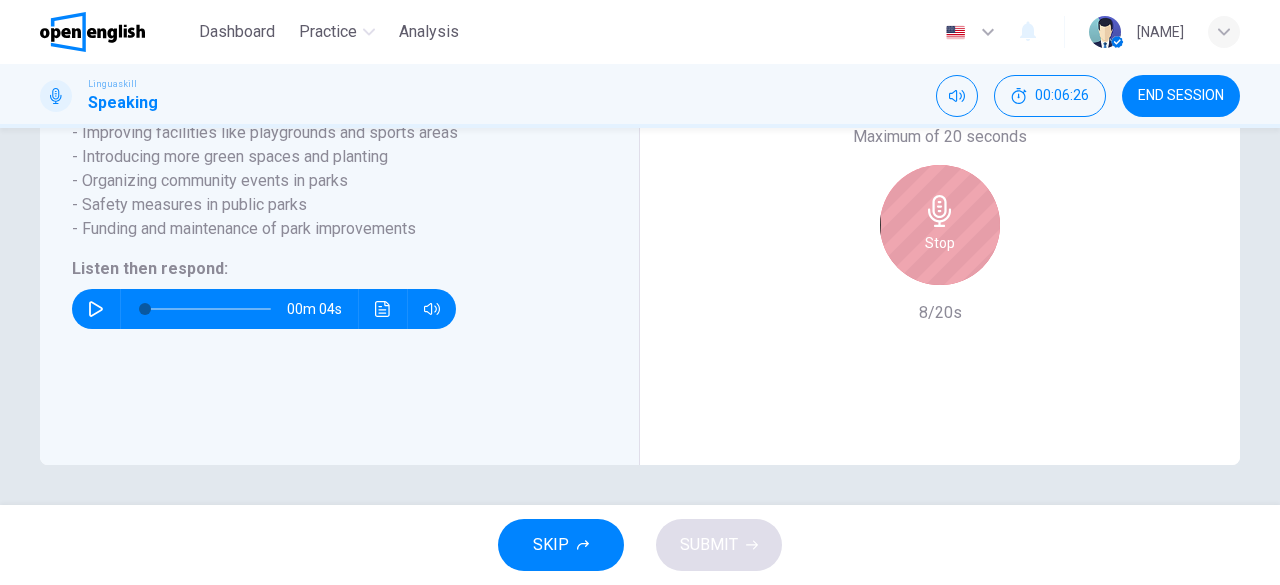 click on "Stop" at bounding box center [940, 243] 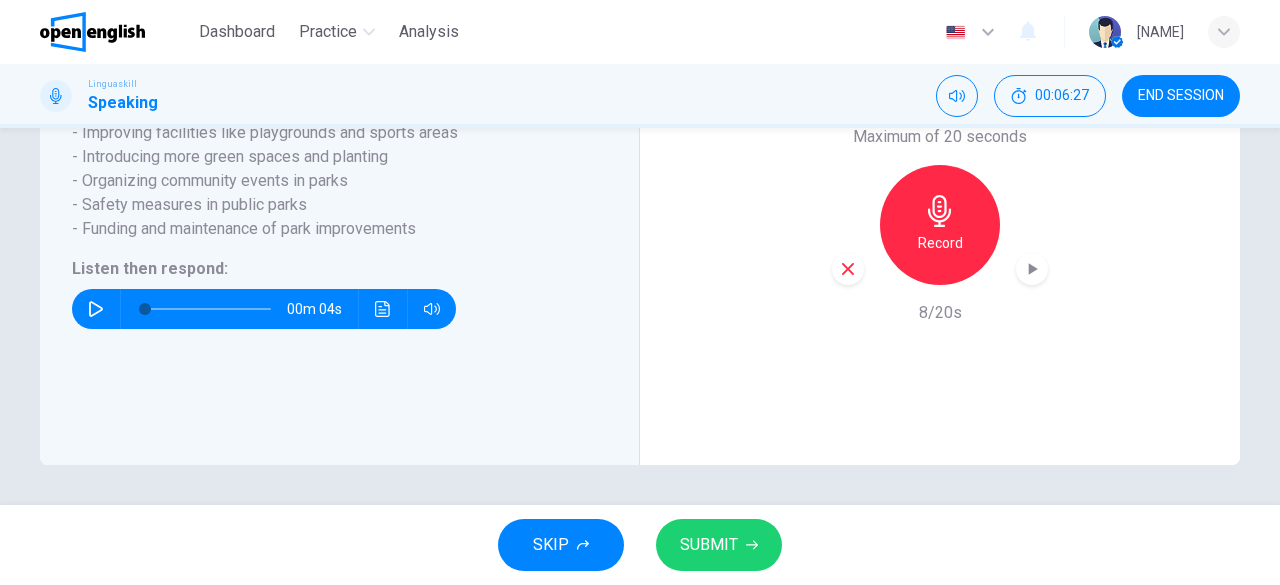 click at bounding box center [848, 269] 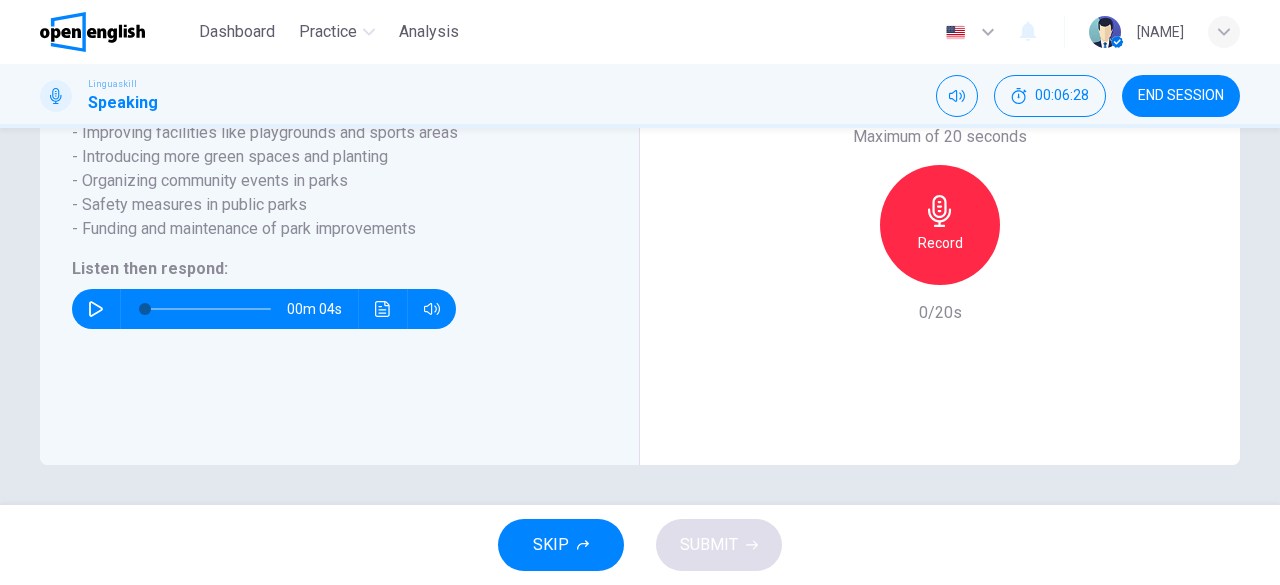 click on "Record" at bounding box center [940, 225] 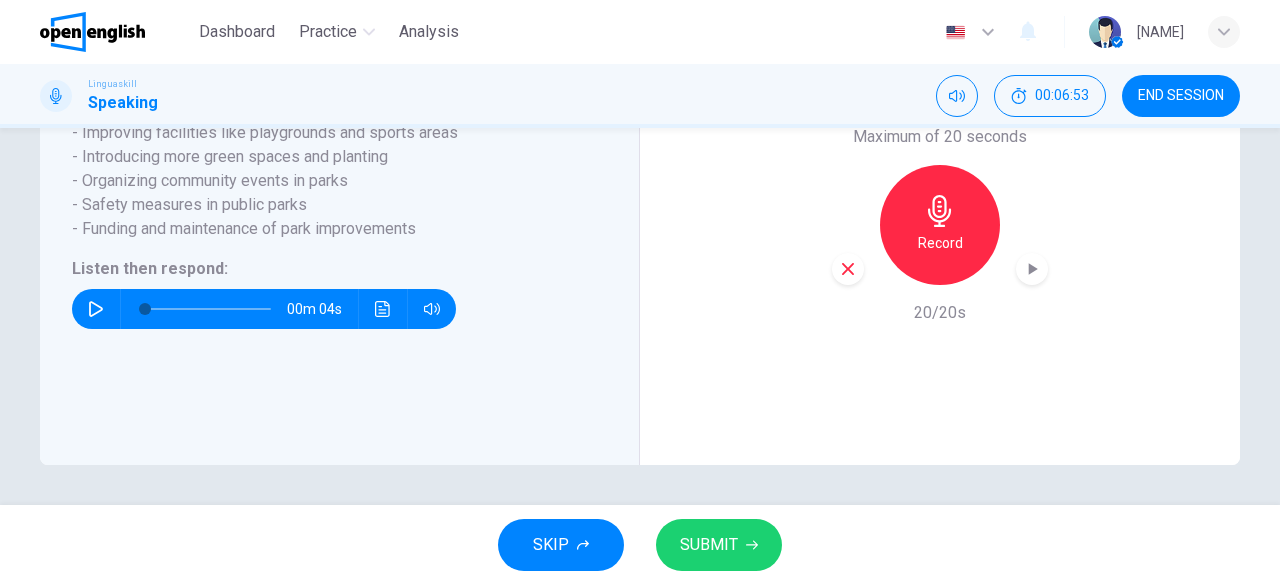 click 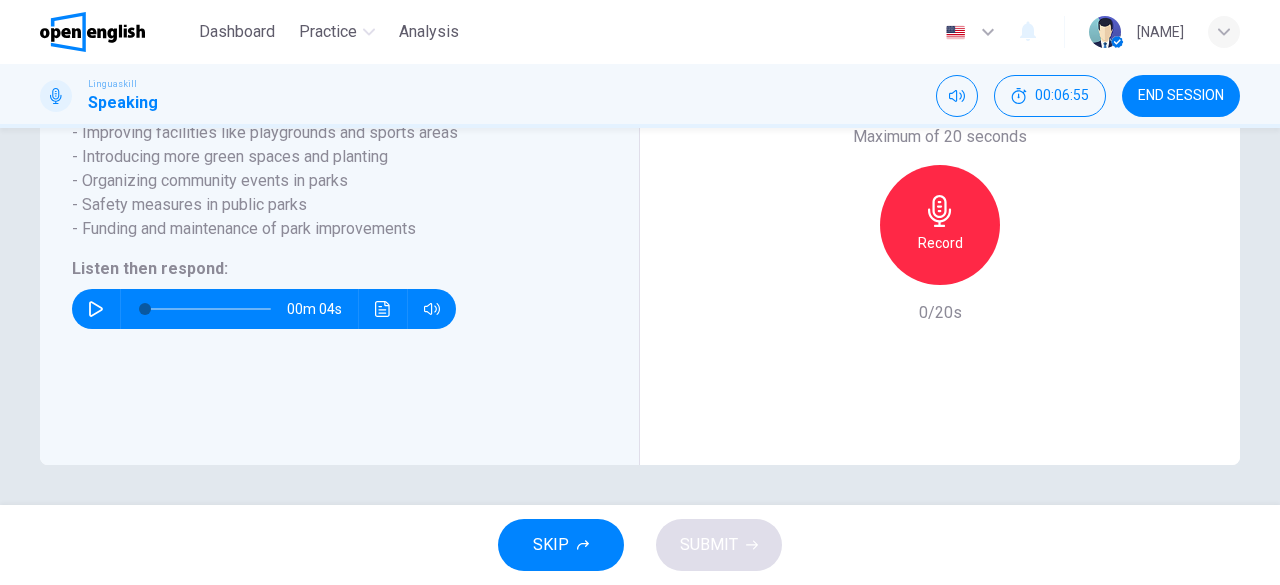 click on "Record" at bounding box center (940, 243) 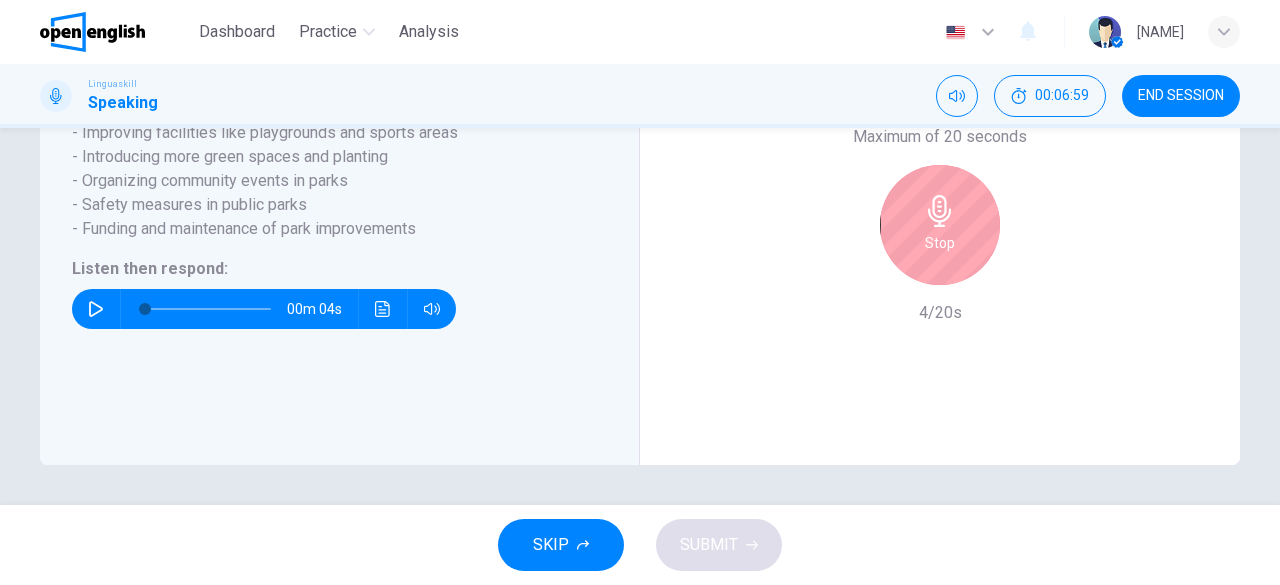 click on "Stop" at bounding box center [940, 225] 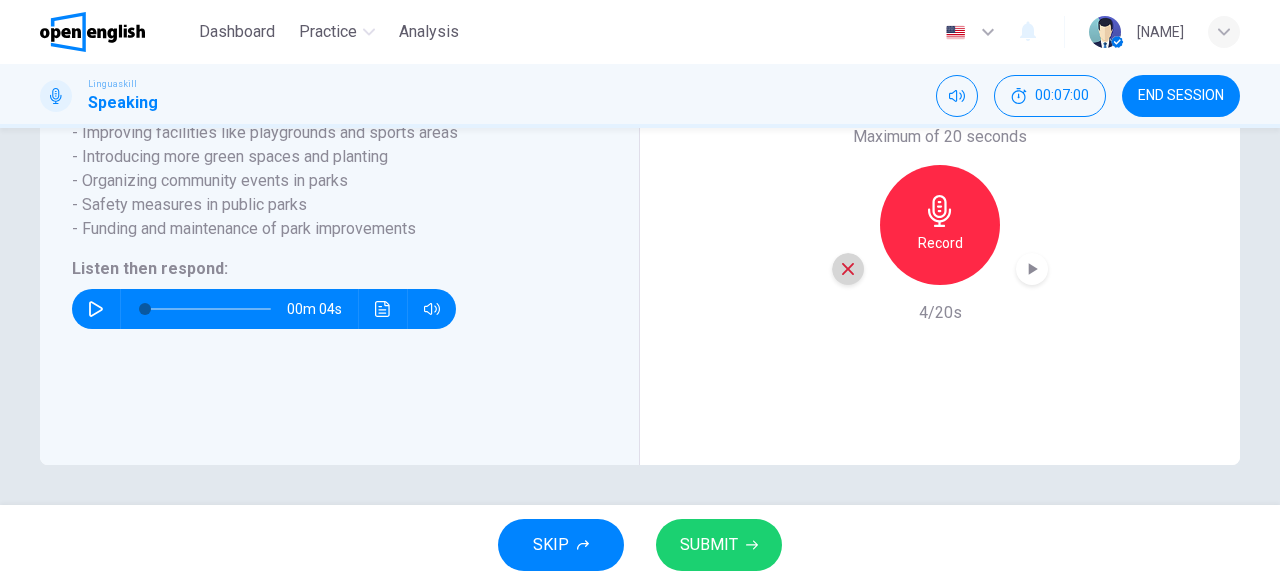 click 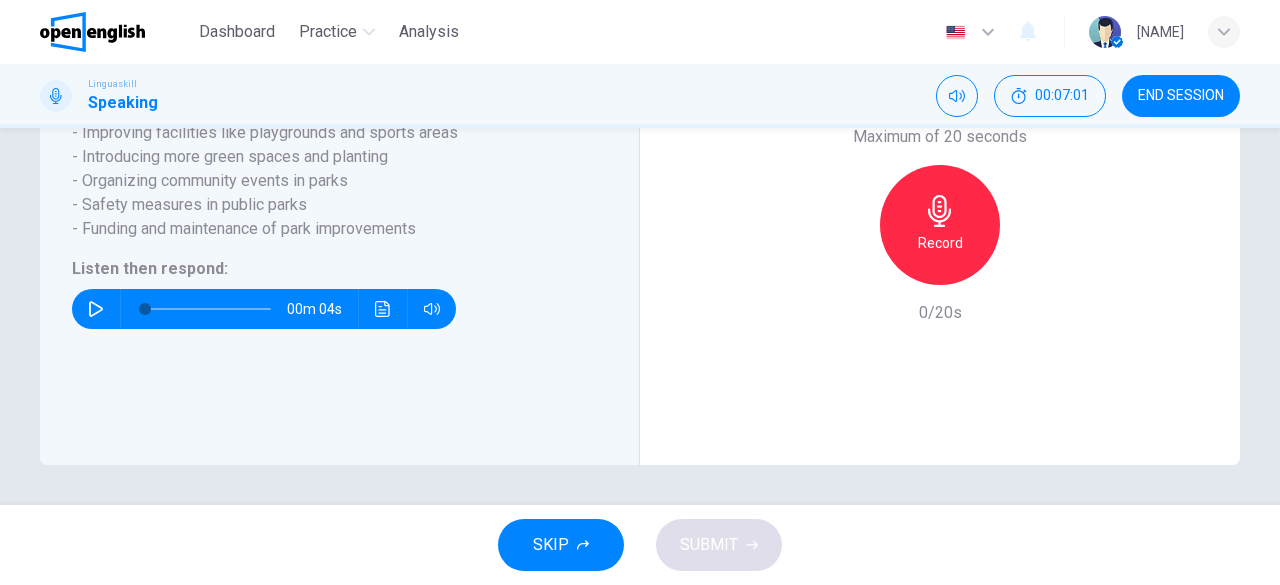 click on "Record" at bounding box center (940, 243) 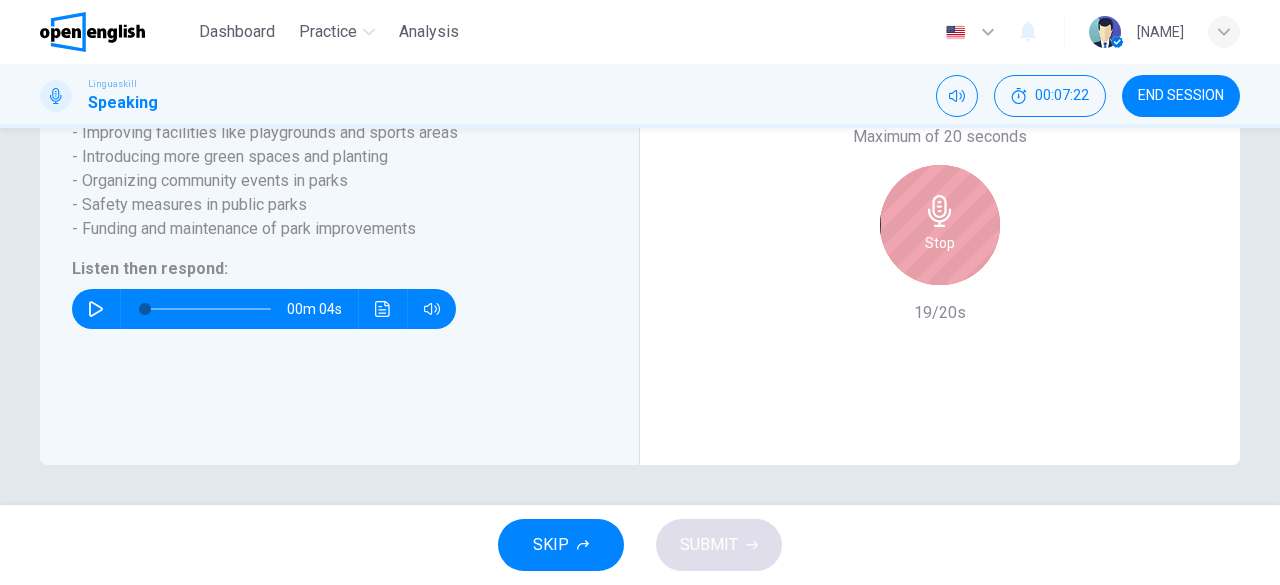click on "Stop" at bounding box center [940, 243] 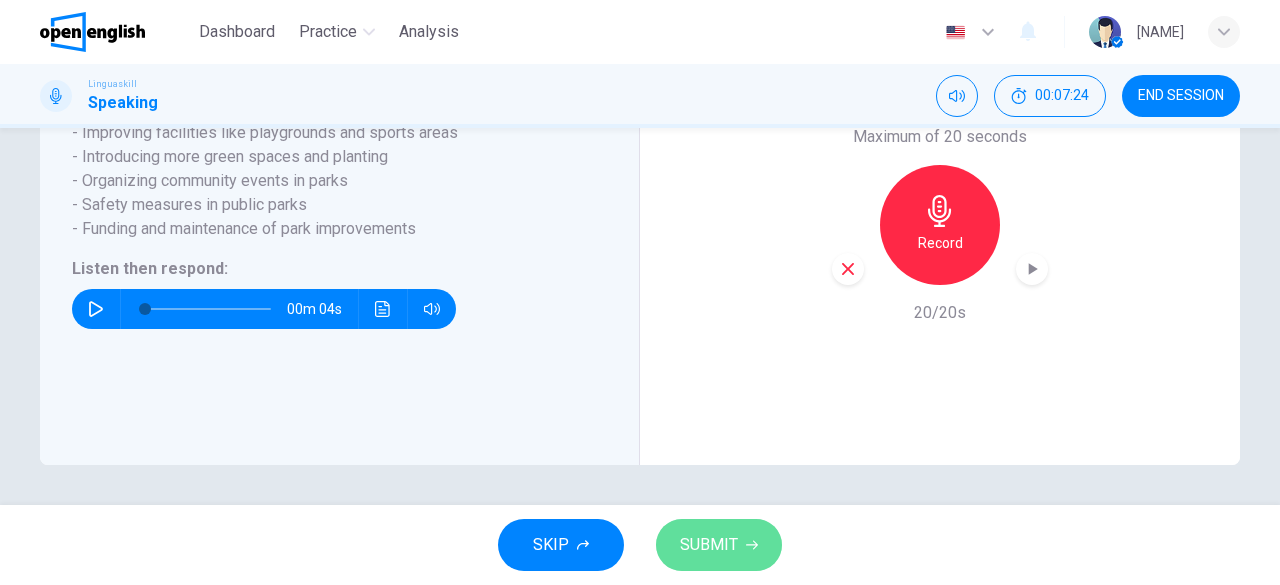click 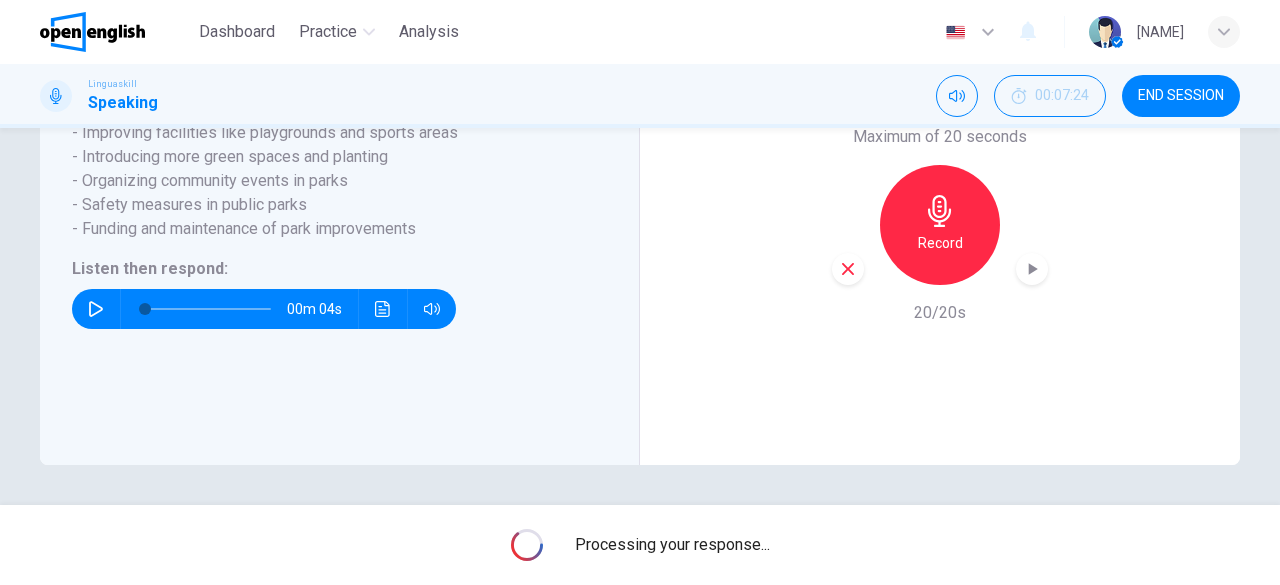 click on "Processing your response..." at bounding box center [672, 545] 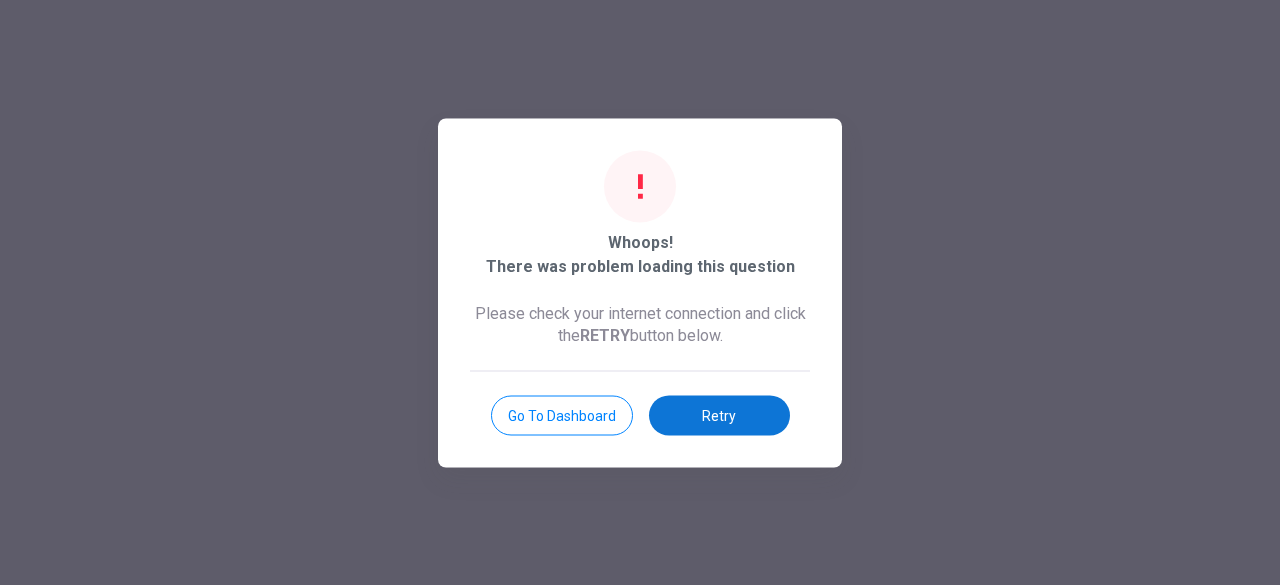 click on "Retry" at bounding box center [719, 415] 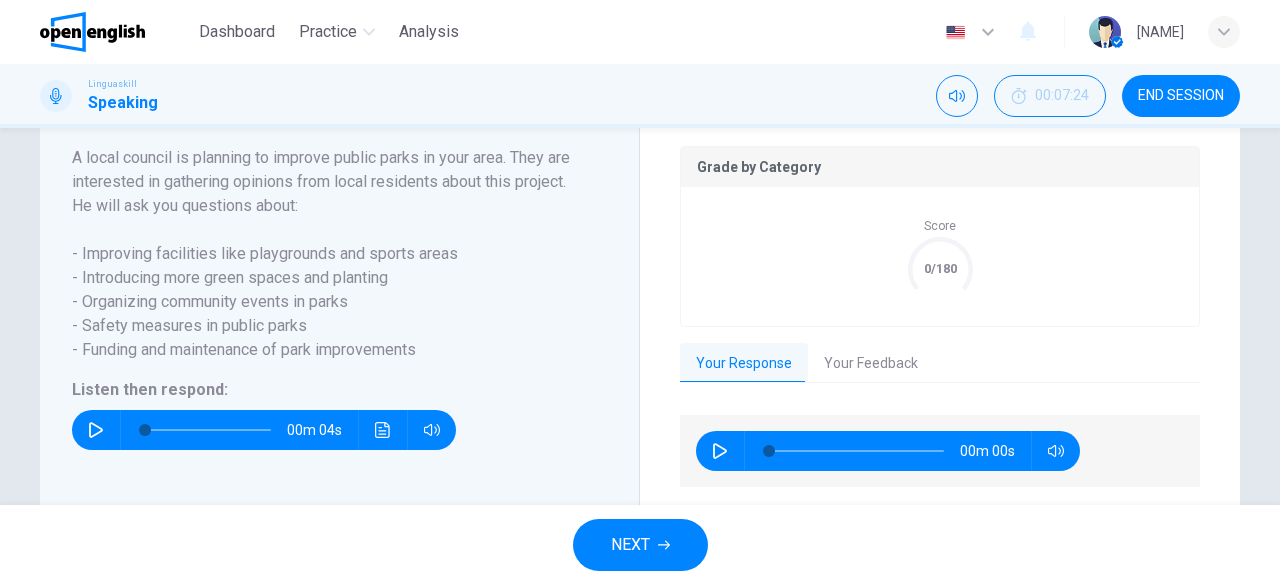 scroll, scrollTop: 334, scrollLeft: 0, axis: vertical 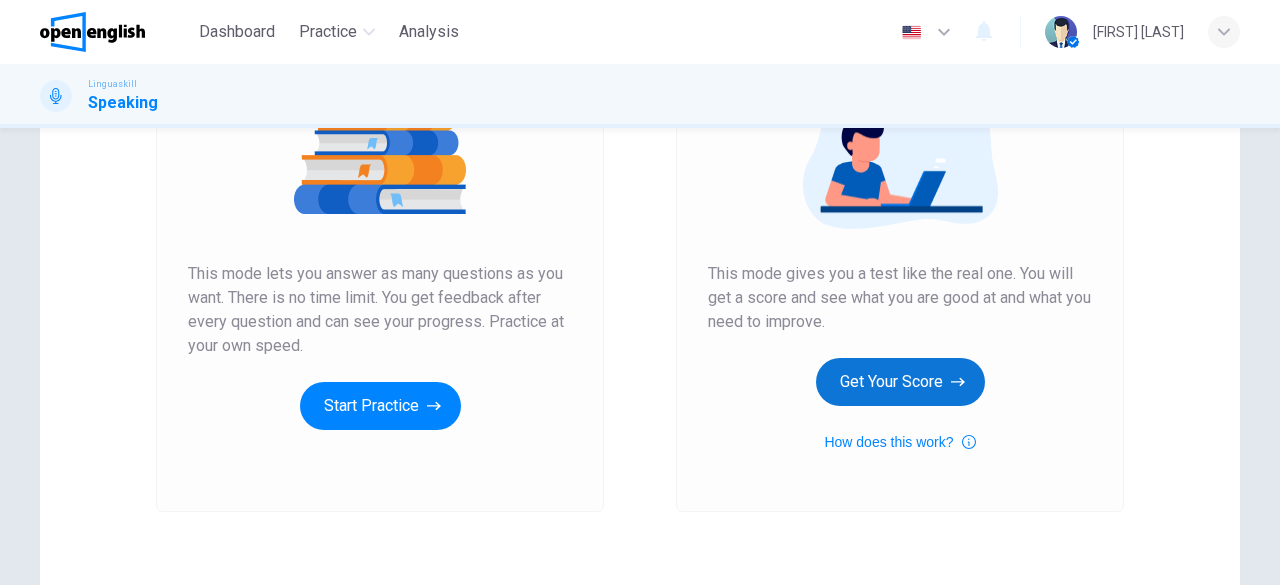 click on "Get Your Score" at bounding box center (900, 382) 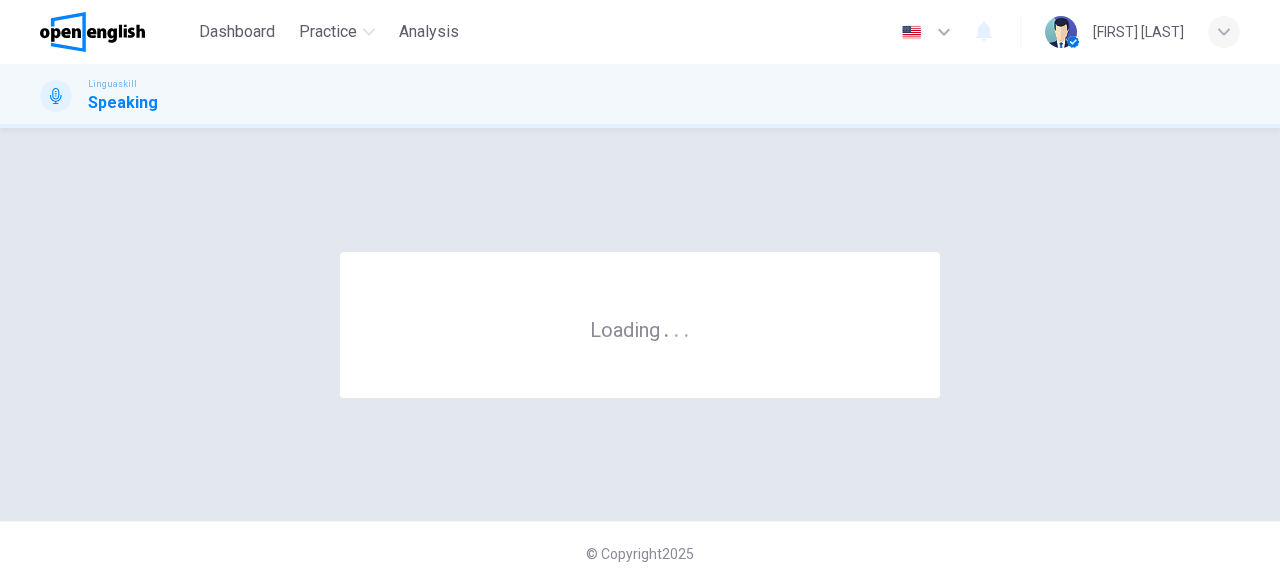 scroll, scrollTop: 0, scrollLeft: 0, axis: both 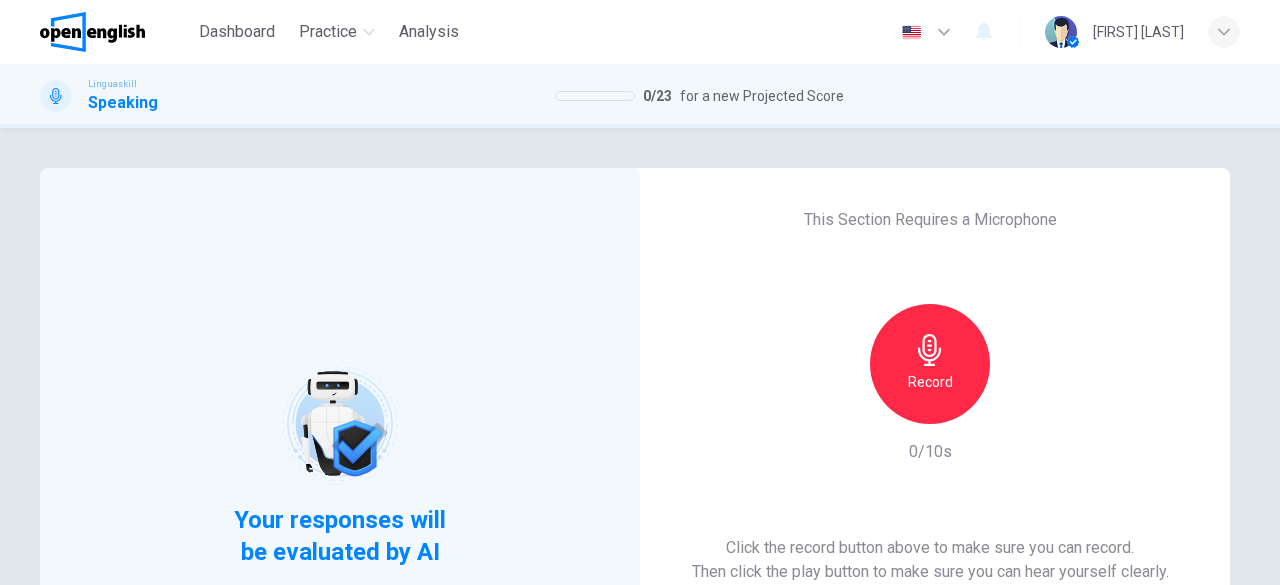 click on "Record" at bounding box center (930, 364) 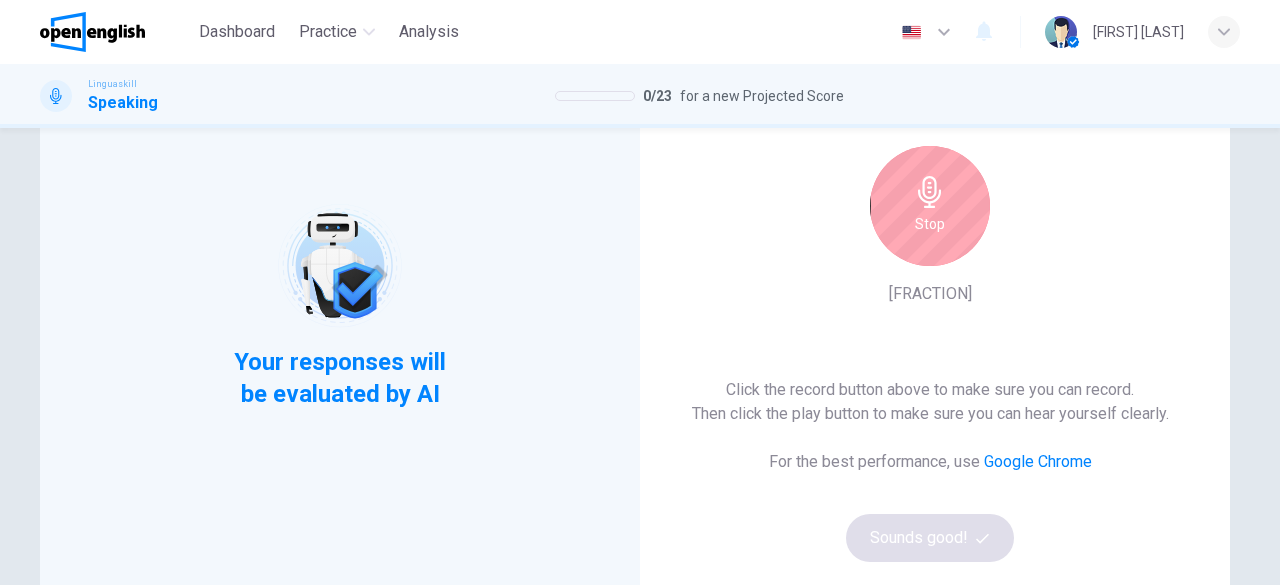 scroll, scrollTop: 308, scrollLeft: 0, axis: vertical 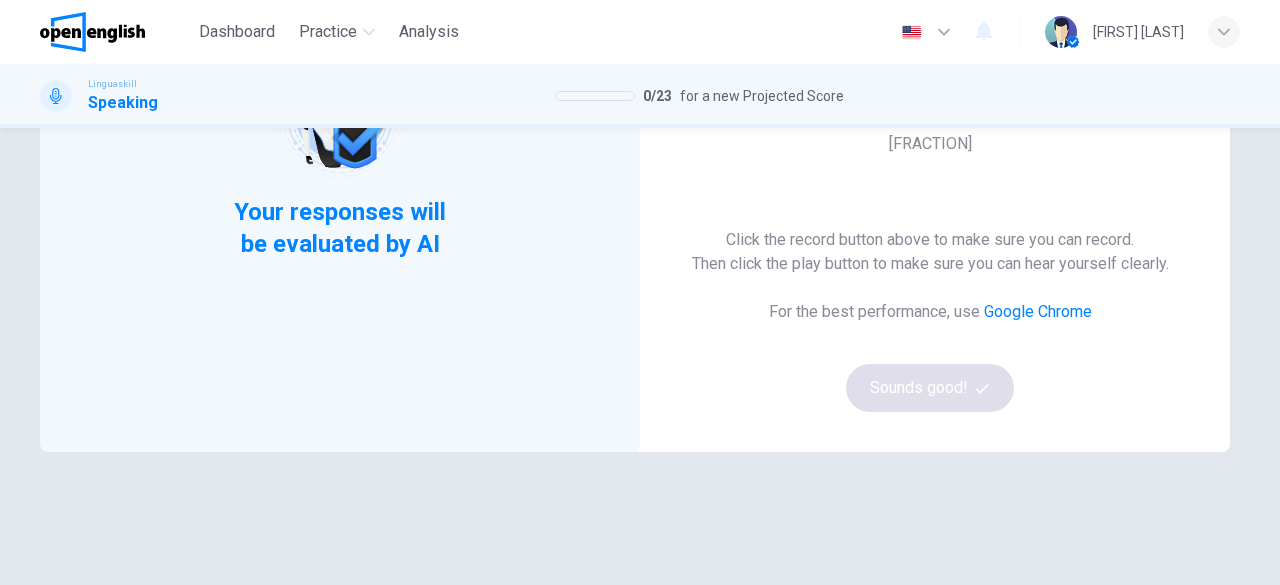 drag, startPoint x: 1257, startPoint y: 405, endPoint x: 1276, endPoint y: 384, distance: 28.319605 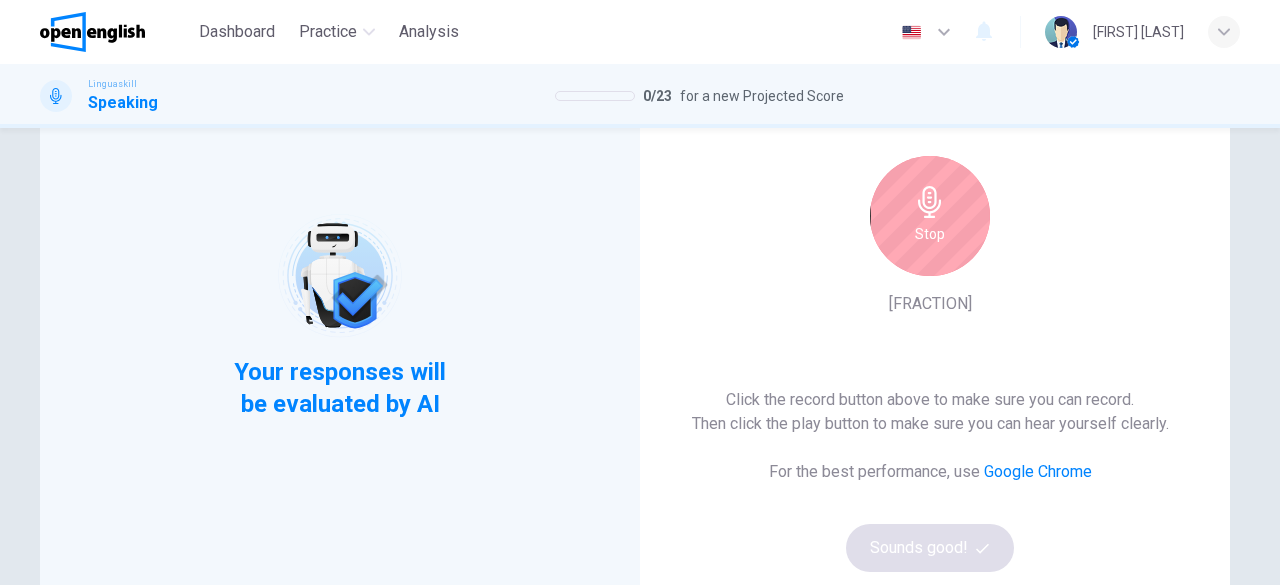 scroll, scrollTop: 124, scrollLeft: 0, axis: vertical 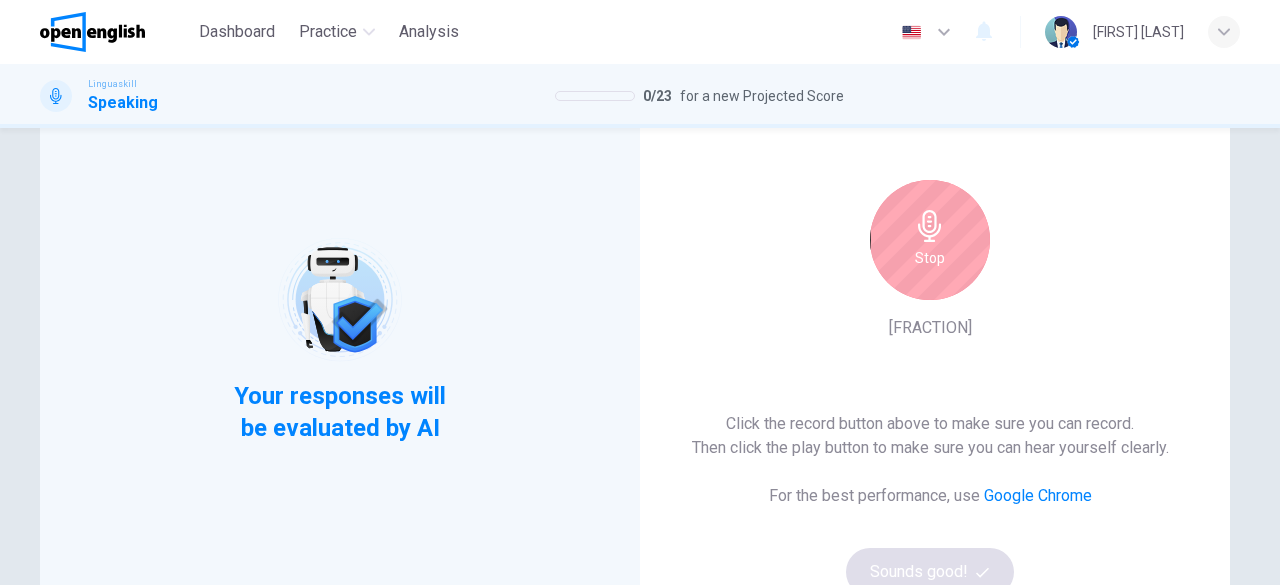 click on "Stop" at bounding box center (930, 258) 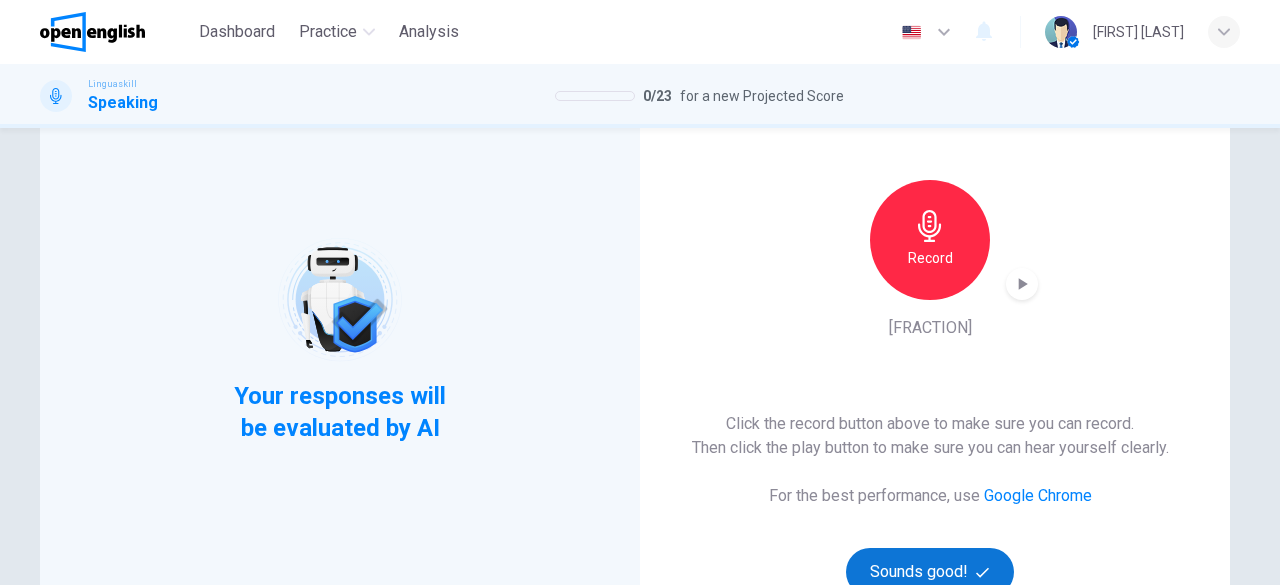 click on "Sounds good!" at bounding box center (930, 572) 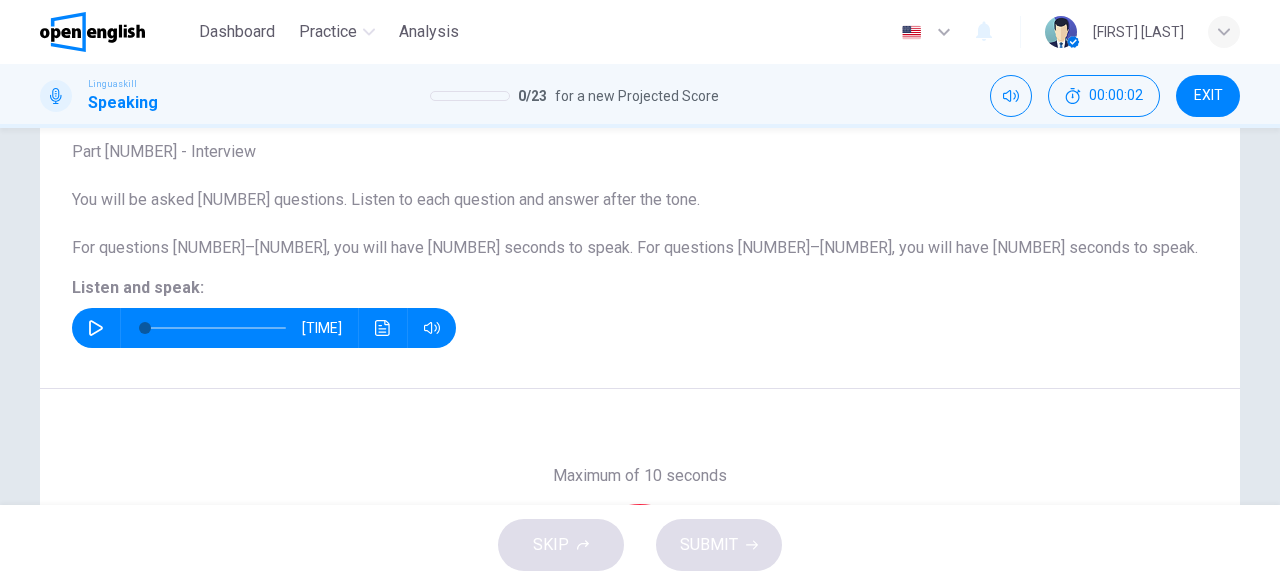 click at bounding box center [96, 328] 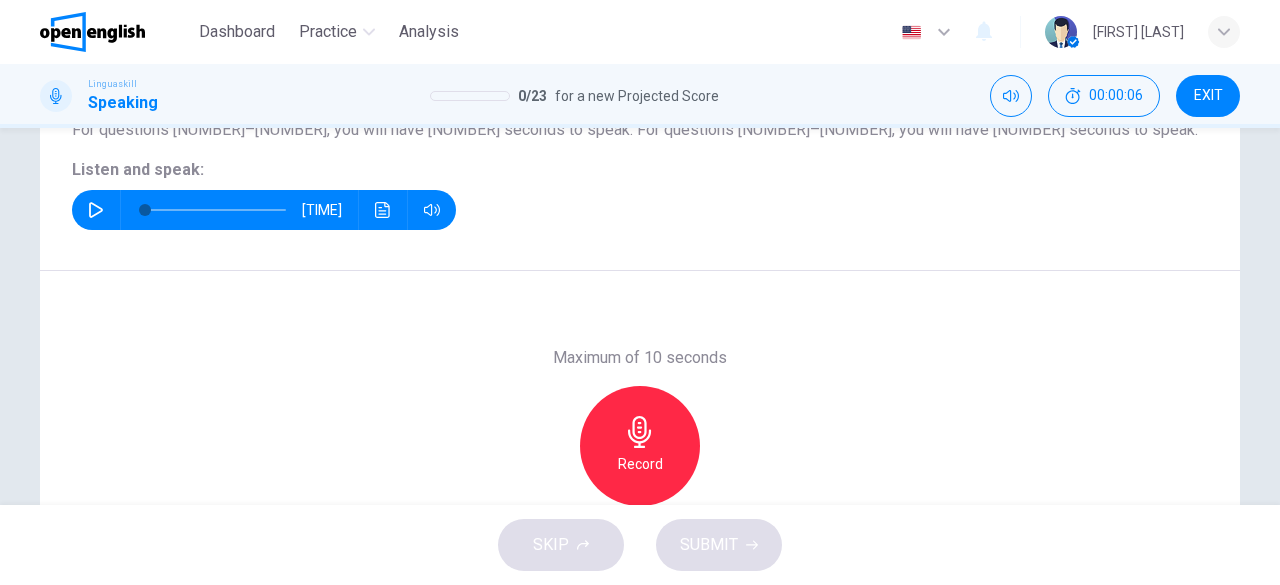scroll, scrollTop: 285, scrollLeft: 0, axis: vertical 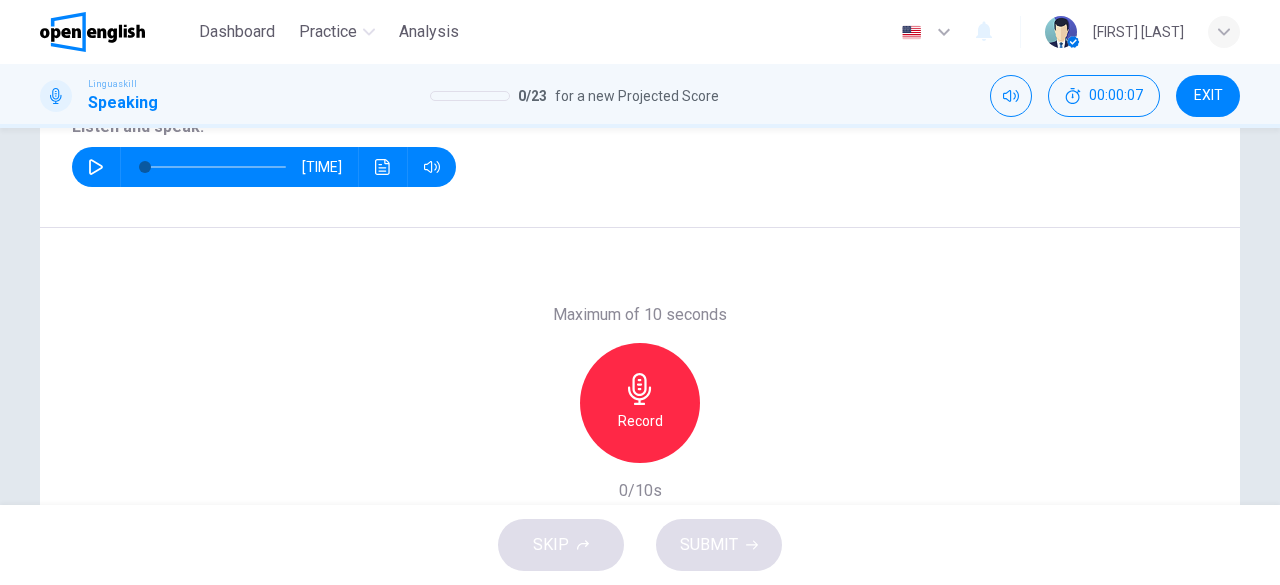 click on "Record" at bounding box center [640, 403] 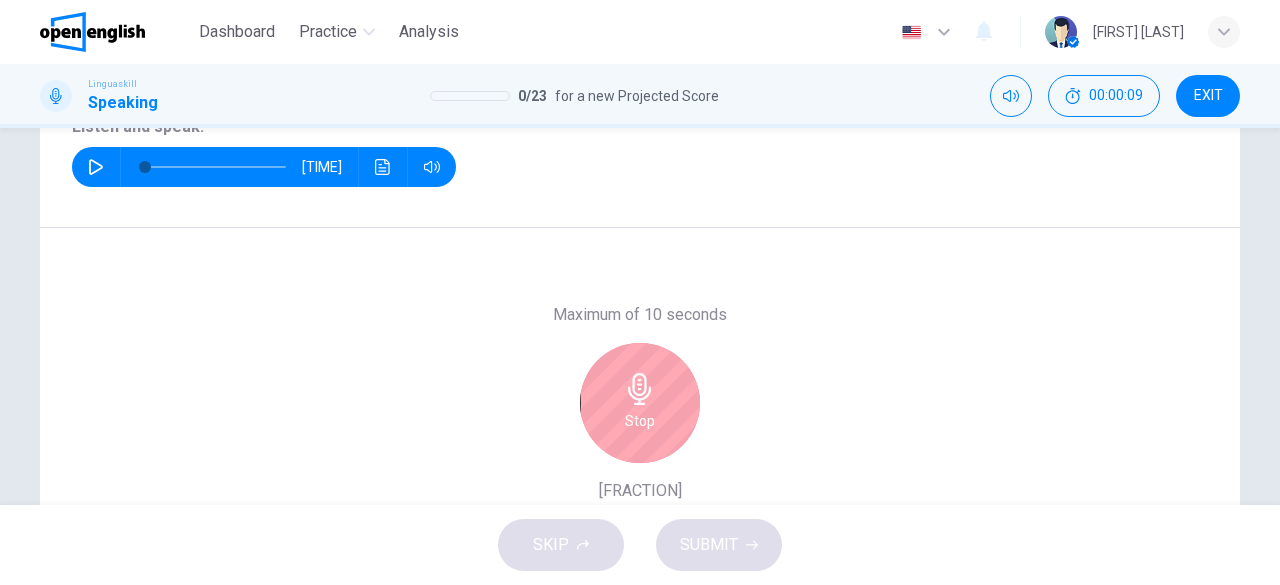 click on "Stop" at bounding box center (640, 403) 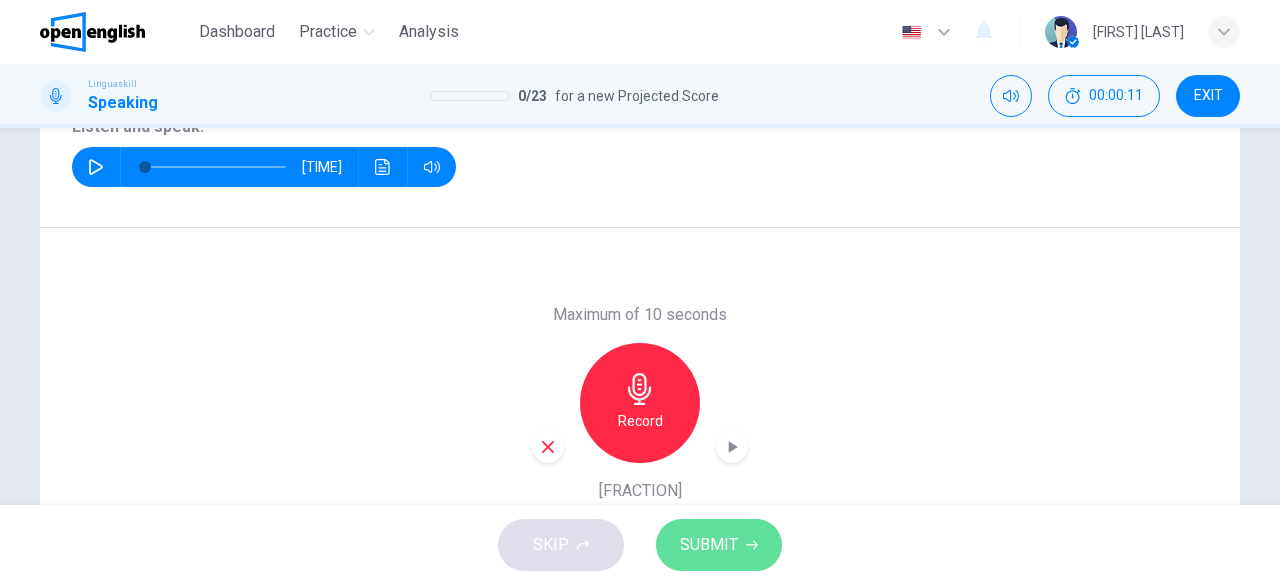 click on "SUBMIT" at bounding box center [719, 545] 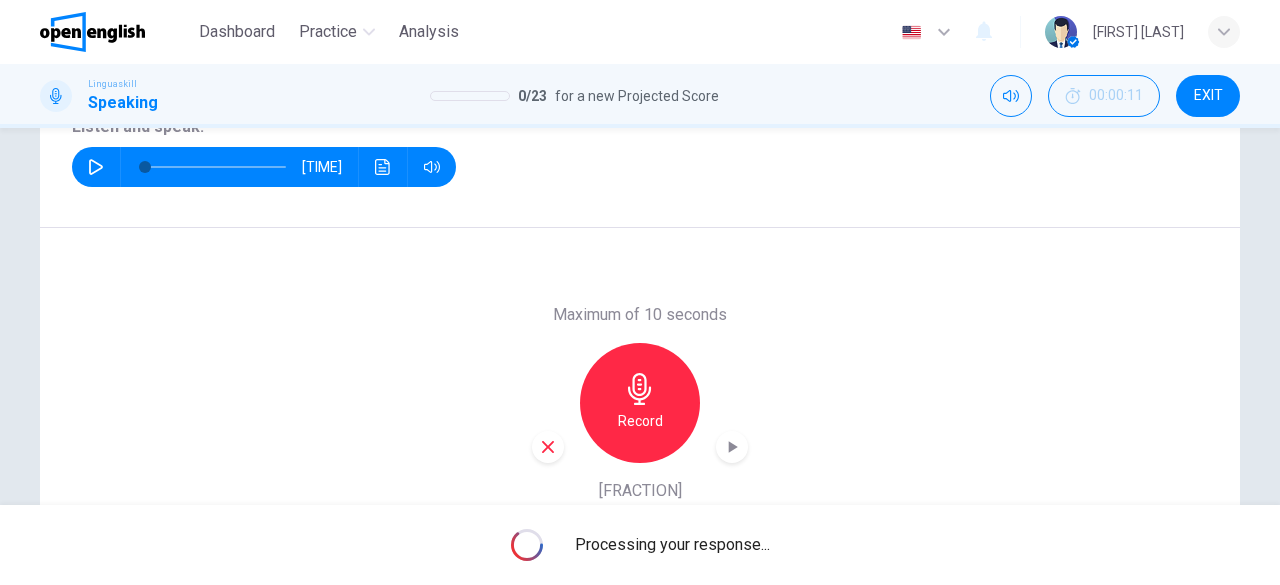 scroll, scrollTop: 398, scrollLeft: 0, axis: vertical 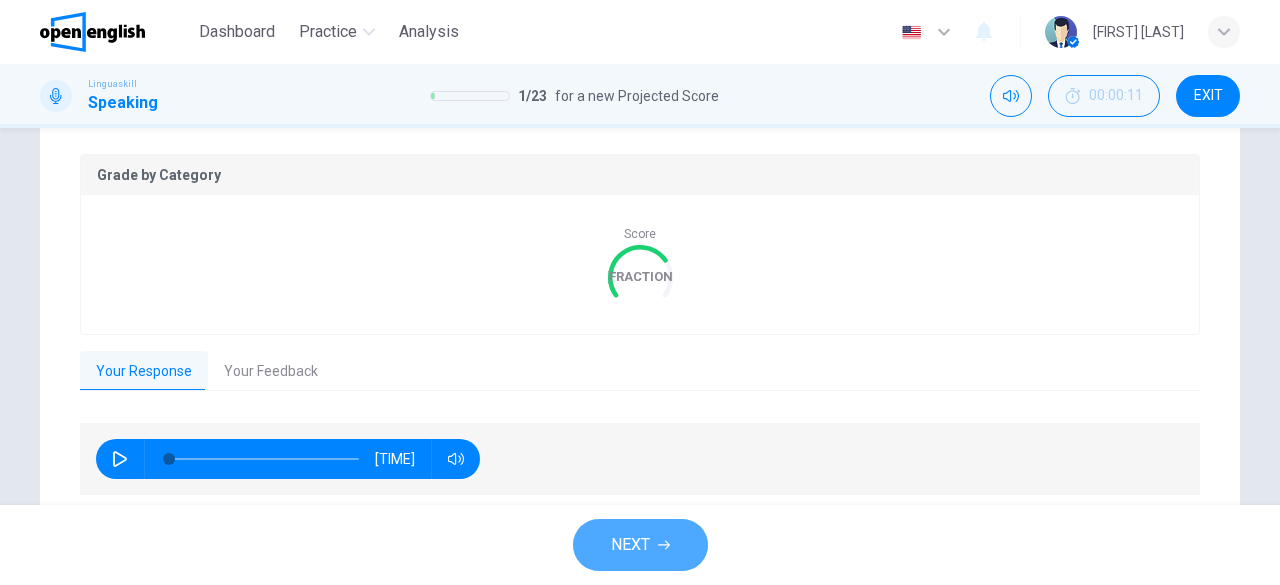 click on "NEXT" at bounding box center (630, 545) 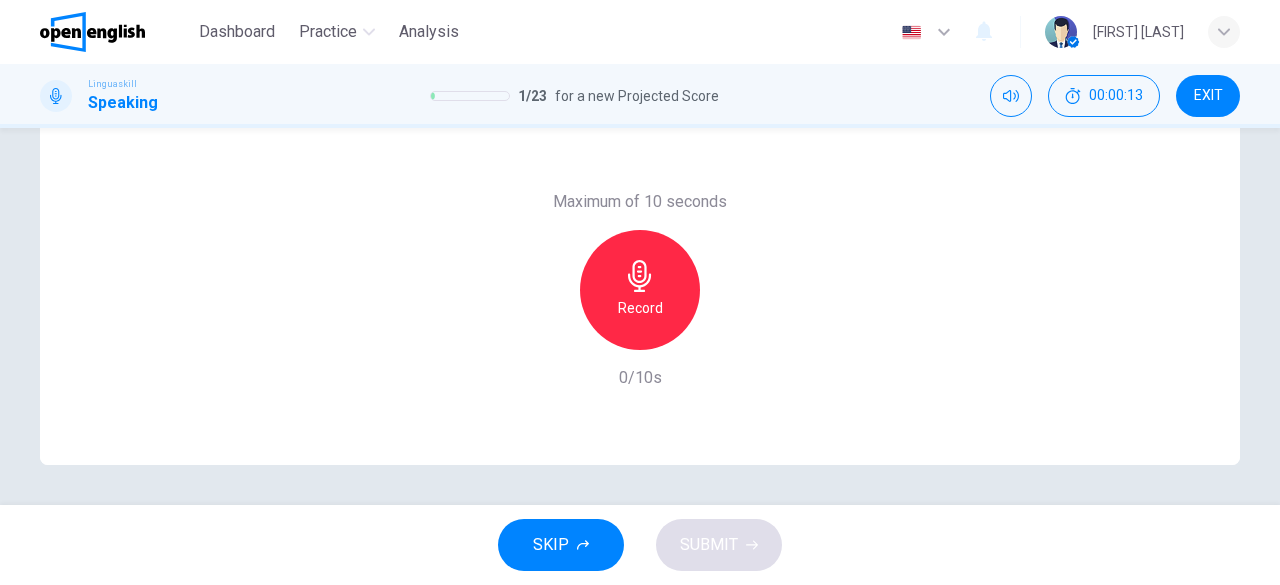 scroll, scrollTop: 222, scrollLeft: 0, axis: vertical 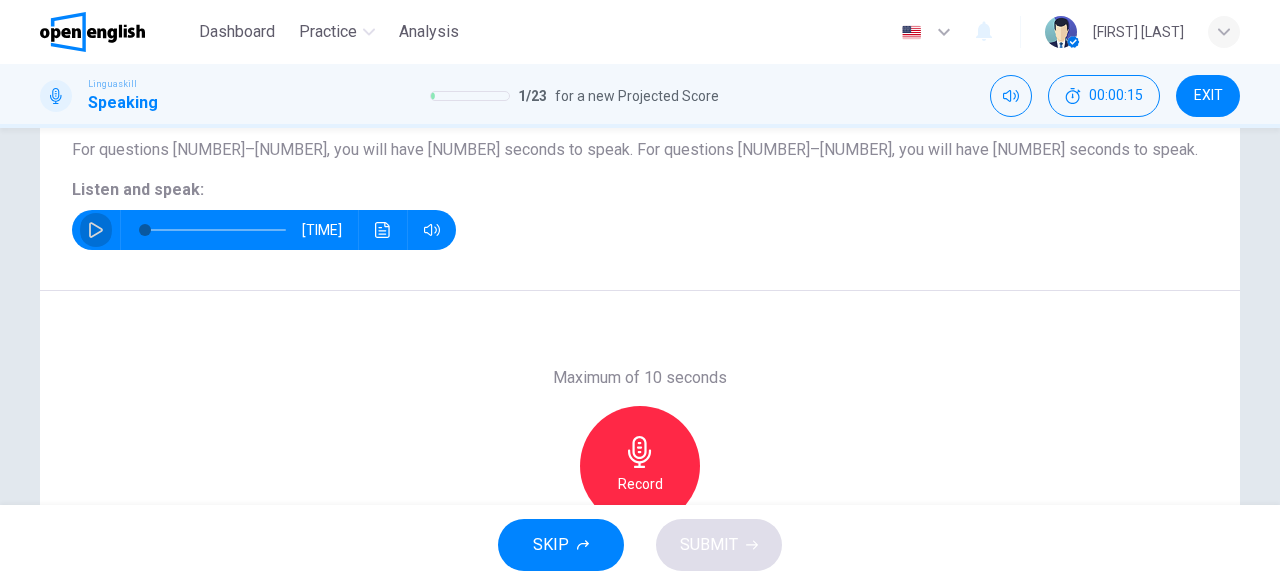 click 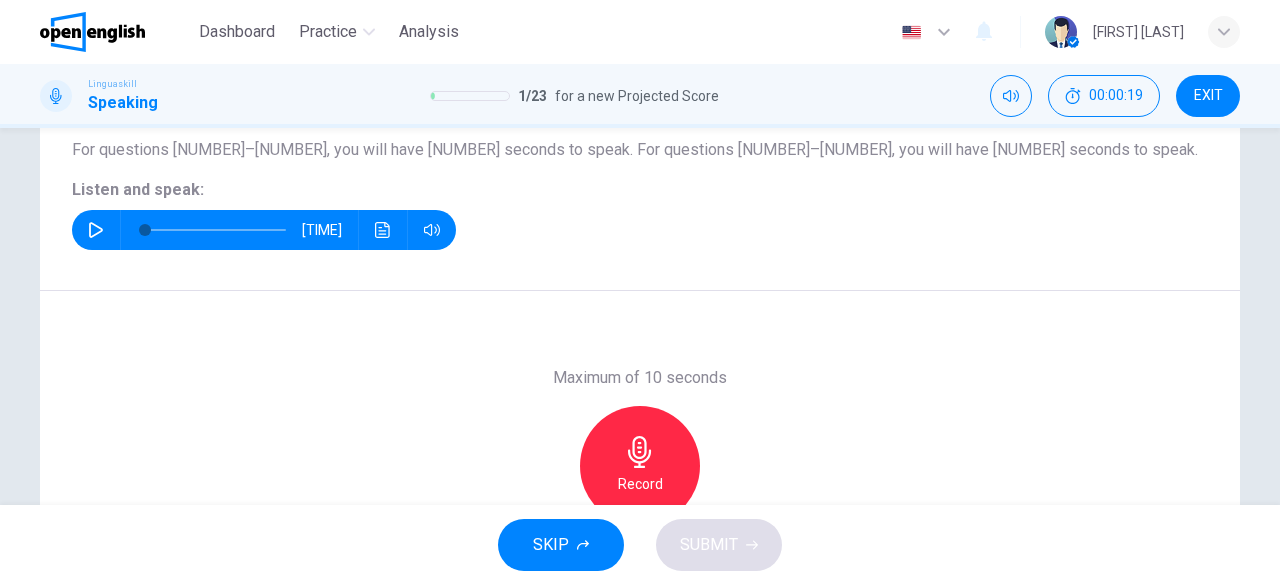 click on "Record" at bounding box center (640, 466) 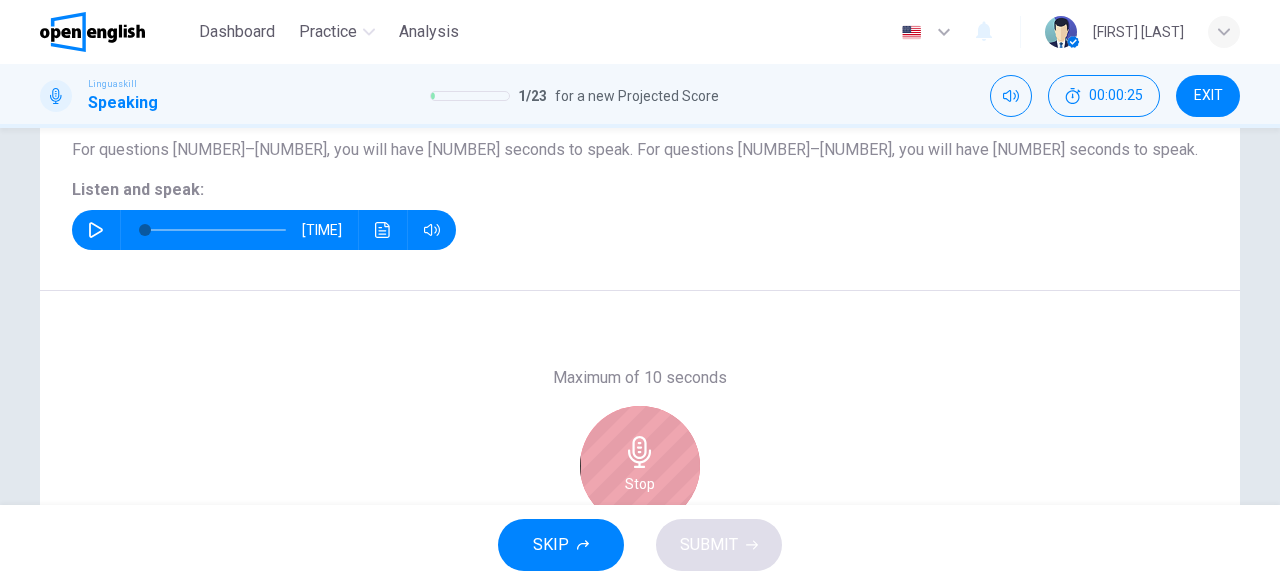 click on "Stop" at bounding box center [640, 466] 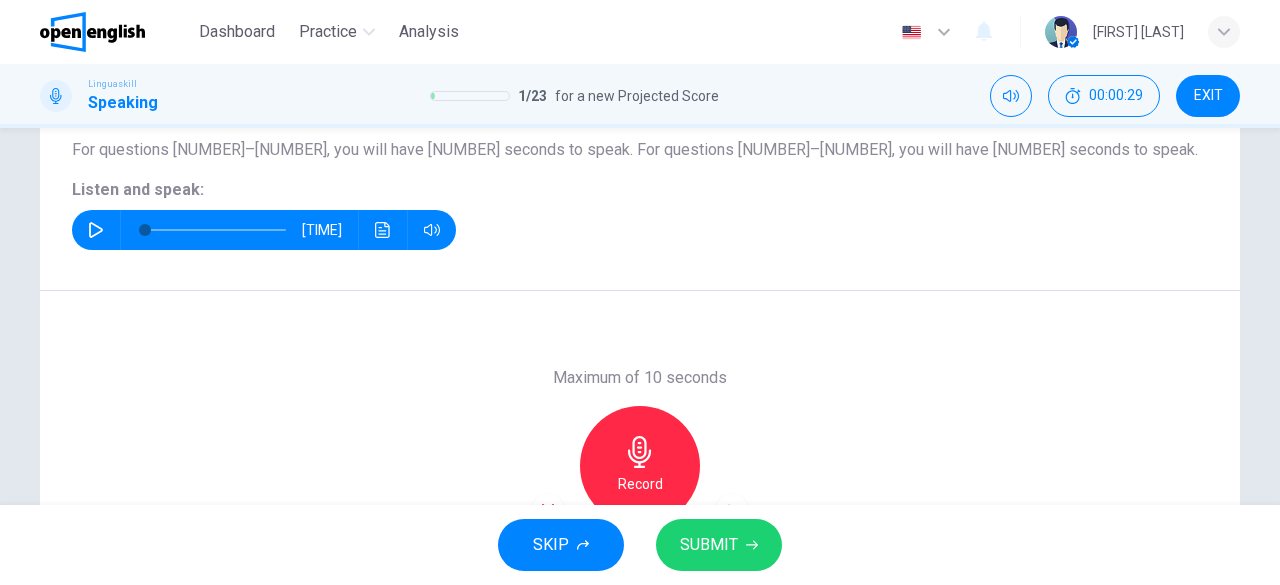 scroll, scrollTop: 351, scrollLeft: 0, axis: vertical 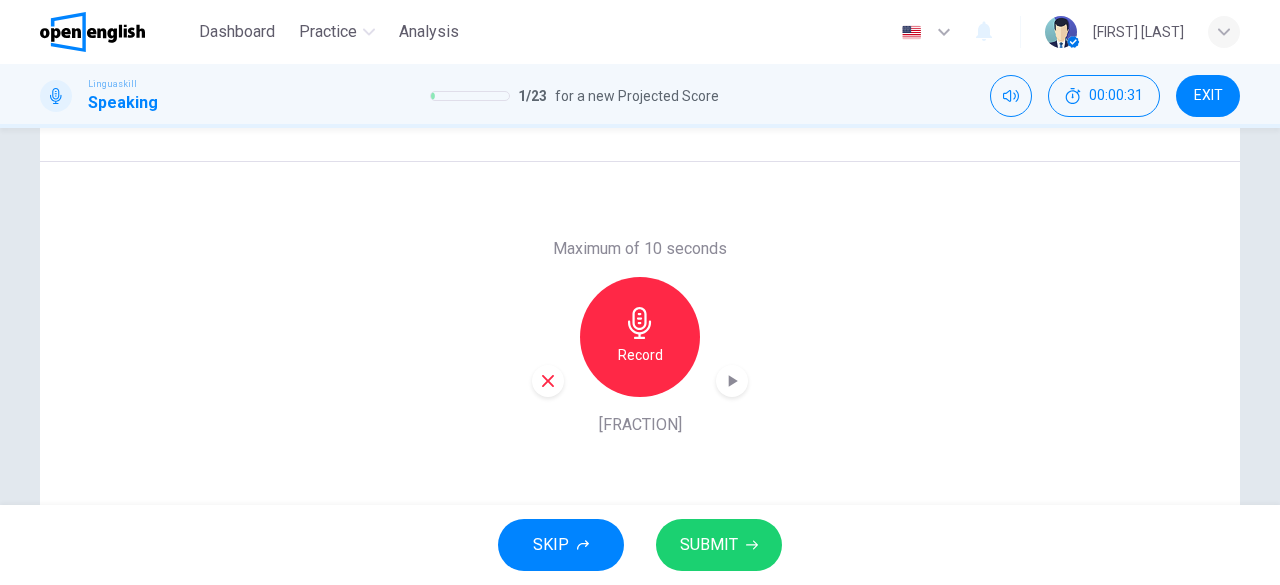 click 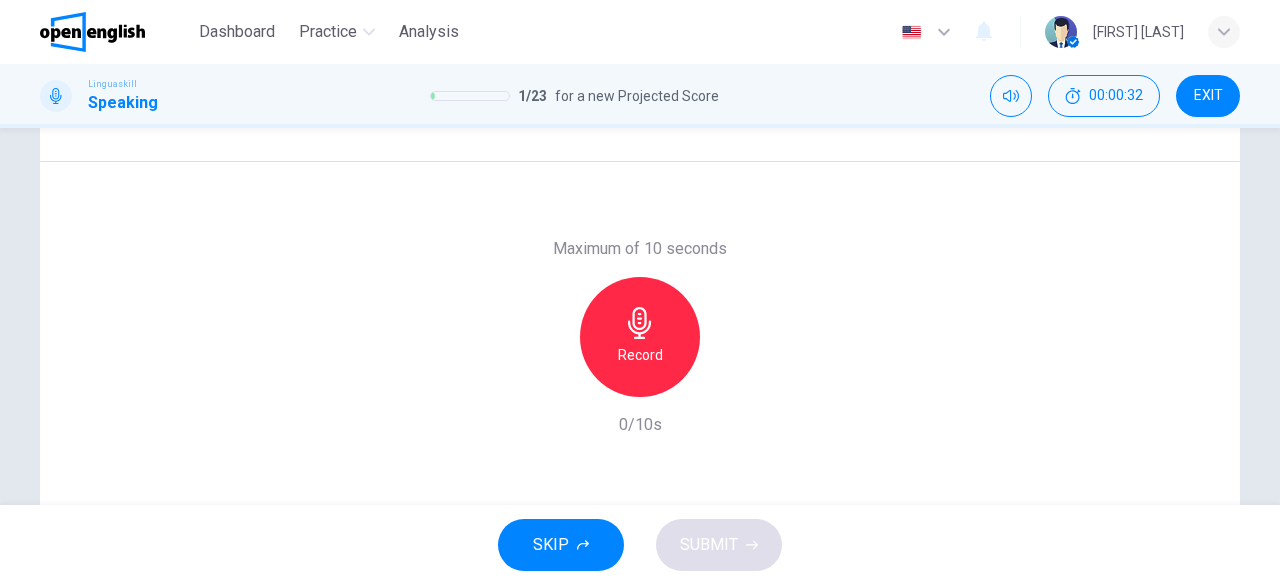 click on "Record" at bounding box center (640, 337) 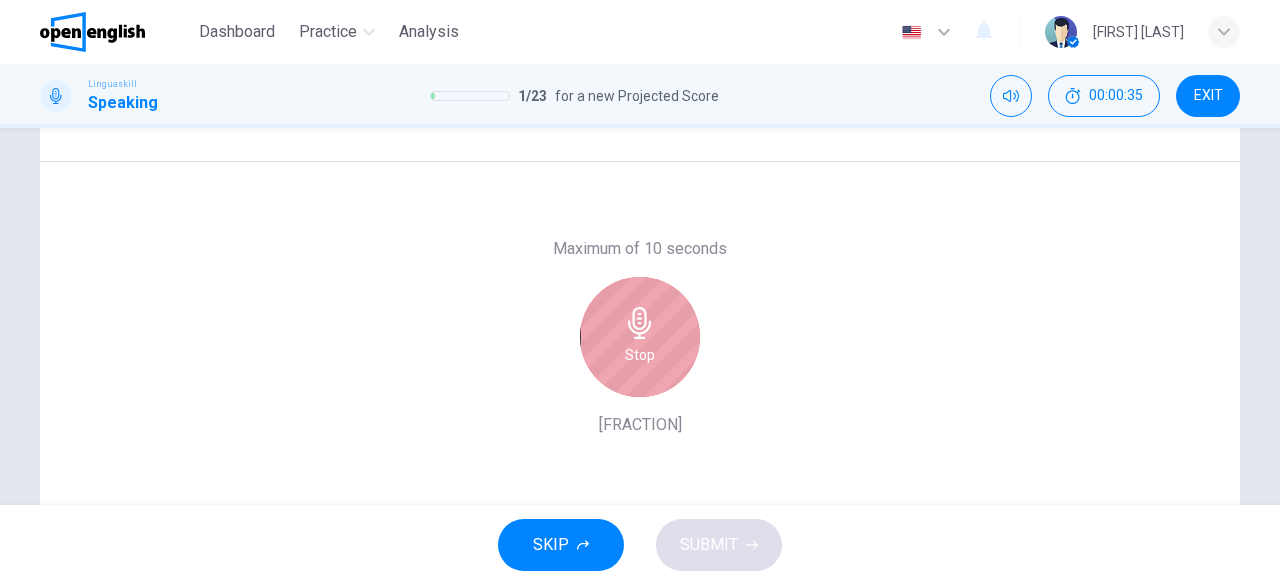 click on "Stop" at bounding box center (640, 337) 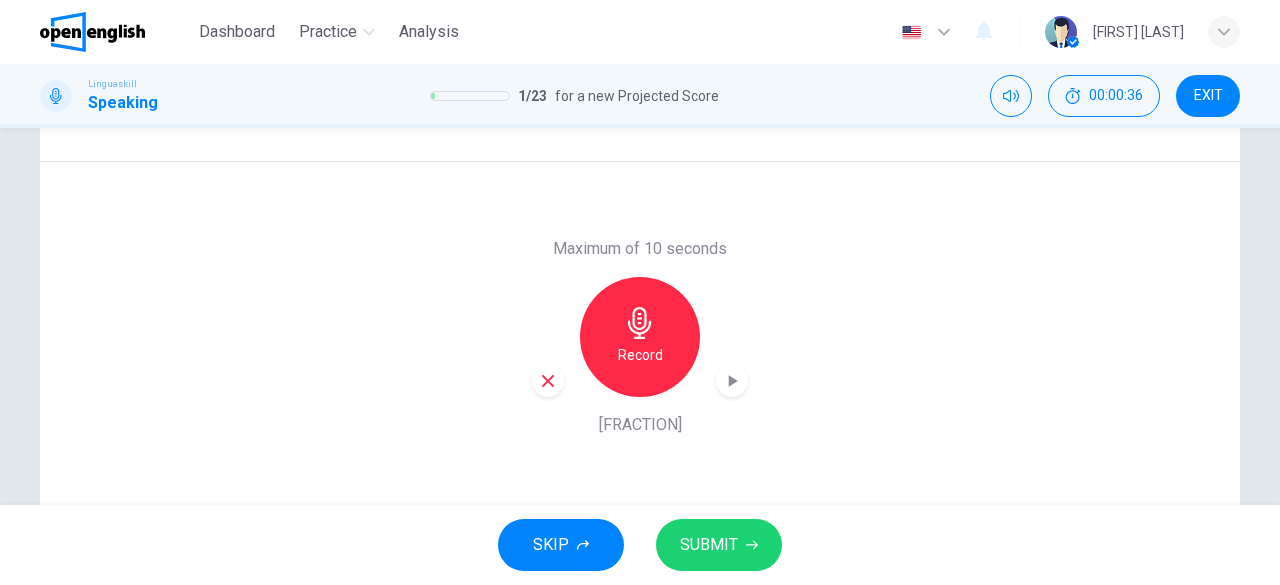 click 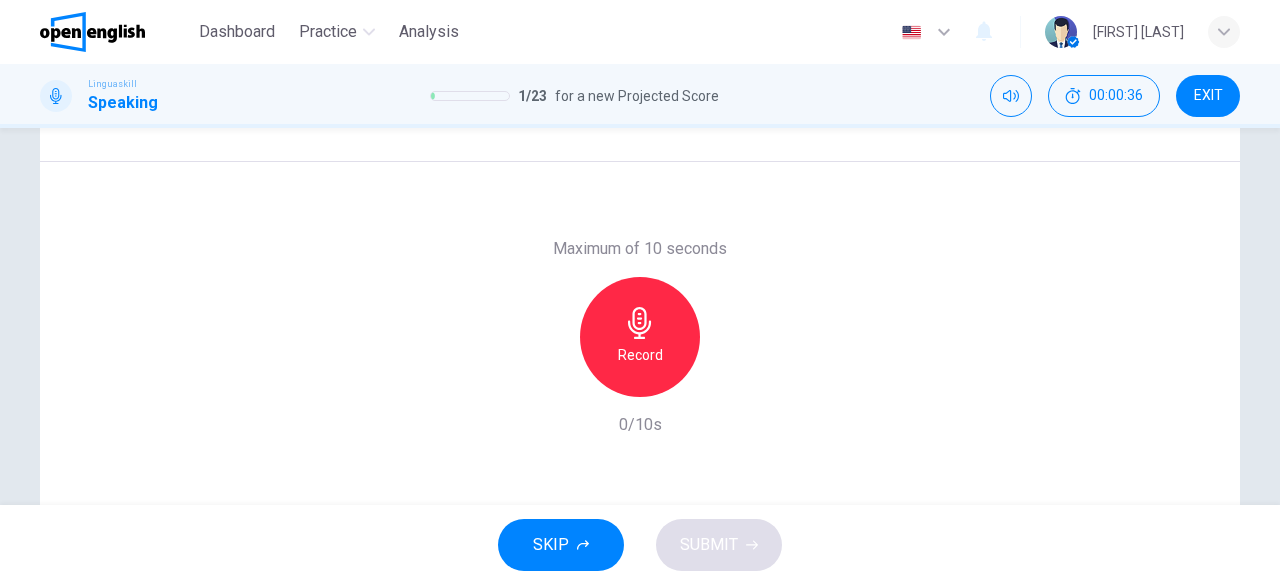 click on "Record" at bounding box center [640, 355] 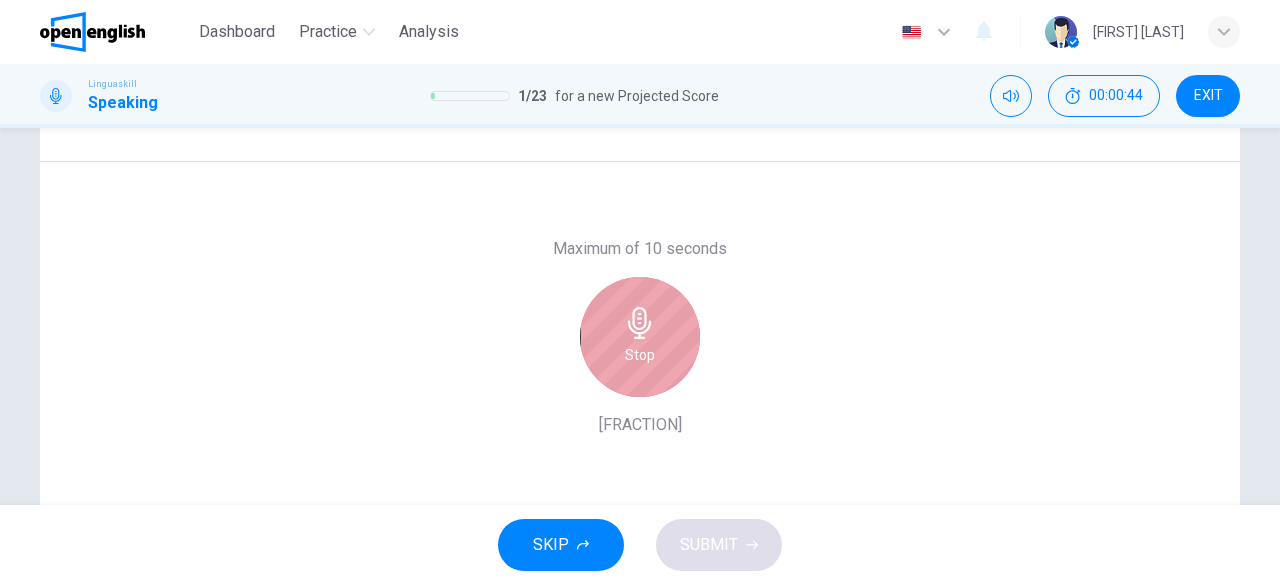 click on "Stop" at bounding box center (640, 337) 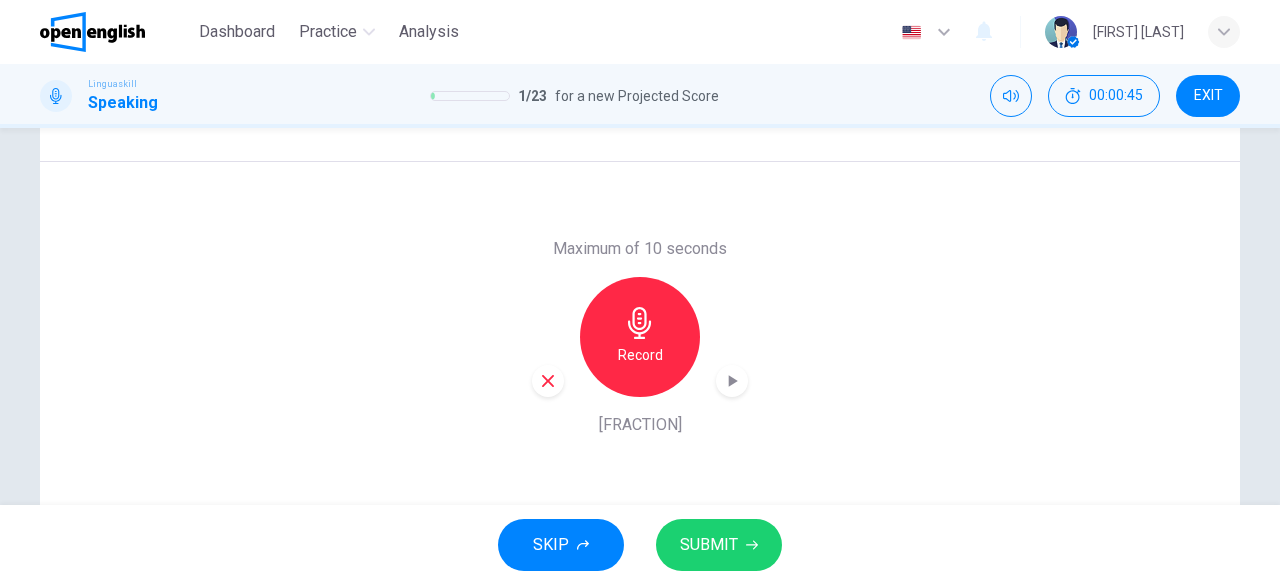 click 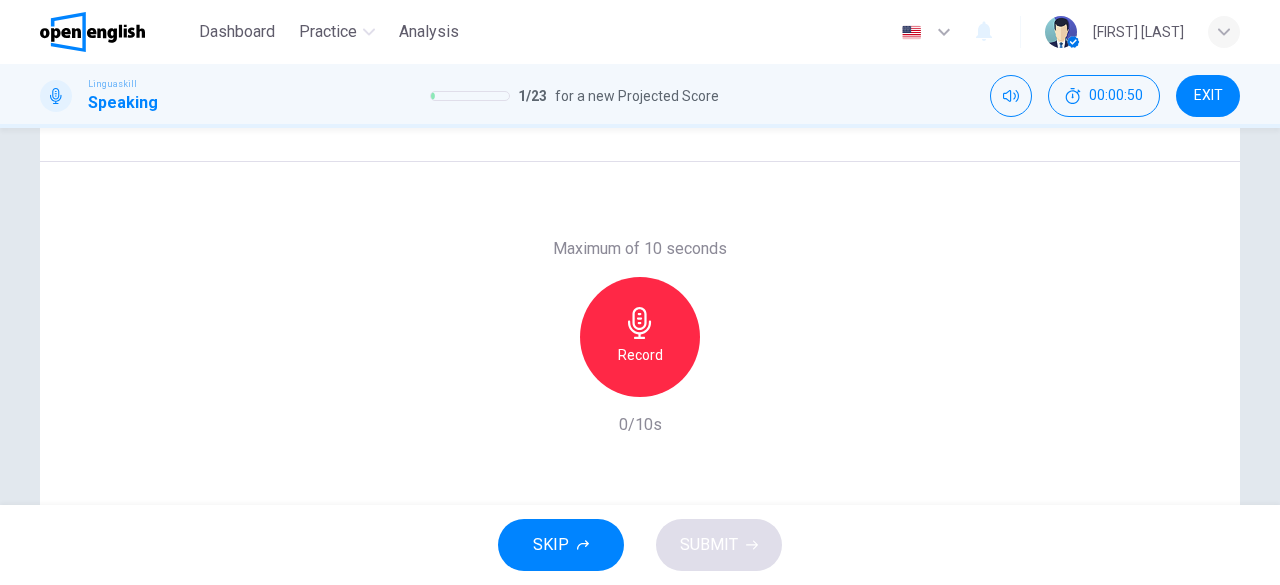 click on "Record" at bounding box center (640, 355) 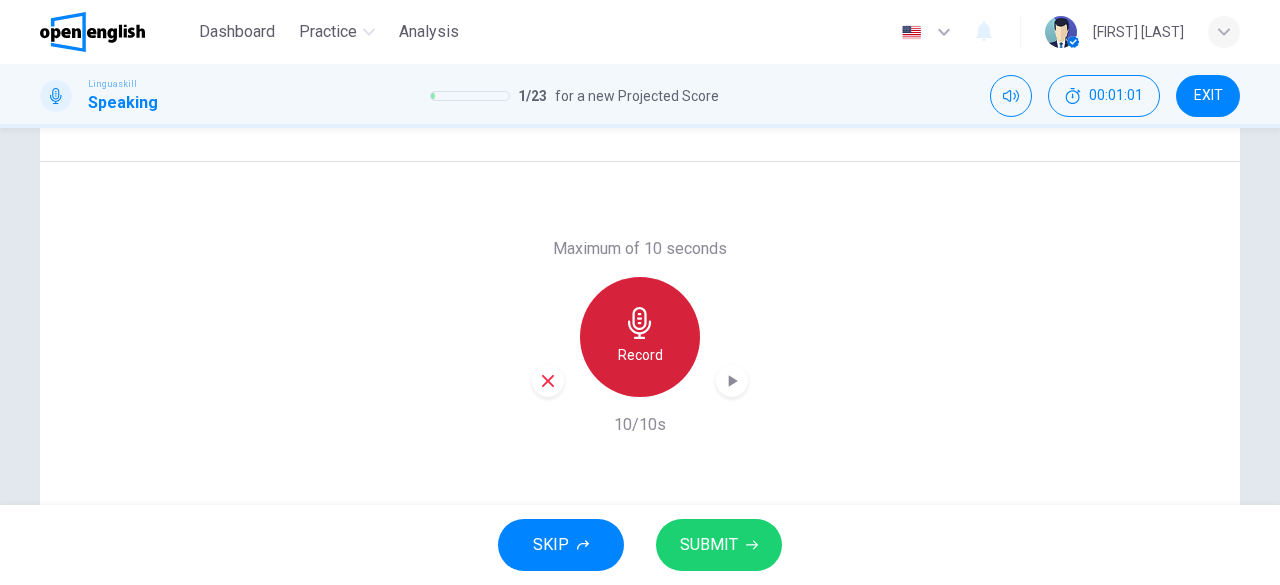 click on "Record" at bounding box center [640, 337] 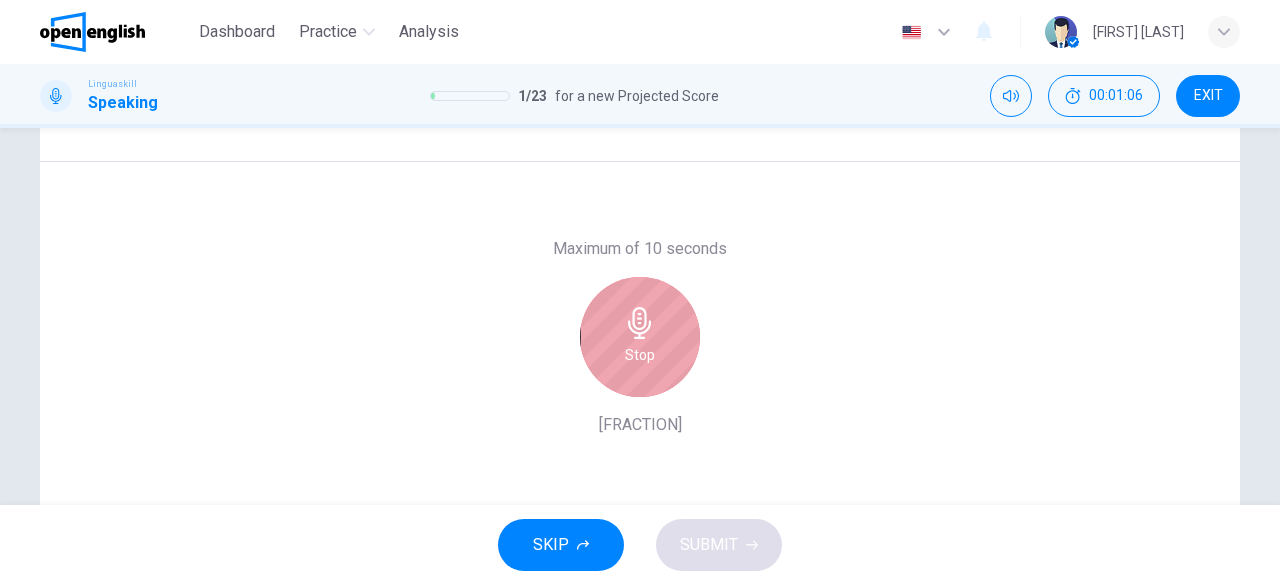 click on "Stop" at bounding box center [640, 337] 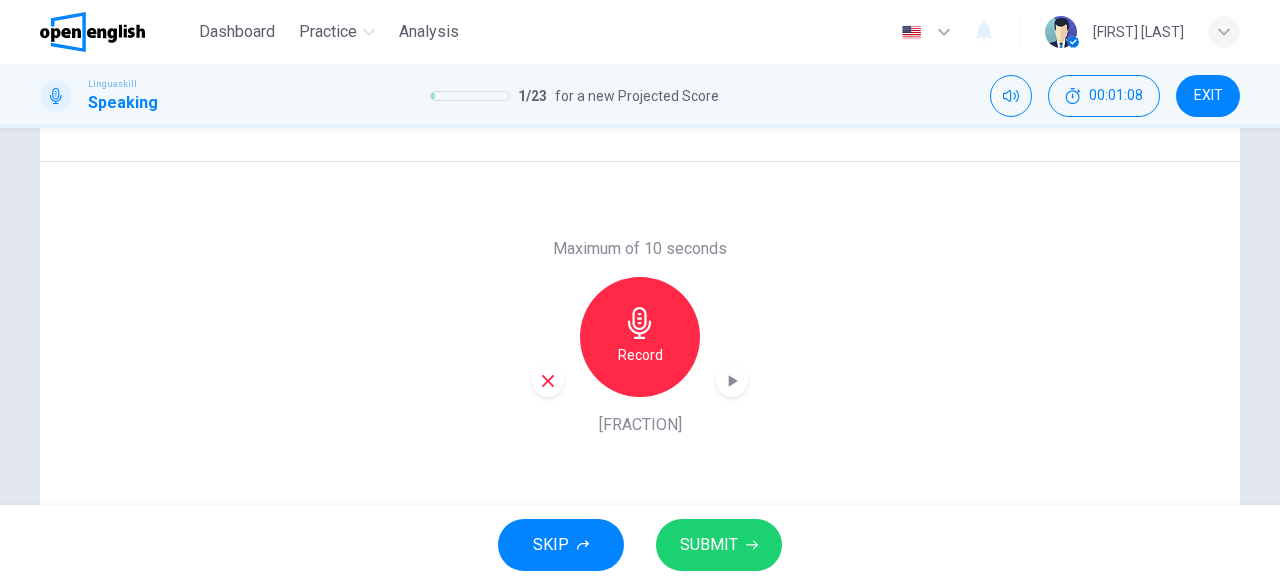 click at bounding box center (548, 381) 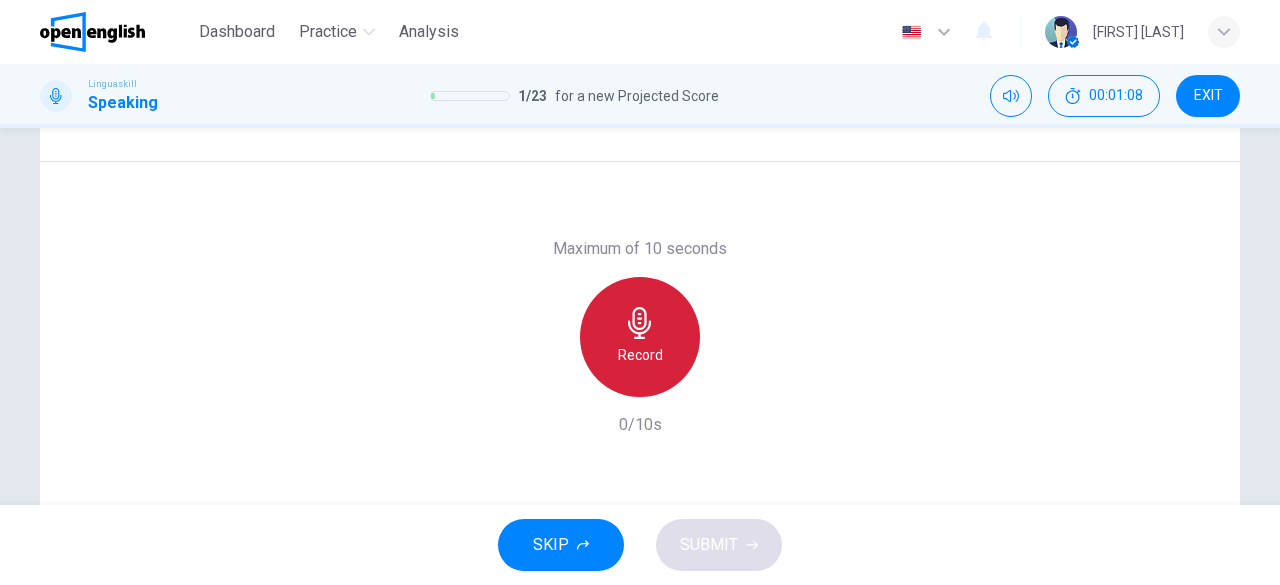 click on "Record" at bounding box center [640, 355] 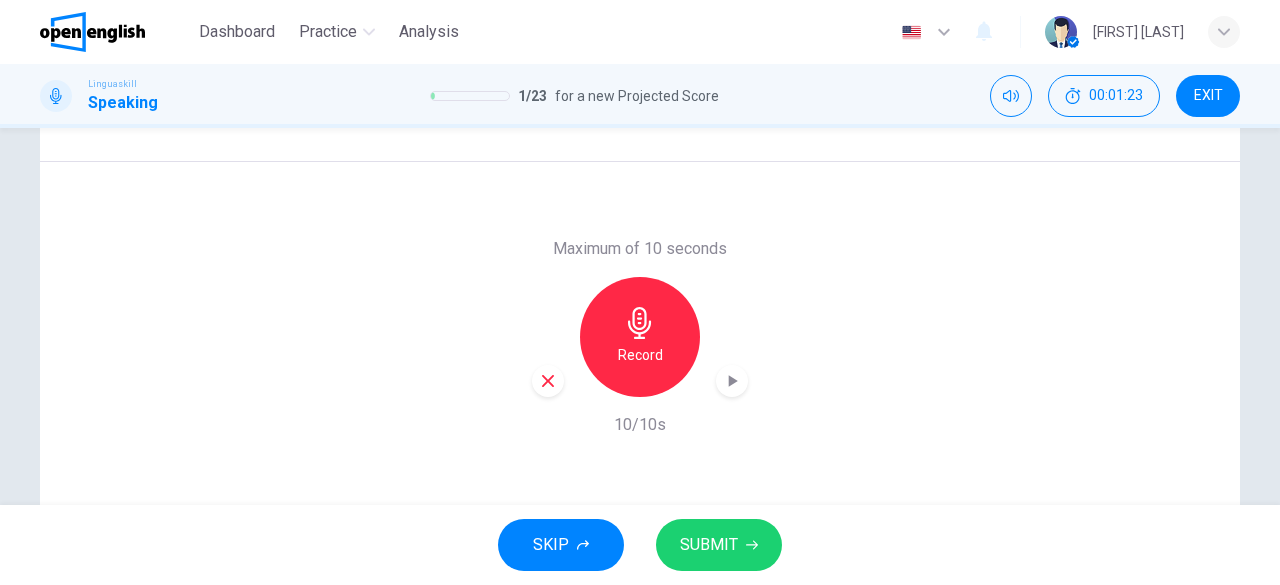 click on "Record" at bounding box center (640, 355) 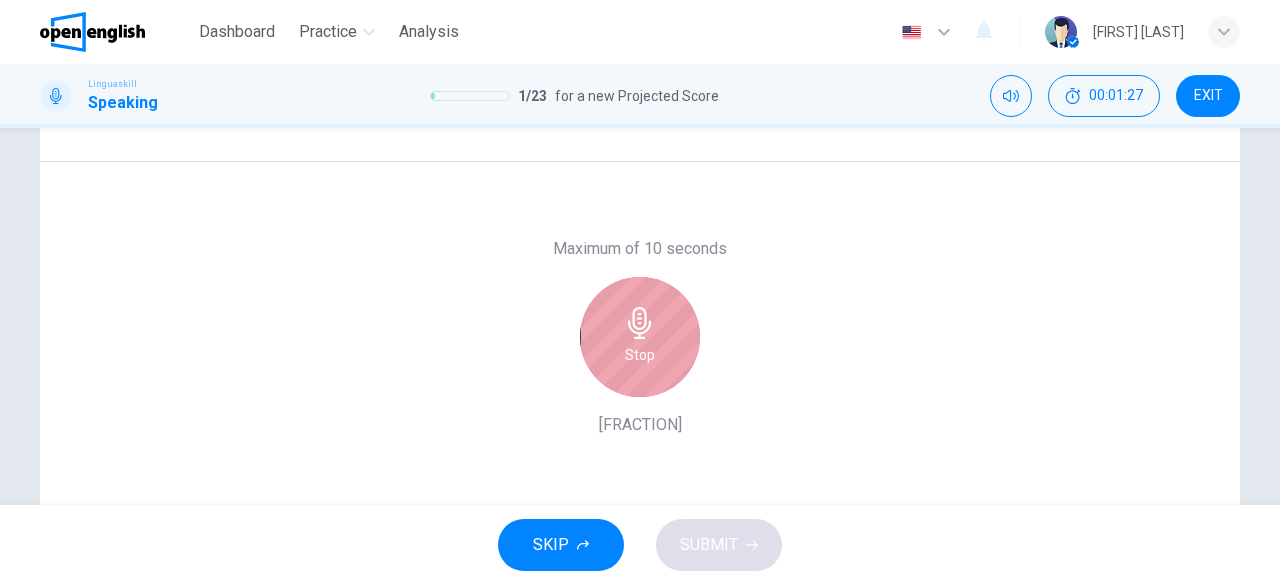 click on "Stop" at bounding box center (640, 337) 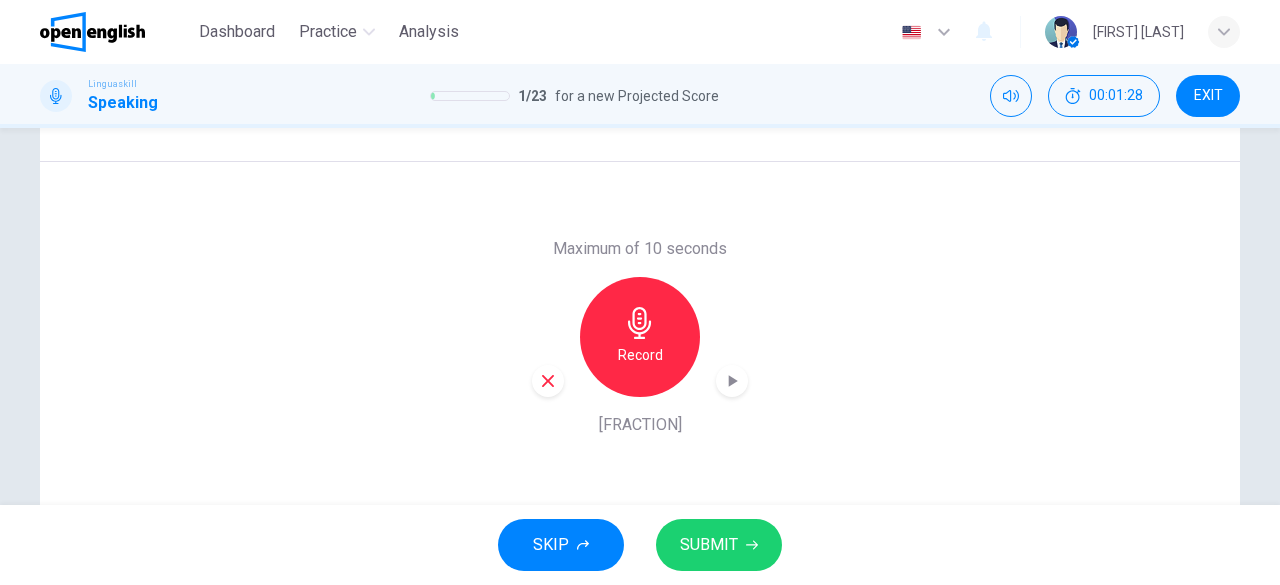 click 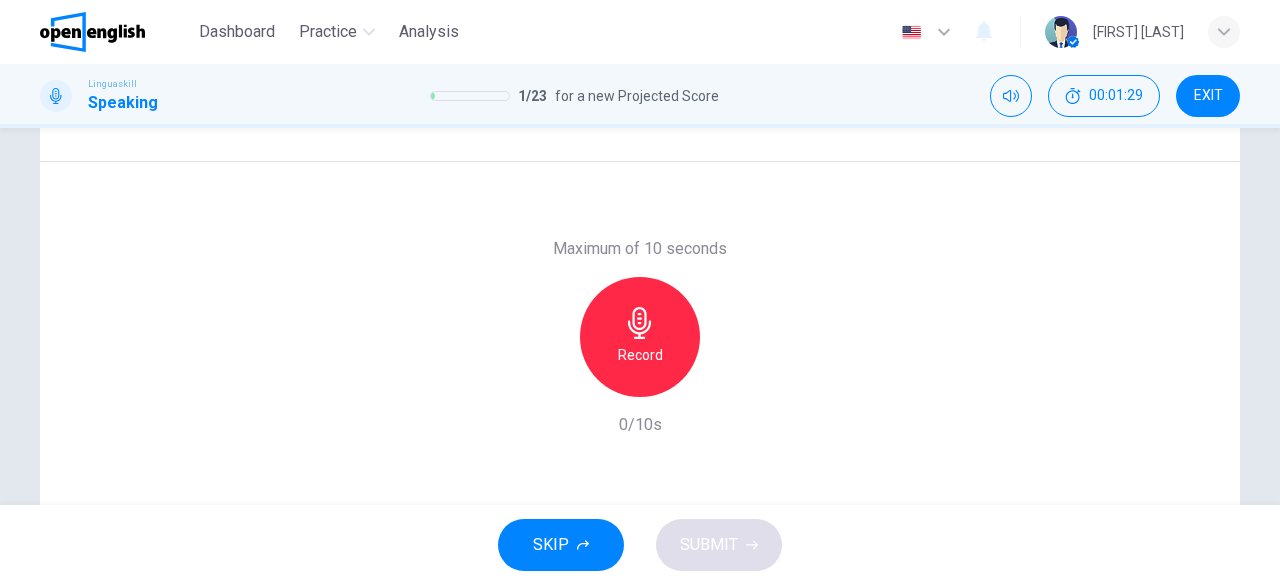 click on "Record" at bounding box center [640, 337] 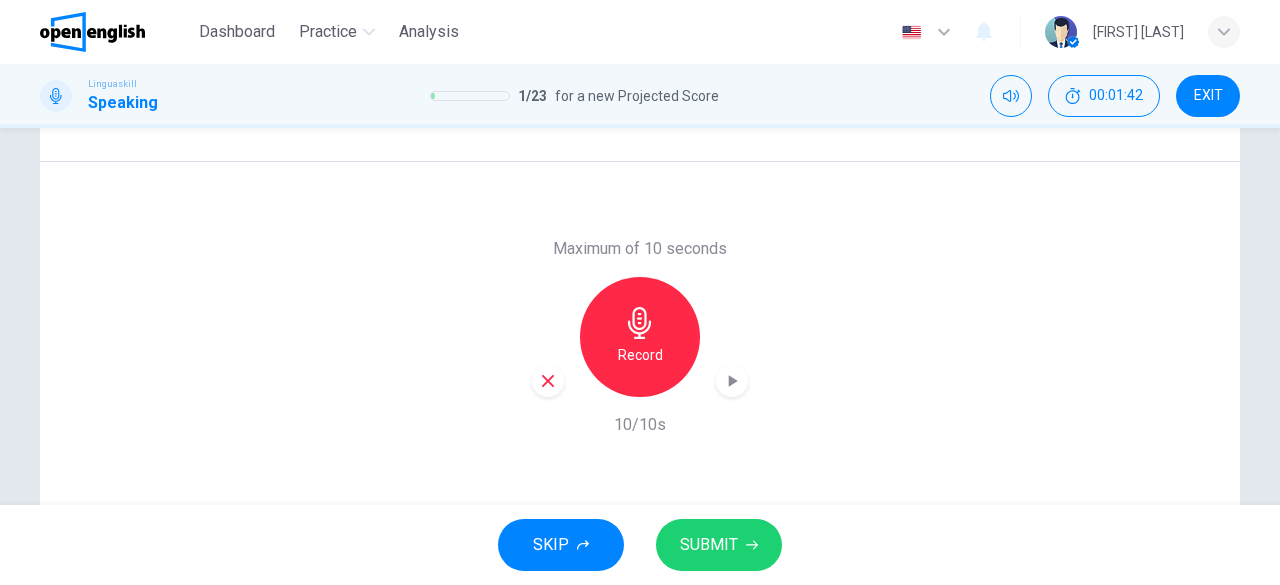 click 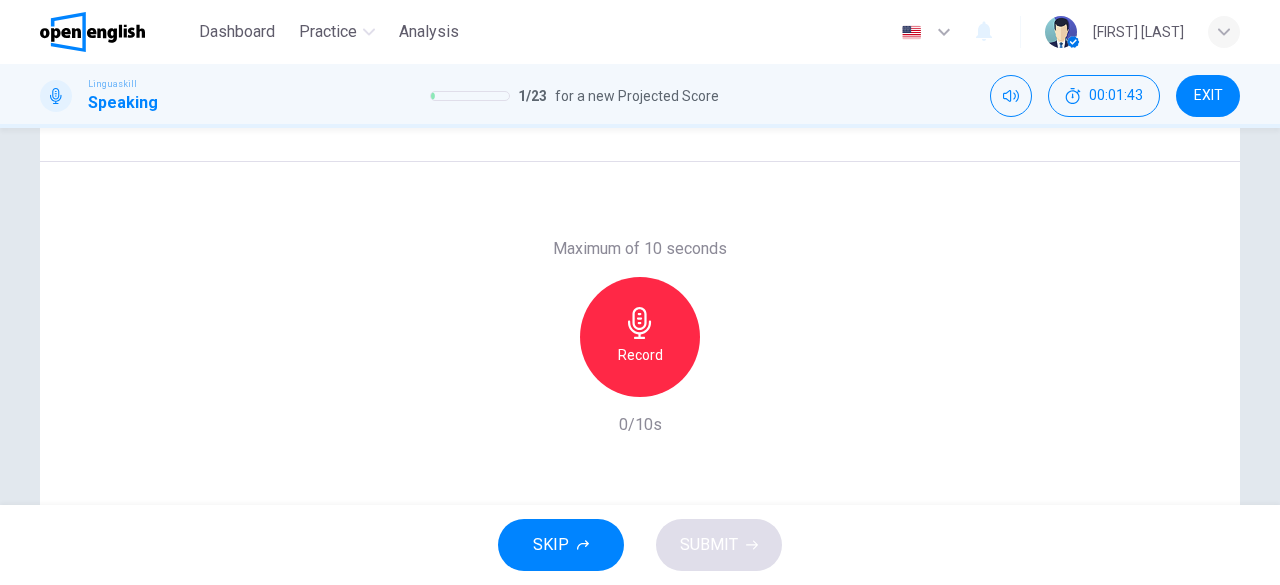 click on "Record" at bounding box center [640, 337] 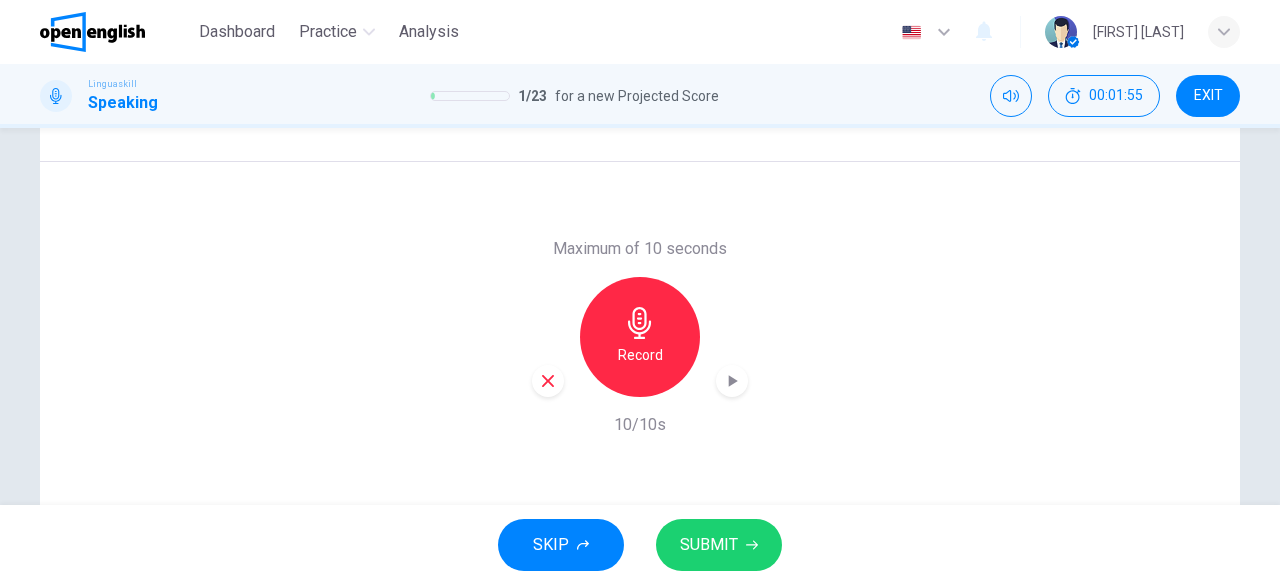 click 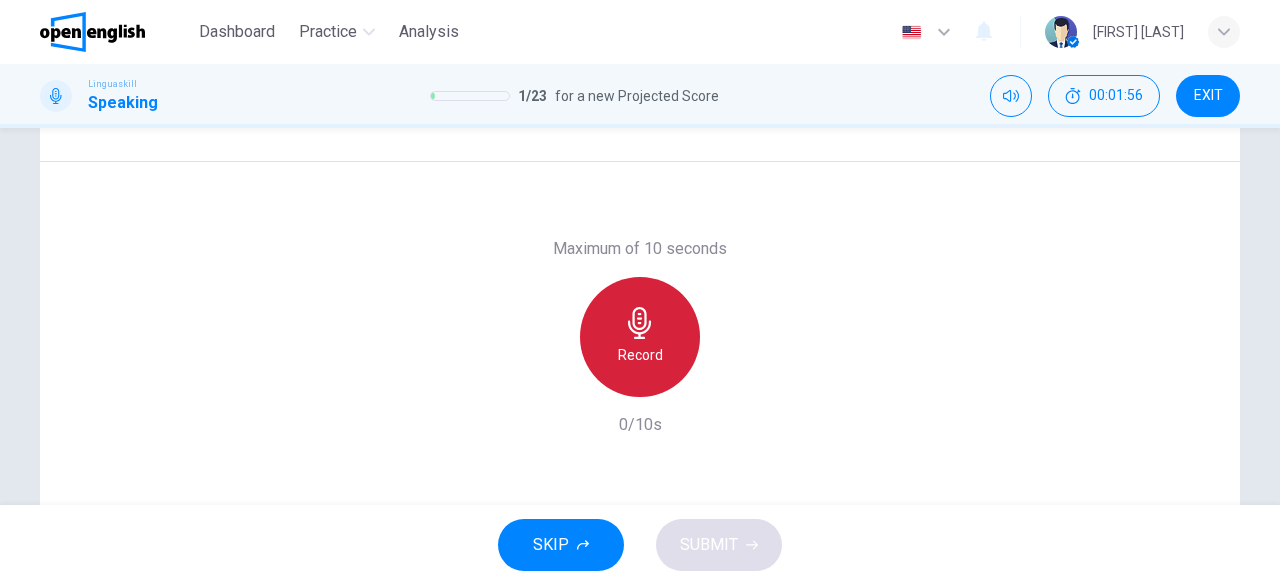 click on "Record" at bounding box center (640, 337) 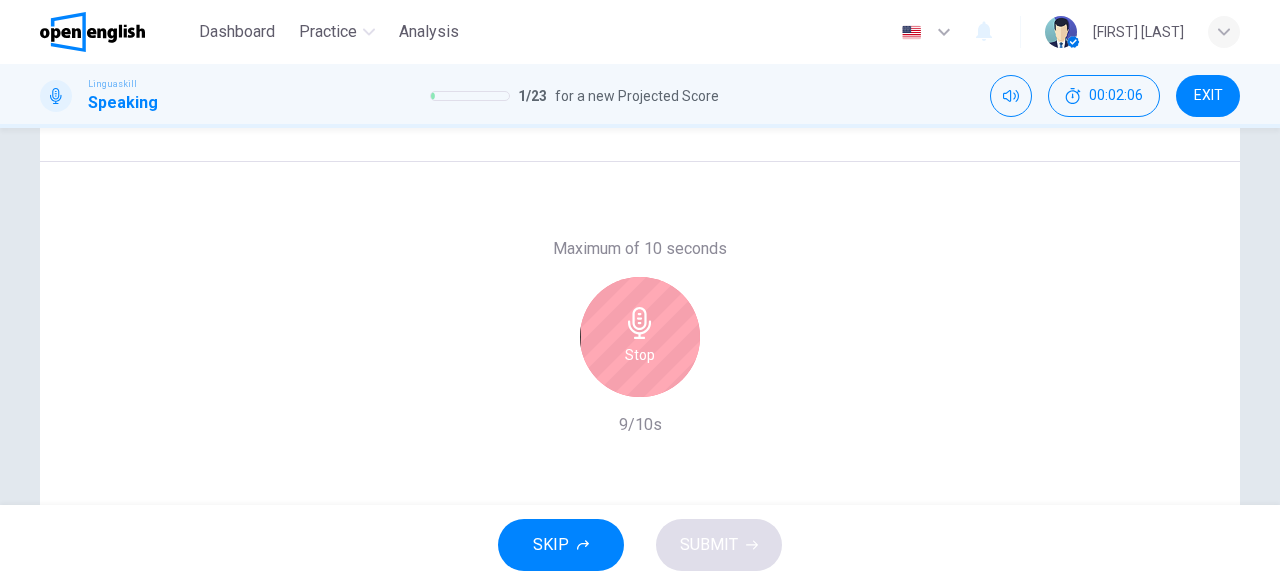 click on "Stop" at bounding box center [640, 337] 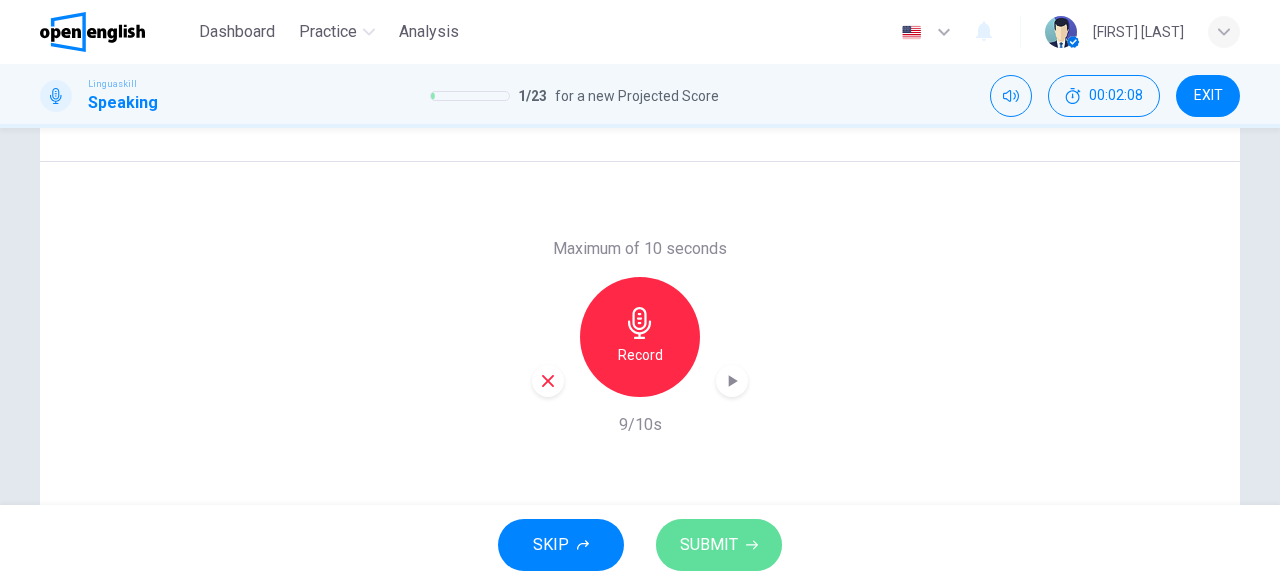 click on "SUBMIT" at bounding box center [709, 545] 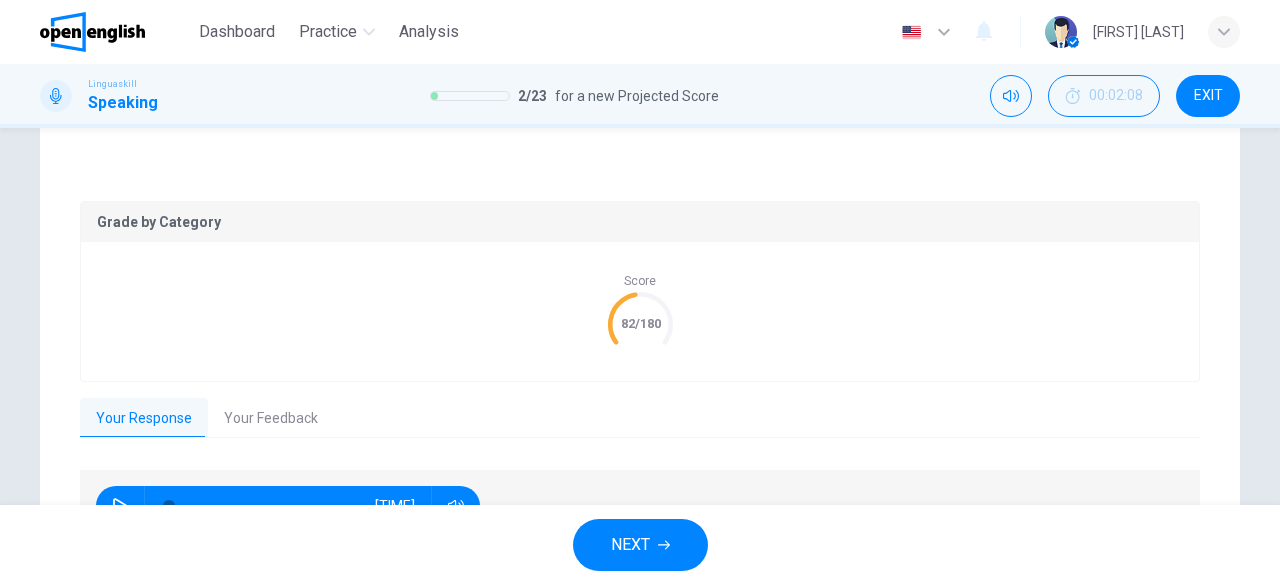 click 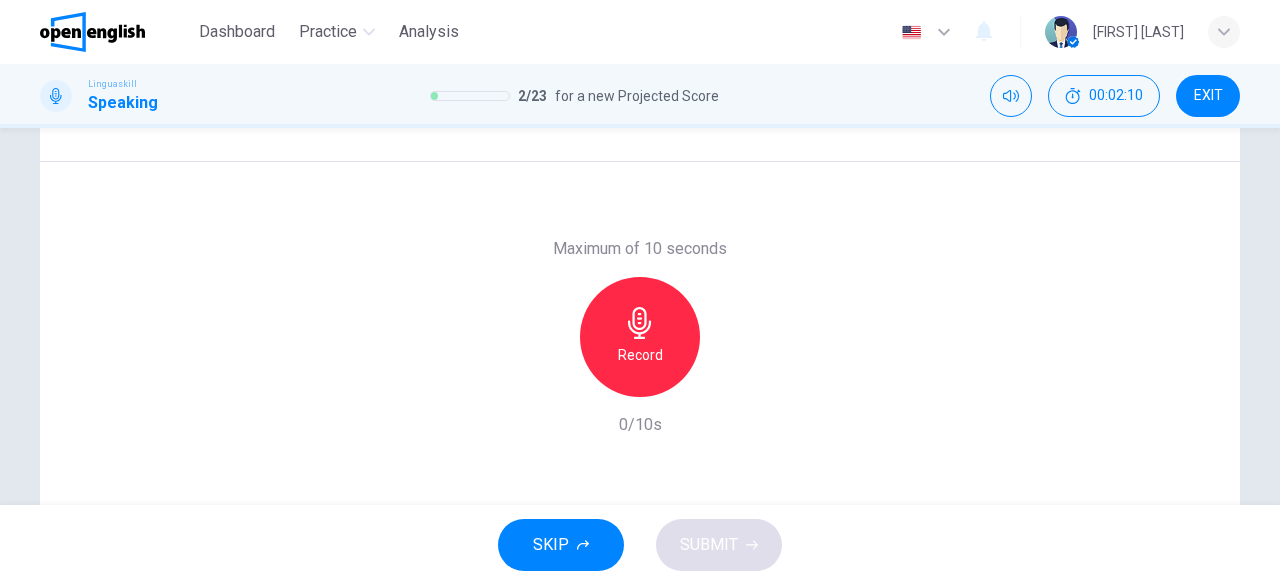 scroll, scrollTop: 151, scrollLeft: 0, axis: vertical 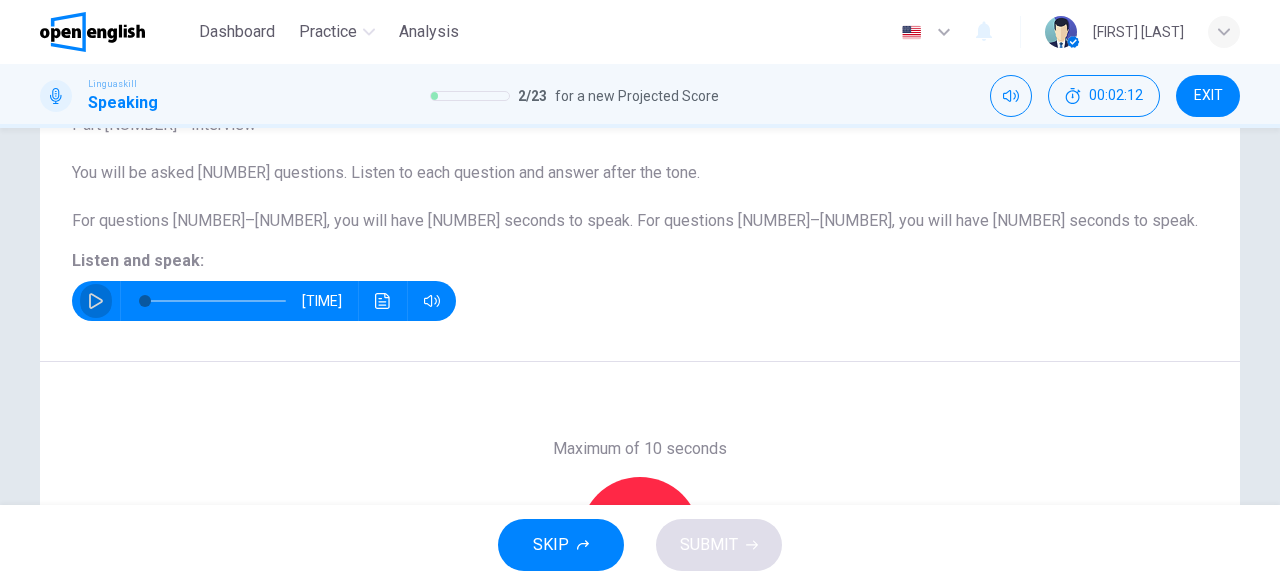 click at bounding box center [96, 301] 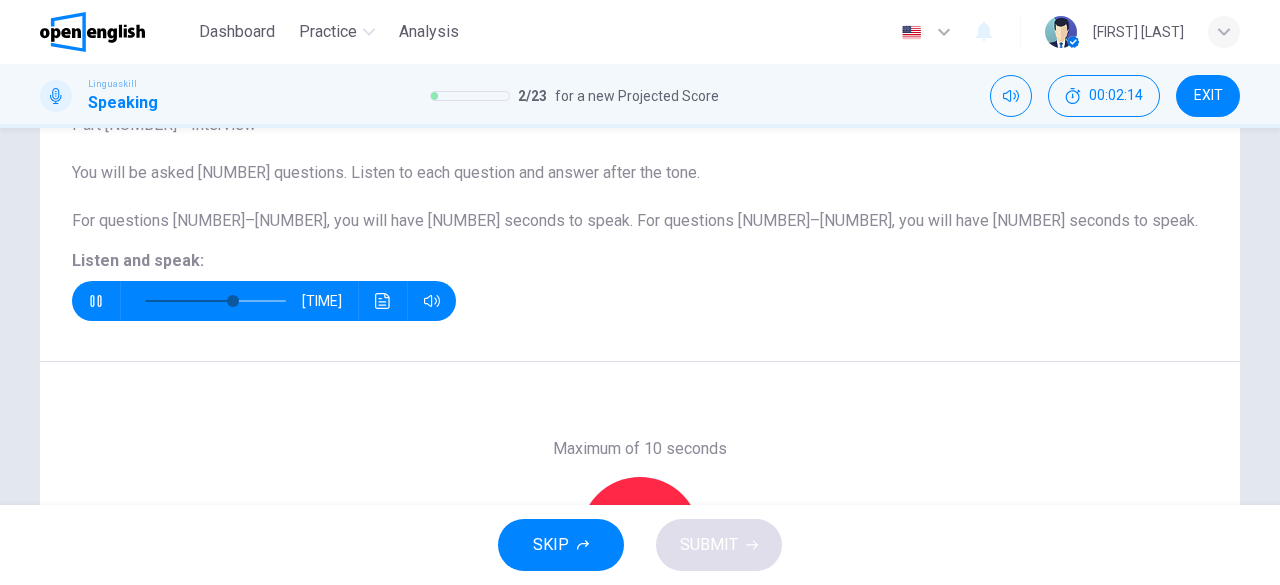 click 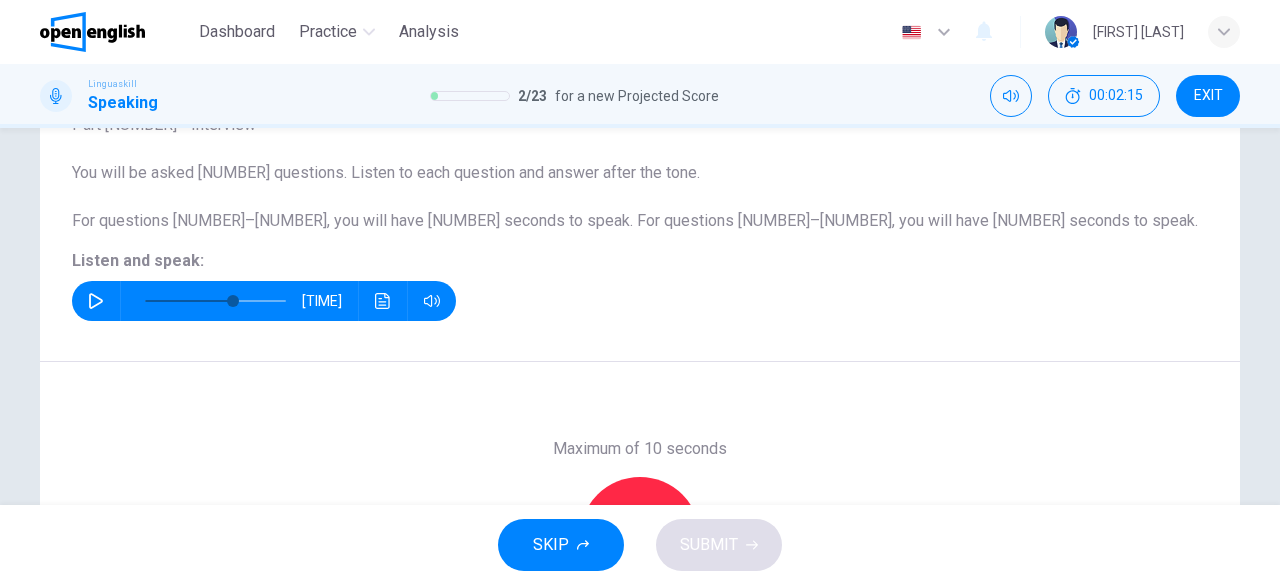 click 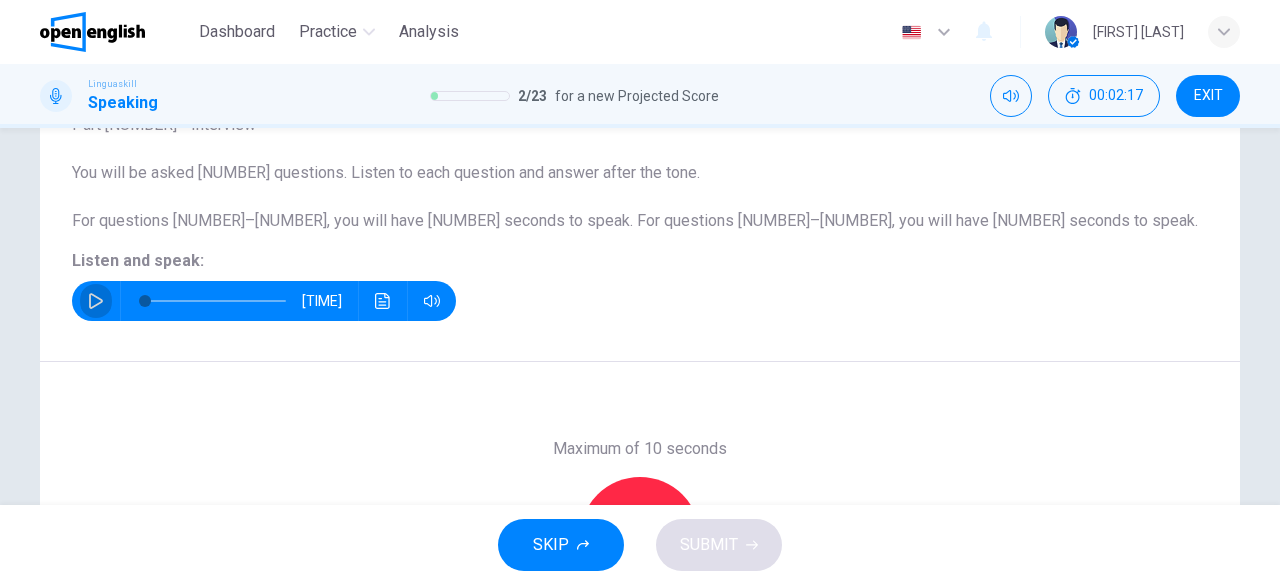 click 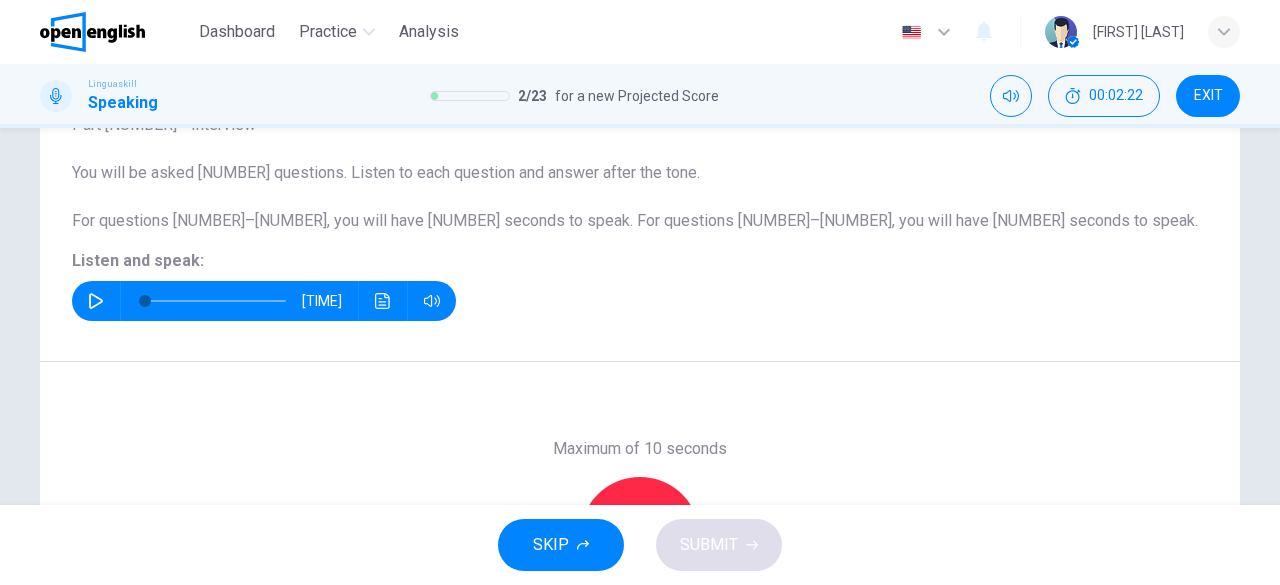 scroll, scrollTop: 339, scrollLeft: 0, axis: vertical 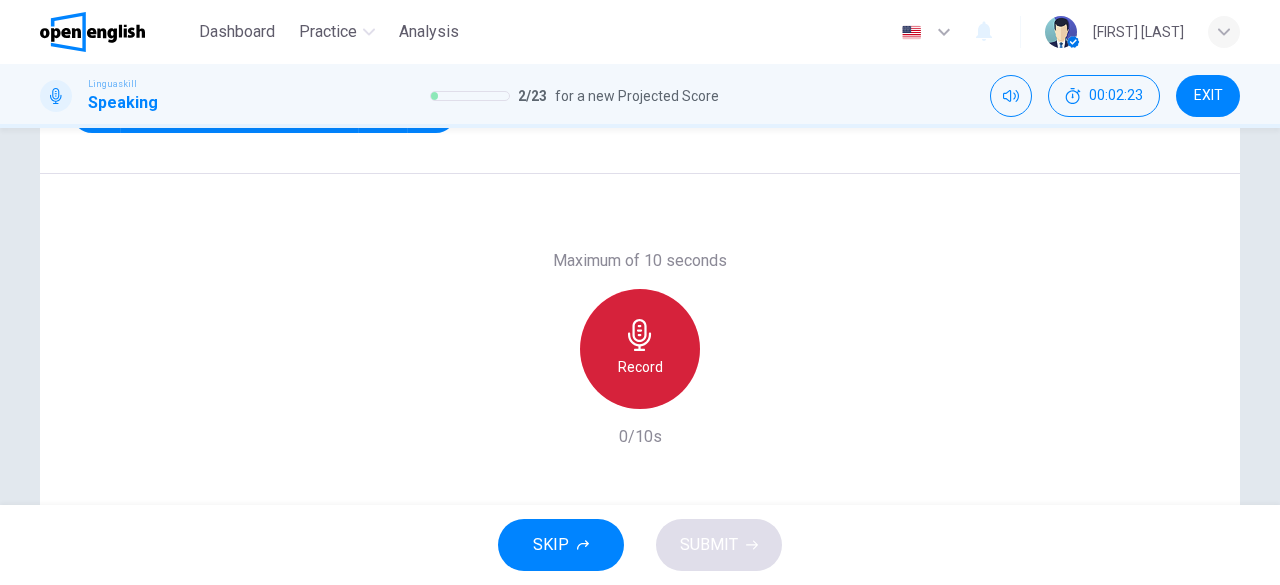 click on "Record" at bounding box center [640, 367] 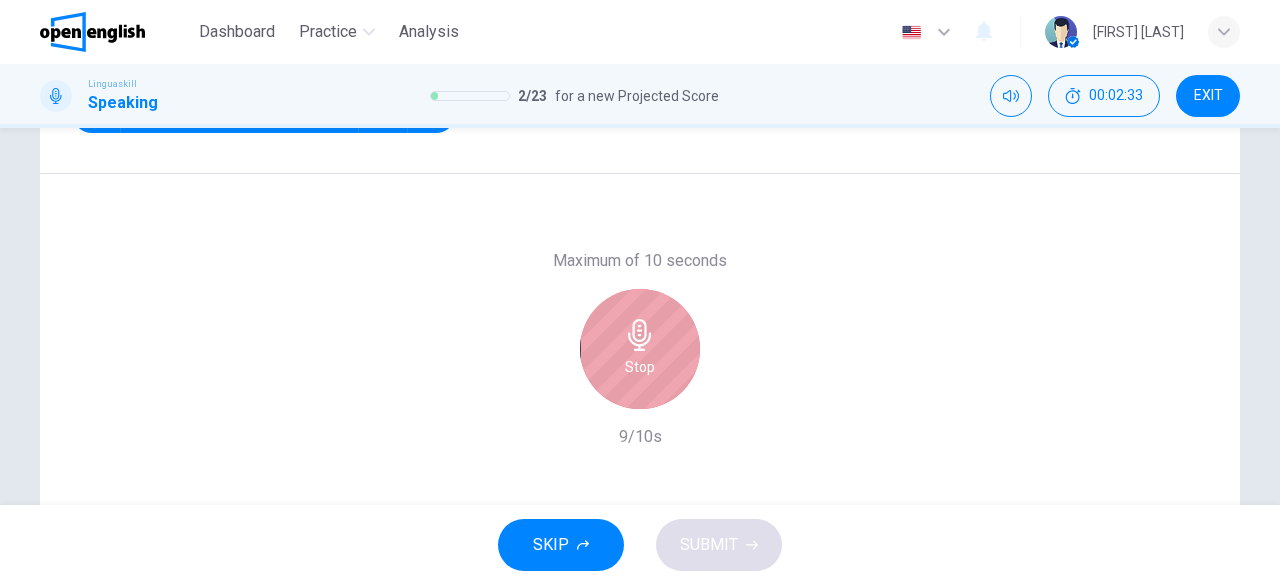 click on "Stop" at bounding box center [640, 367] 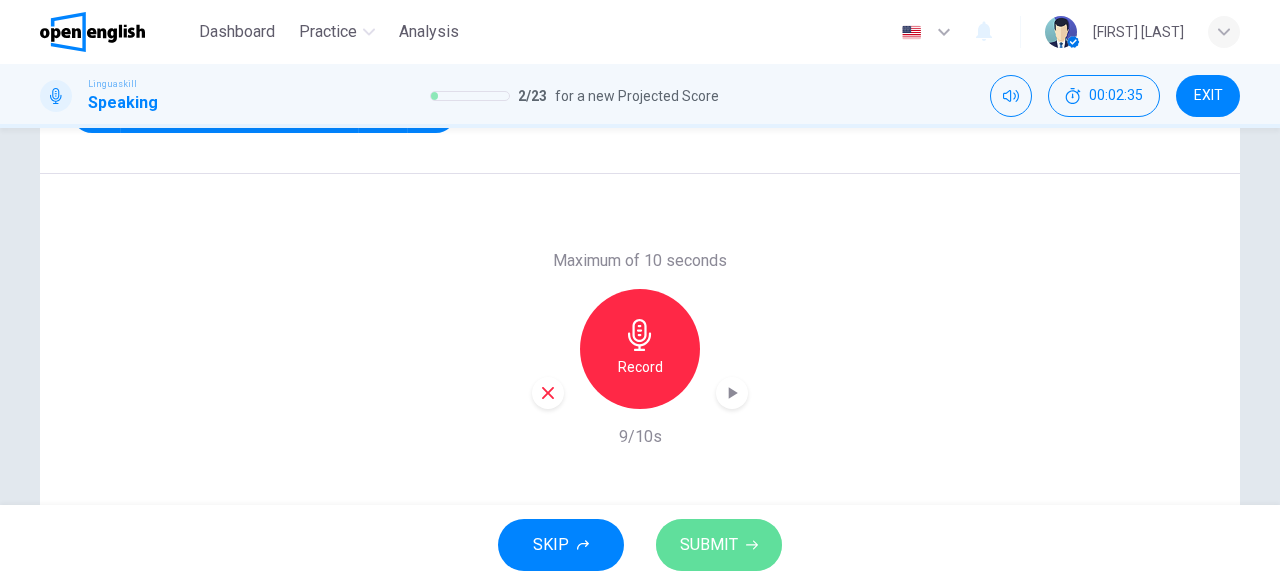 click on "SUBMIT" at bounding box center (709, 545) 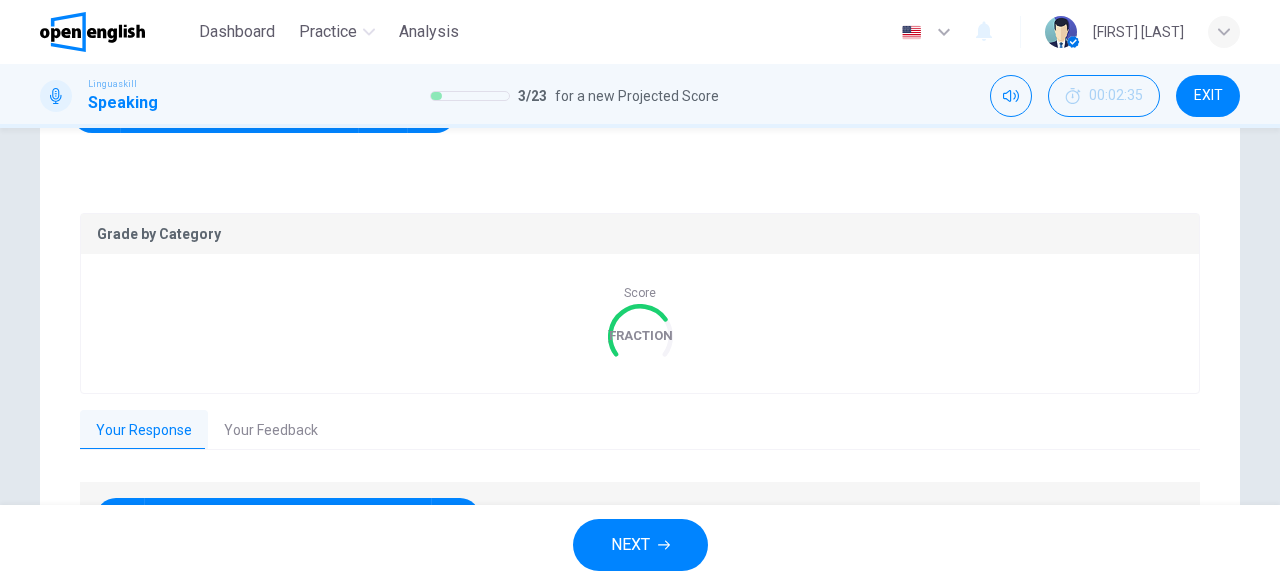scroll, scrollTop: 469, scrollLeft: 0, axis: vertical 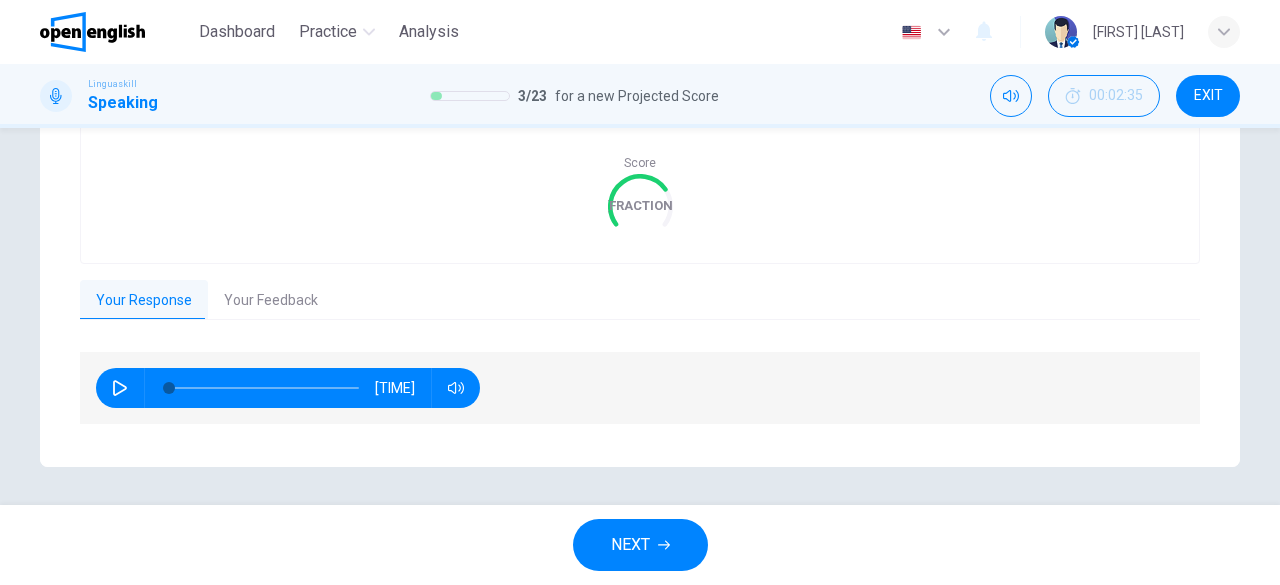 click on "NEXT" at bounding box center [640, 545] 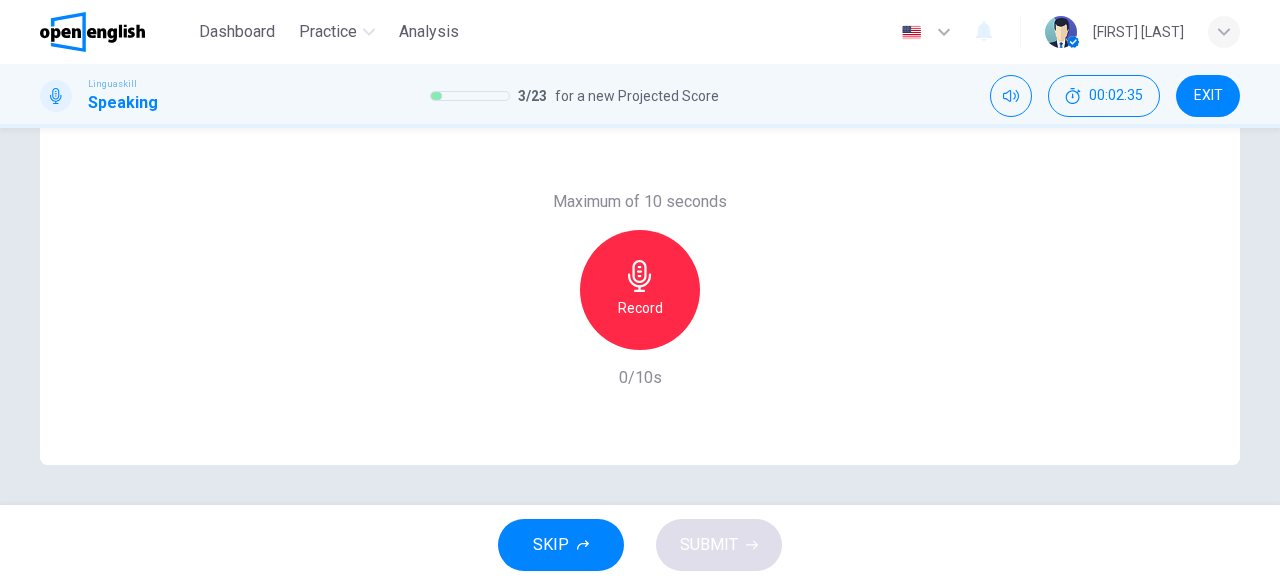 scroll, scrollTop: 398, scrollLeft: 0, axis: vertical 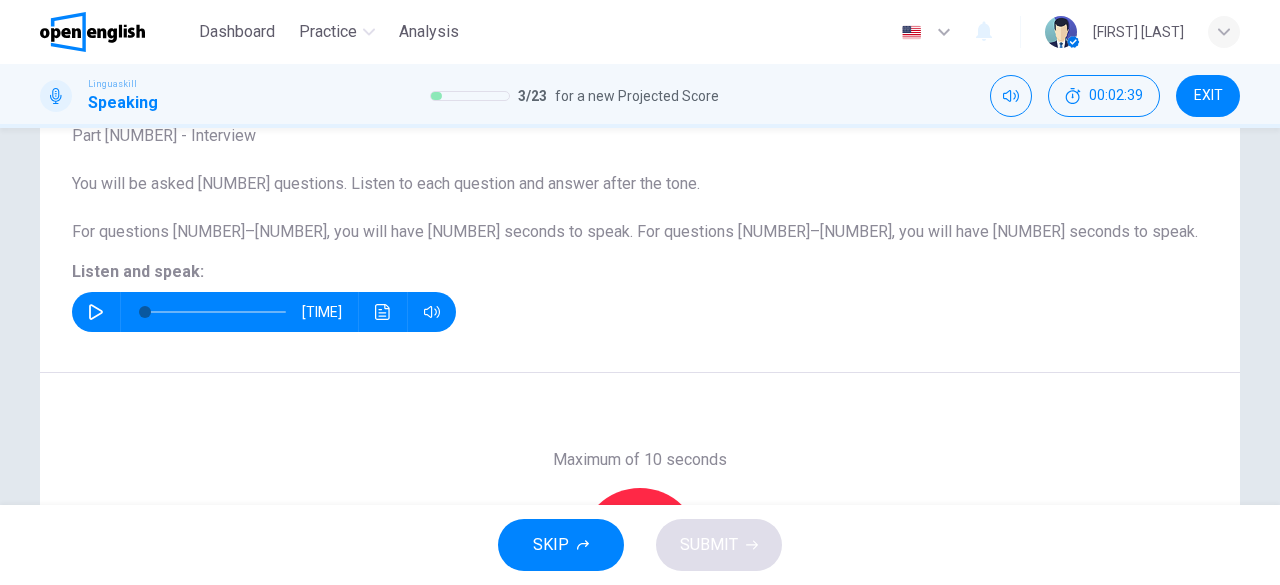 click 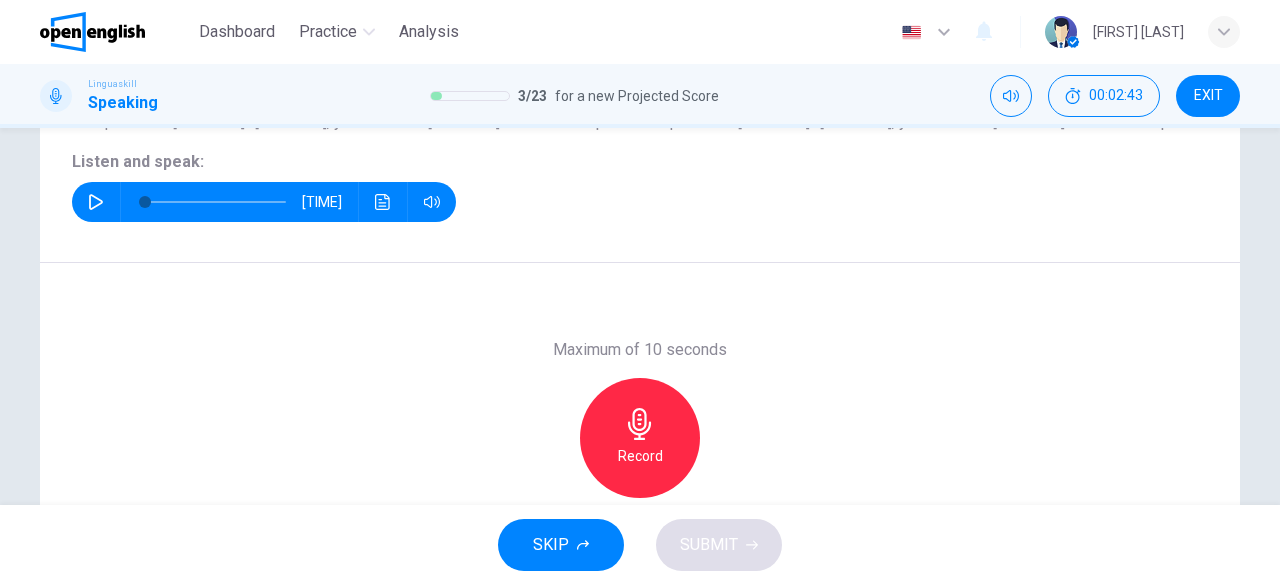 scroll, scrollTop: 290, scrollLeft: 0, axis: vertical 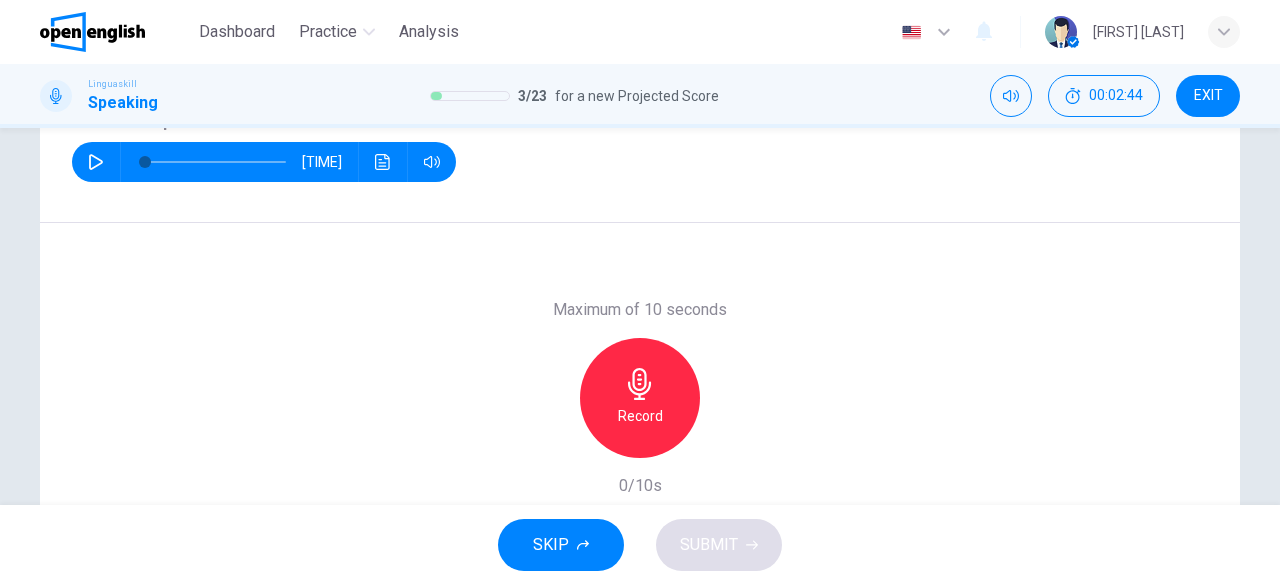 click on "Record" at bounding box center (640, 398) 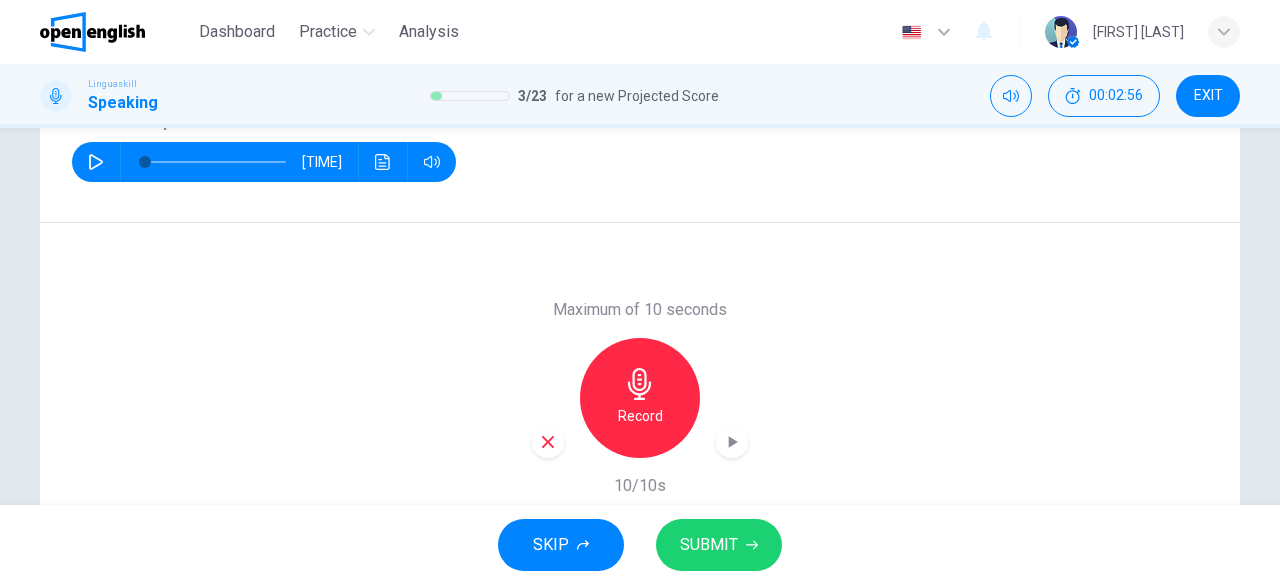 click at bounding box center [548, 442] 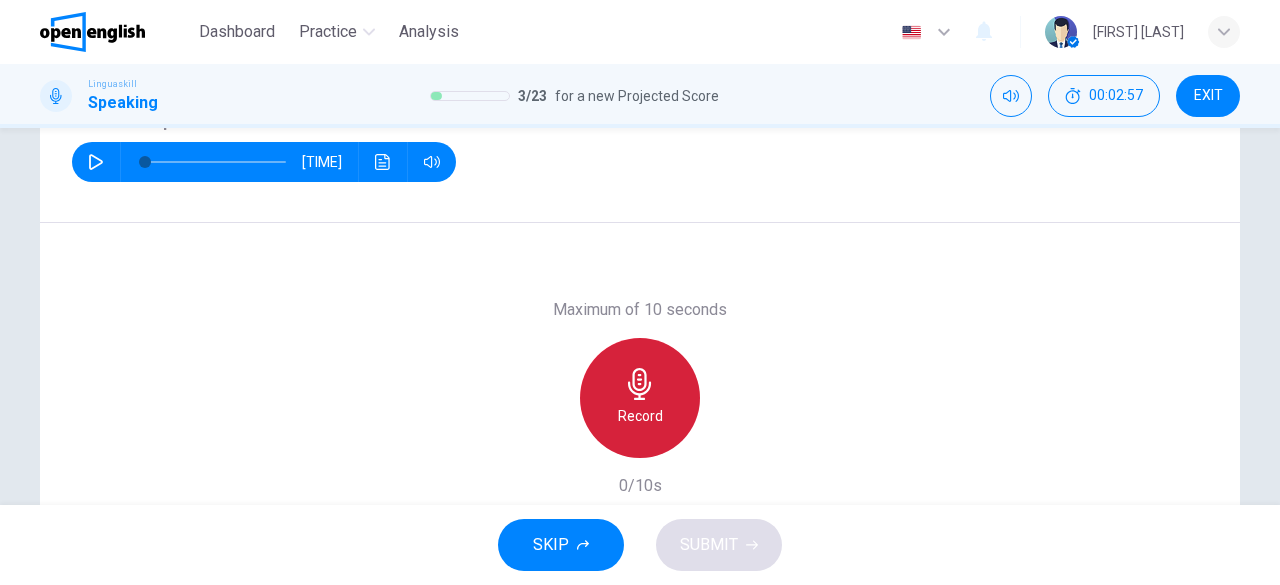 click on "Record" at bounding box center (640, 416) 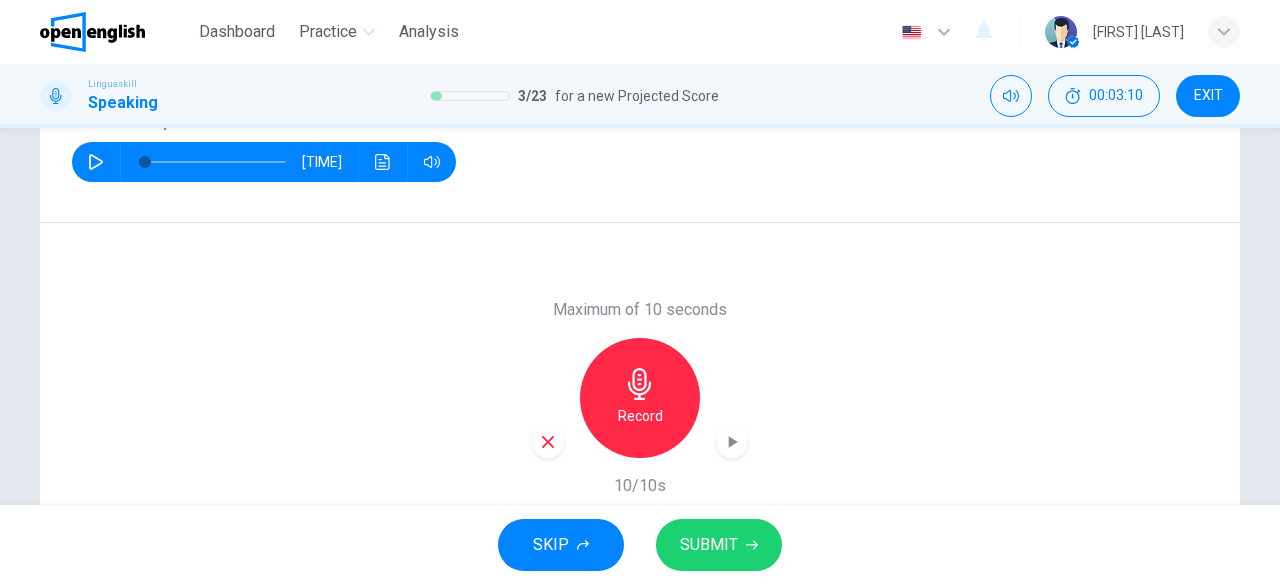 click on "SUBMIT" at bounding box center (709, 545) 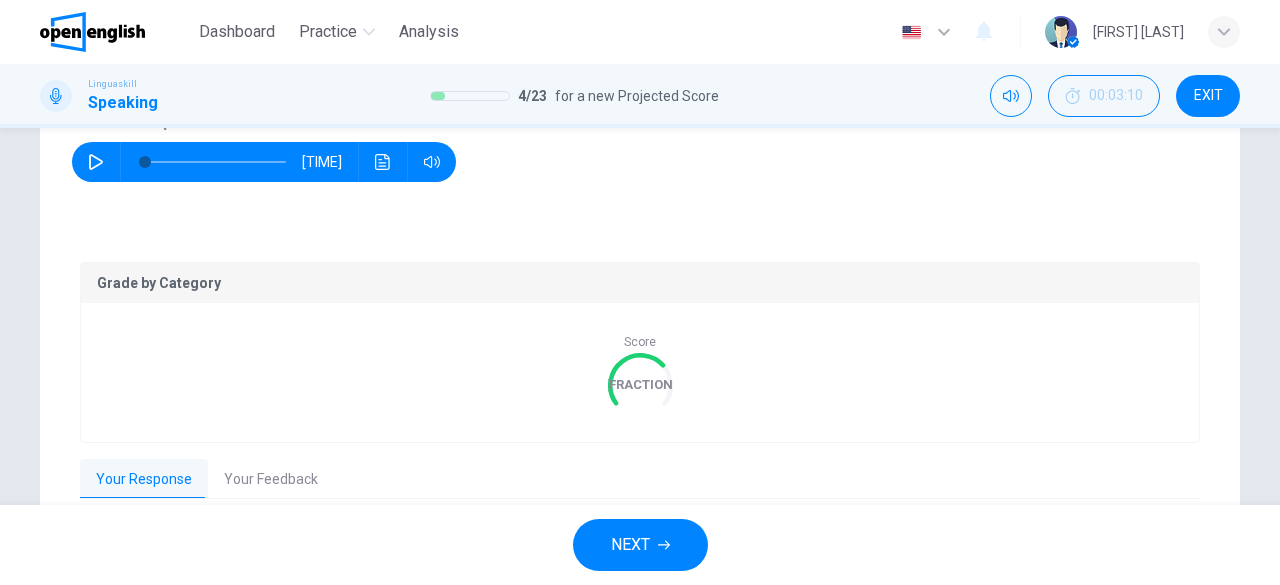 click on "NEXT" at bounding box center [640, 545] 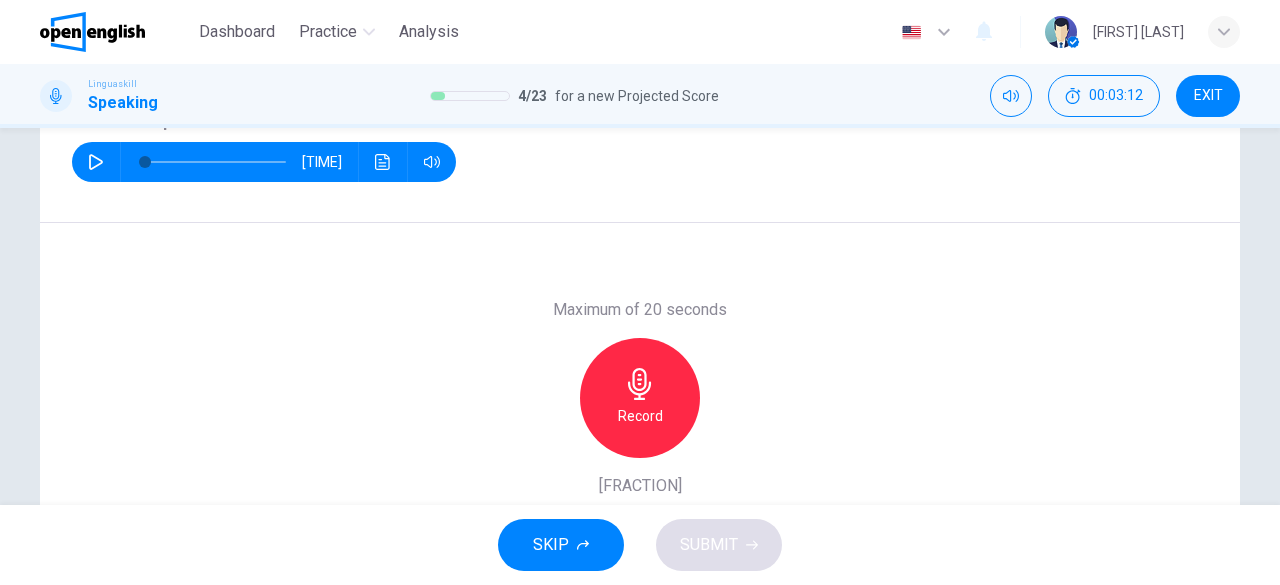 click 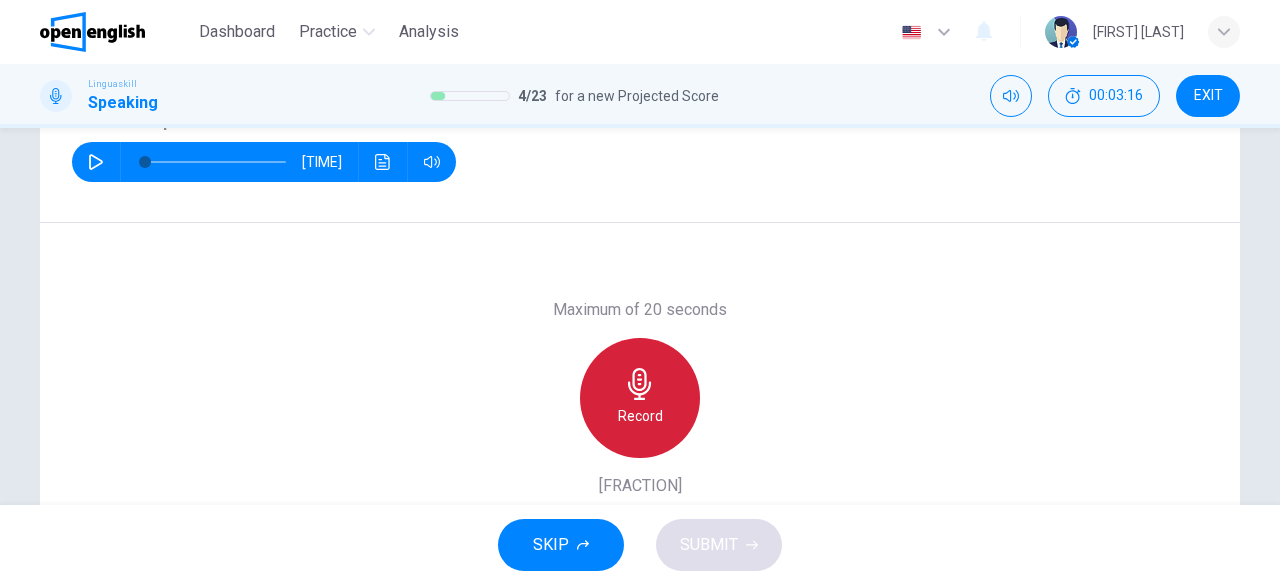 click 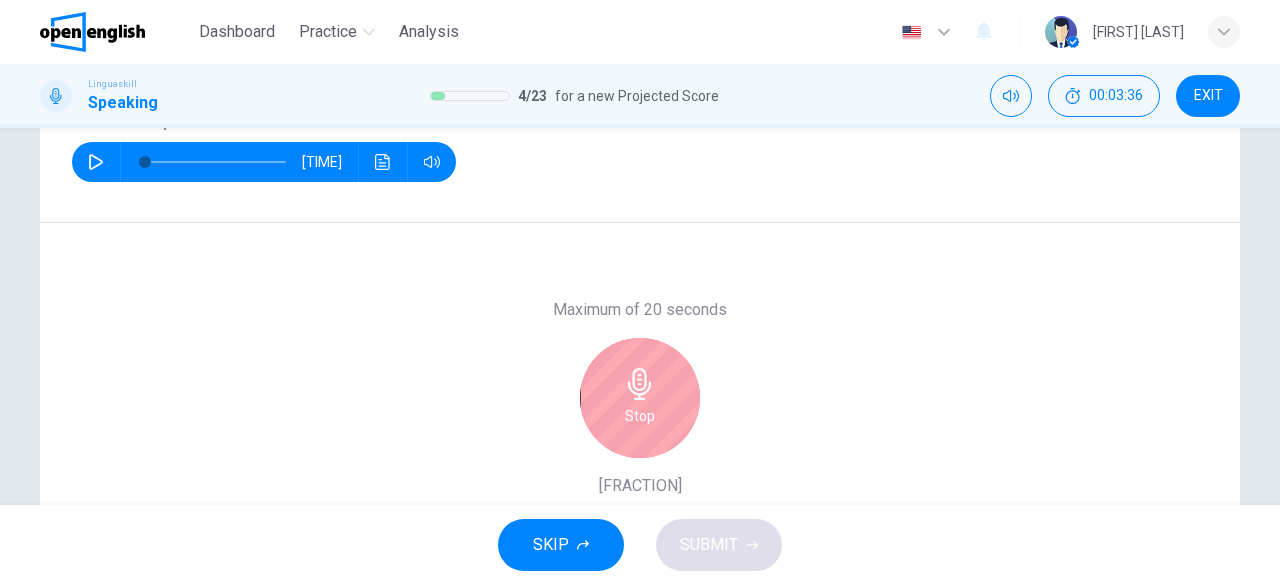 click on "Stop" at bounding box center [640, 398] 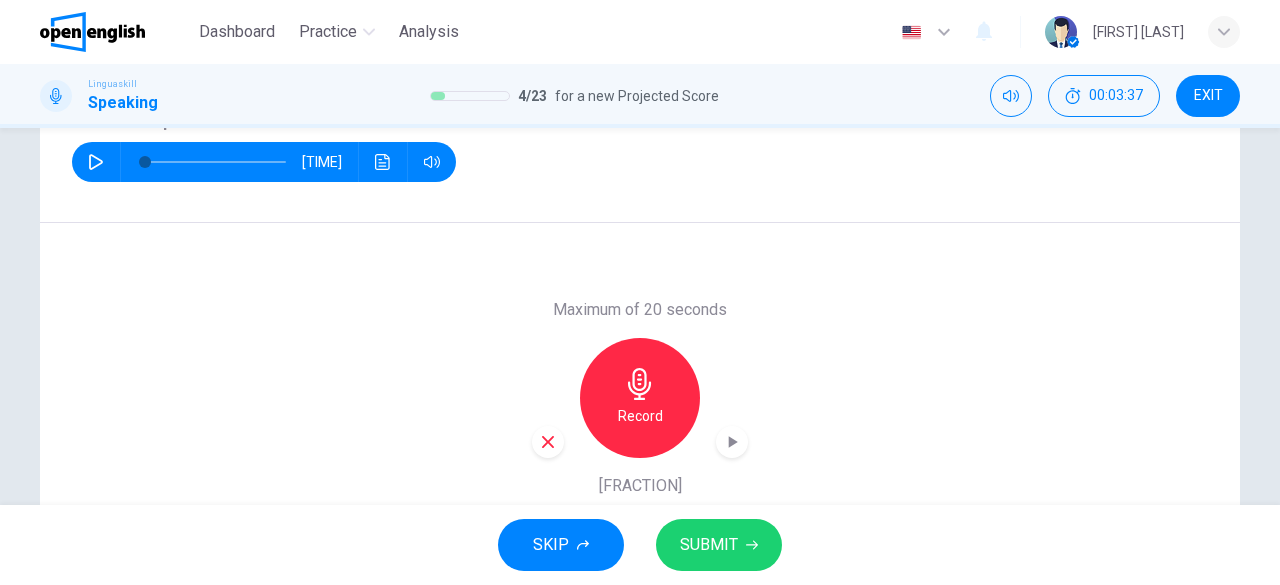 click on "SUBMIT" at bounding box center (709, 545) 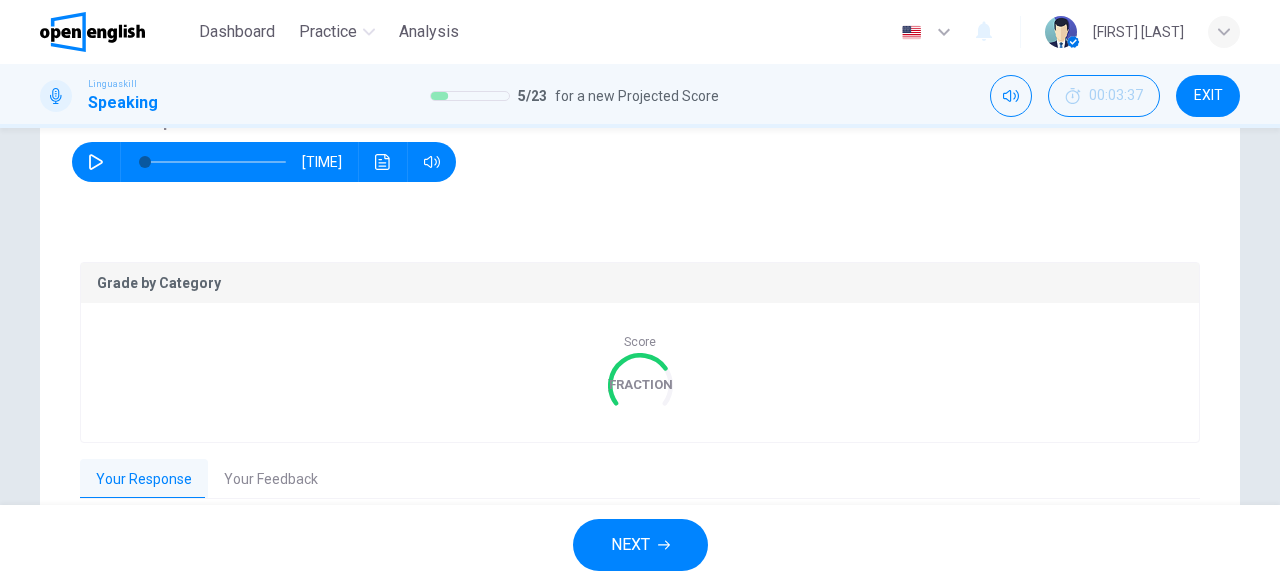 click on "NEXT" at bounding box center (640, 545) 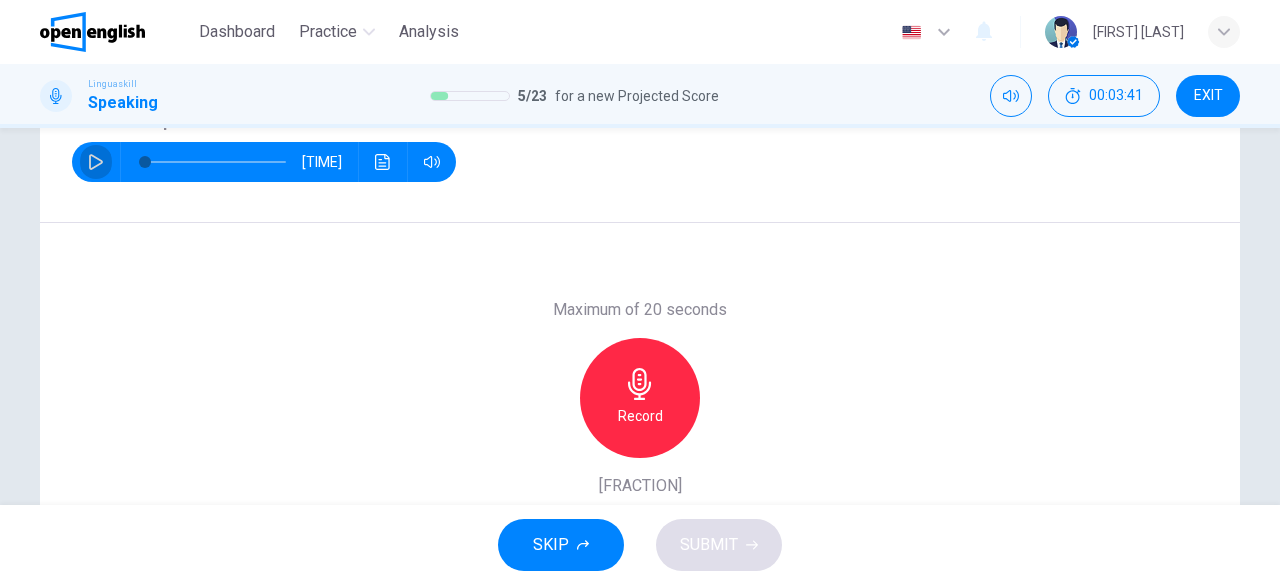 click 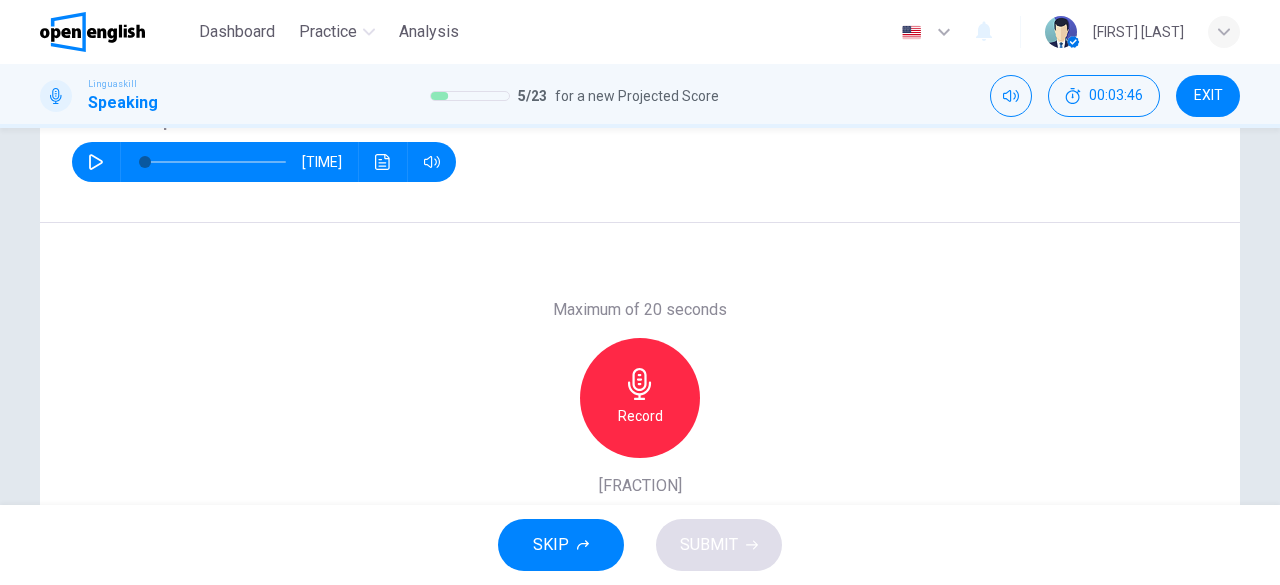 scroll, scrollTop: 396, scrollLeft: 0, axis: vertical 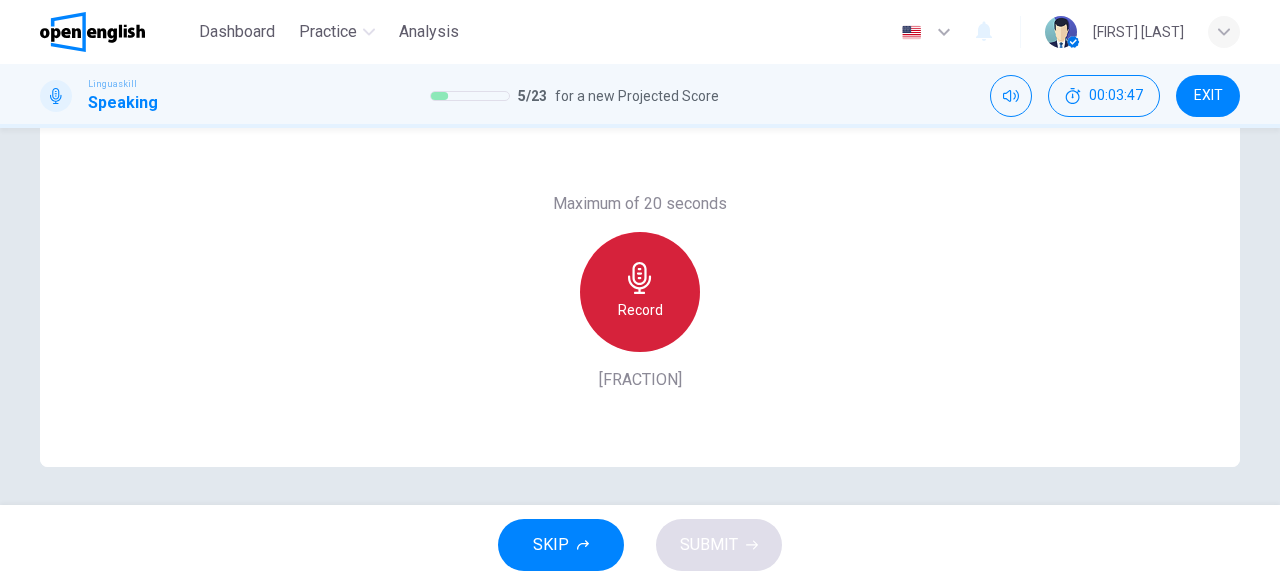 click on "Record" at bounding box center [640, 292] 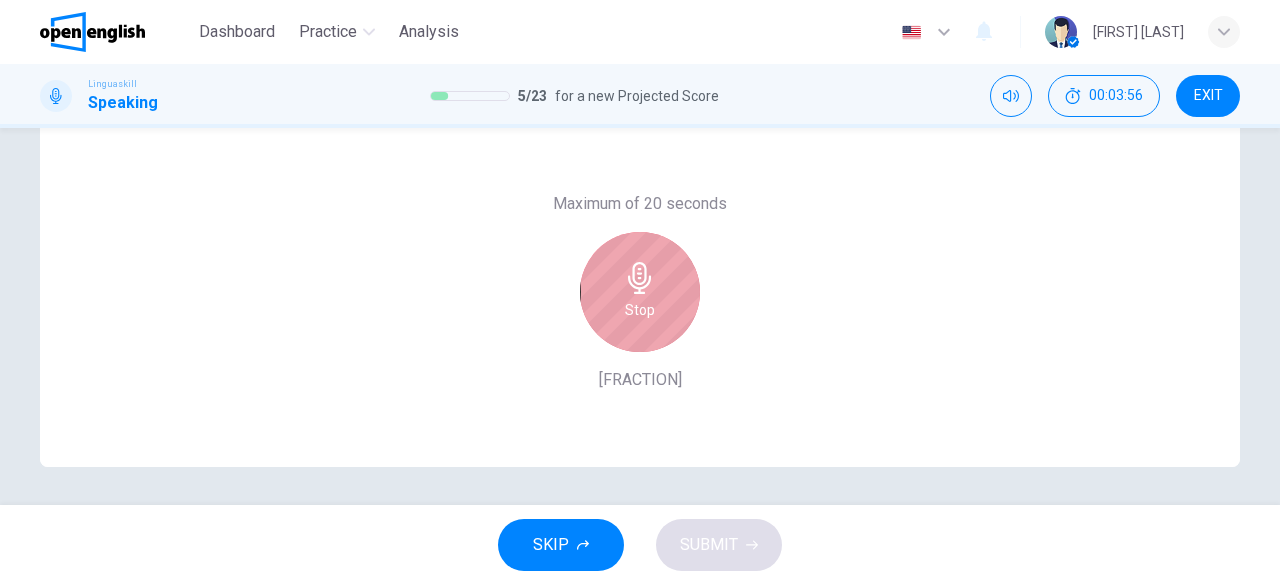click on "Stop" at bounding box center (640, 292) 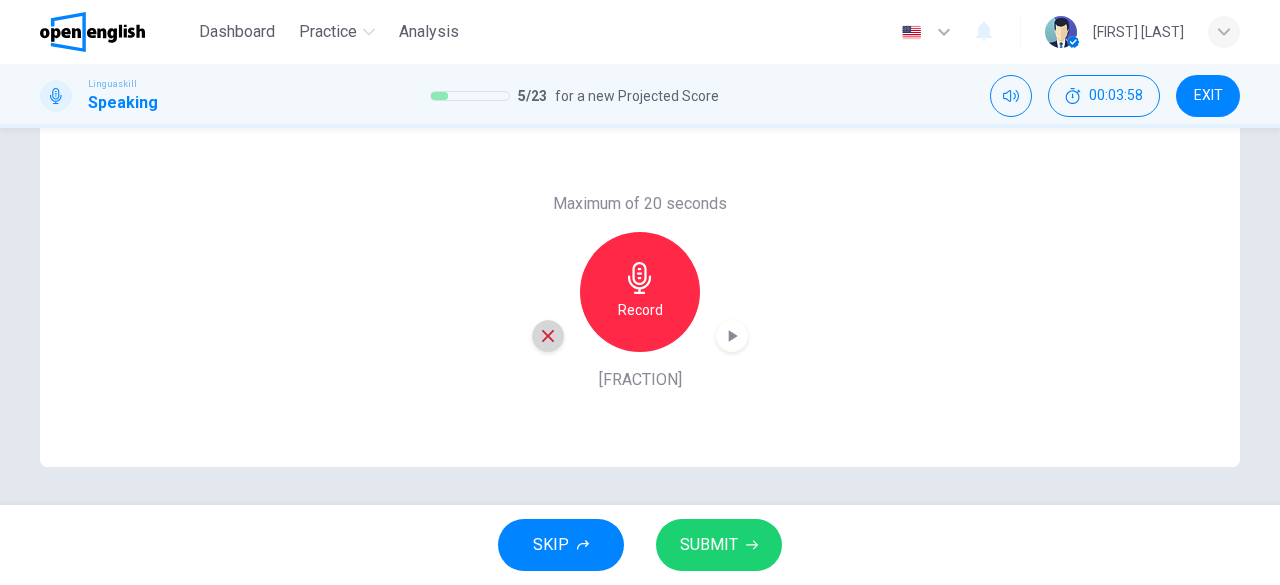 click at bounding box center [548, 336] 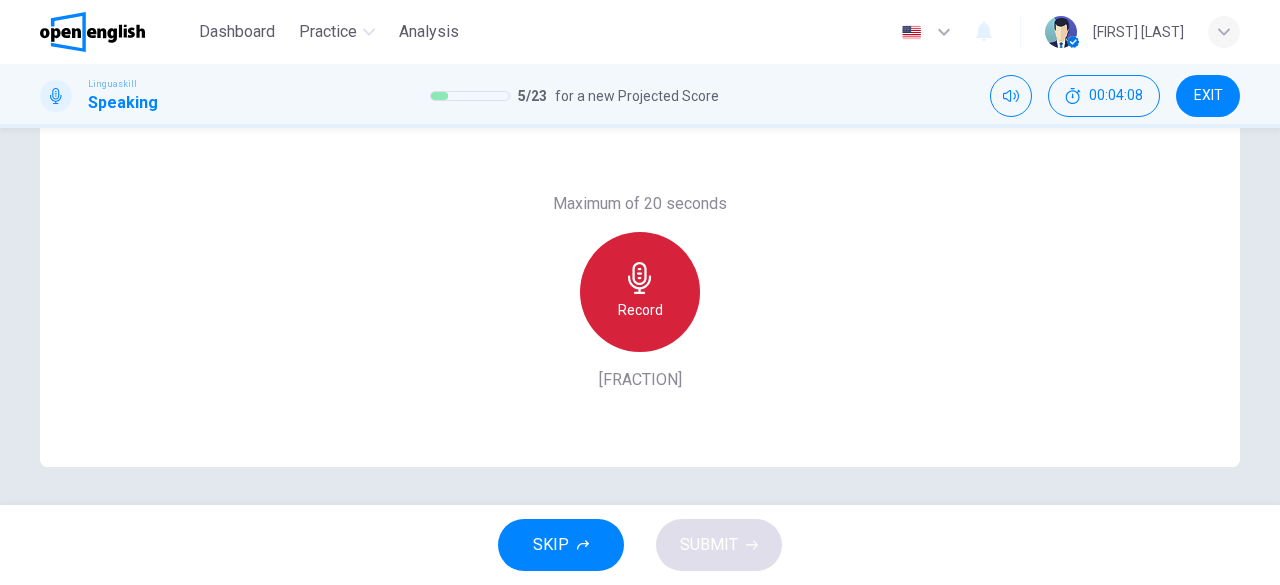 click on "Record" at bounding box center (640, 310) 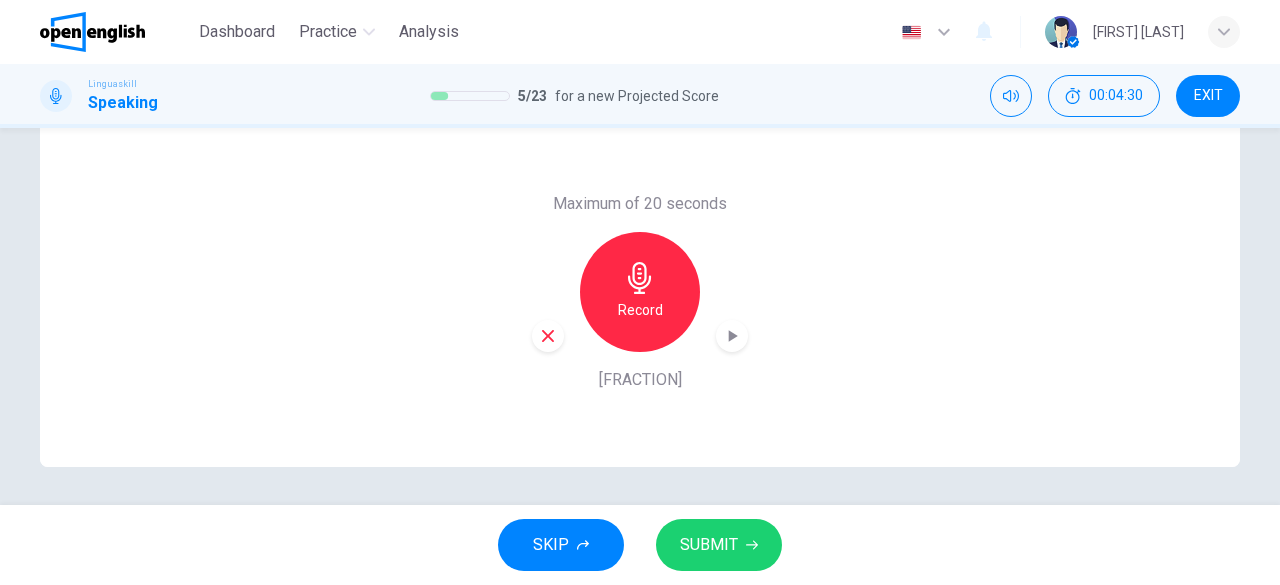 click on "SUBMIT" at bounding box center [709, 545] 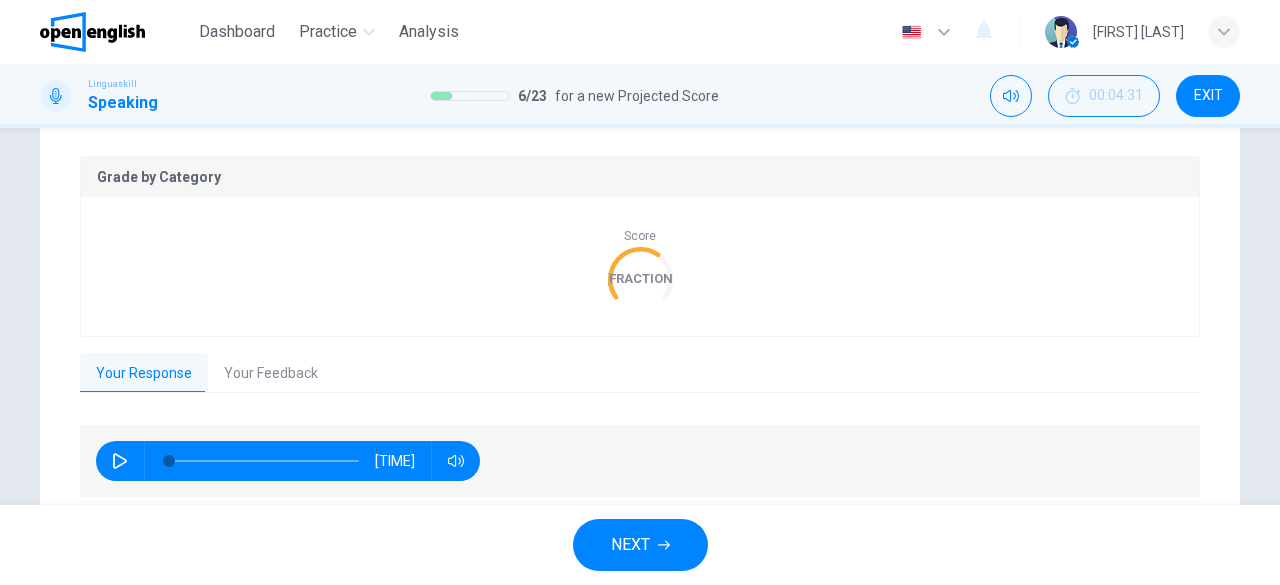 click on "Your Feedback" at bounding box center (271, 374) 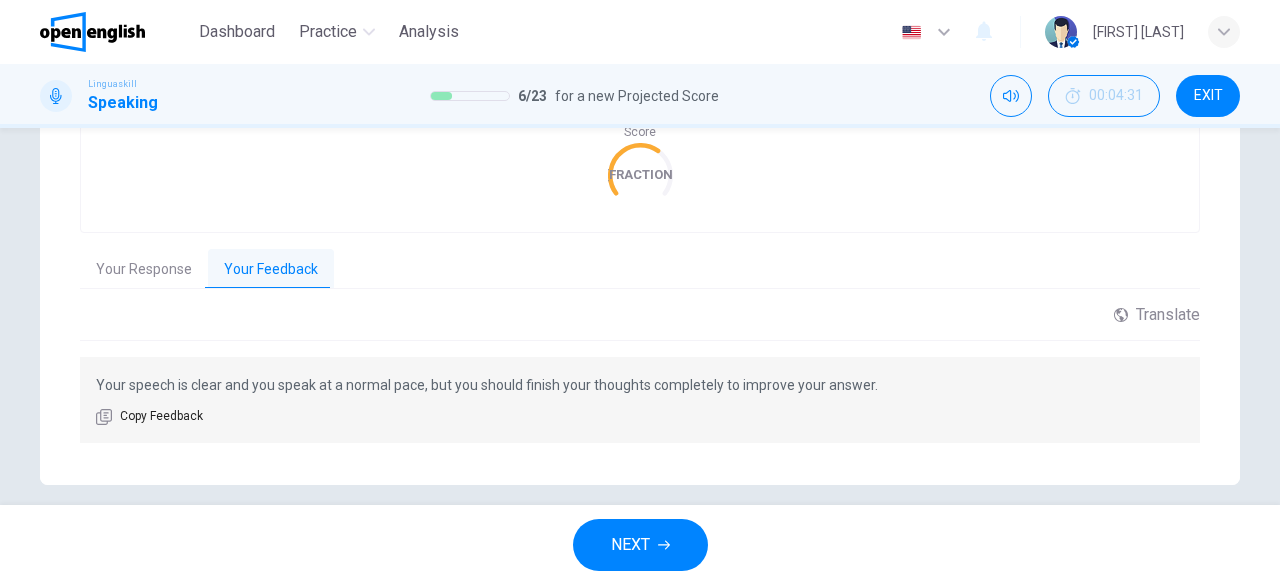 scroll, scrollTop: 519, scrollLeft: 0, axis: vertical 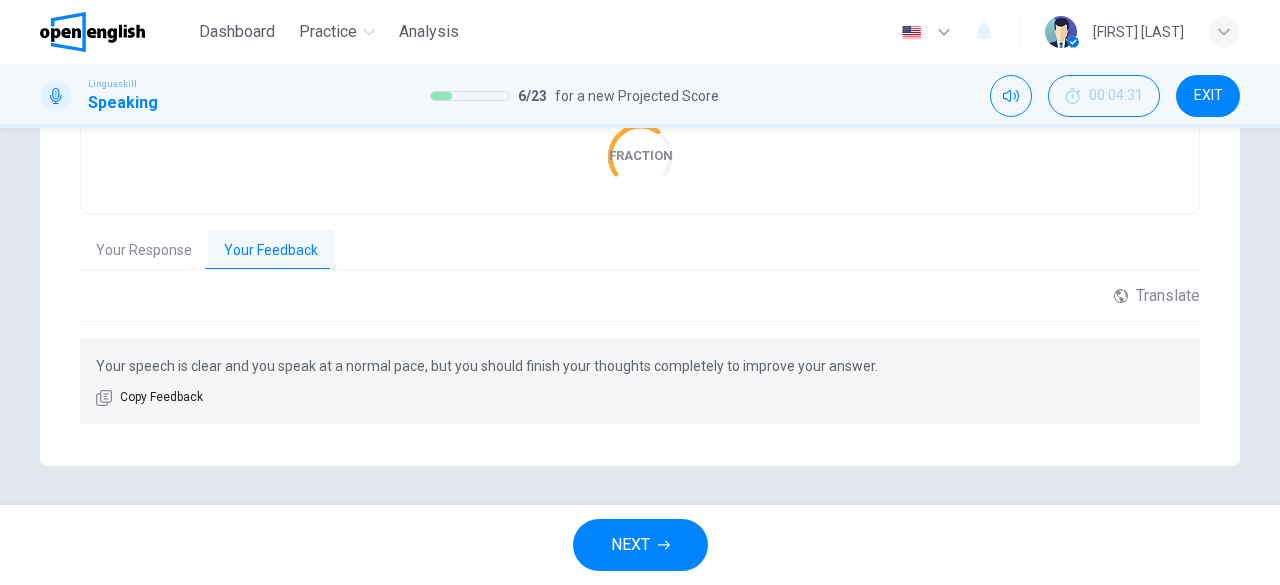 click on "Your Response" at bounding box center (144, 251) 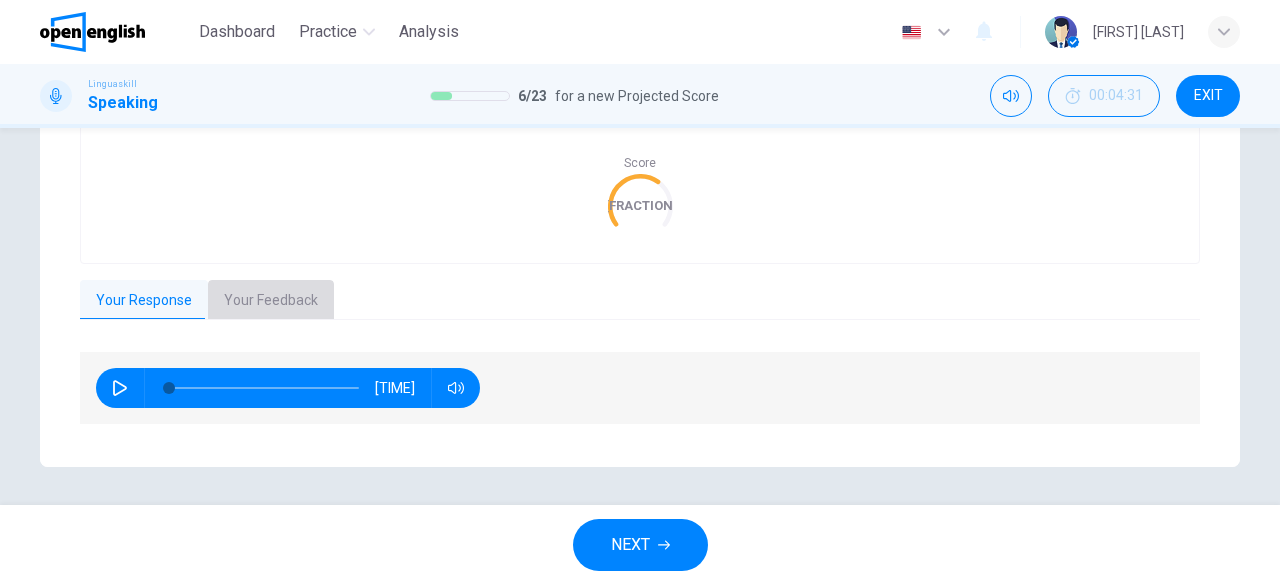 click on "Your Feedback" at bounding box center (271, 301) 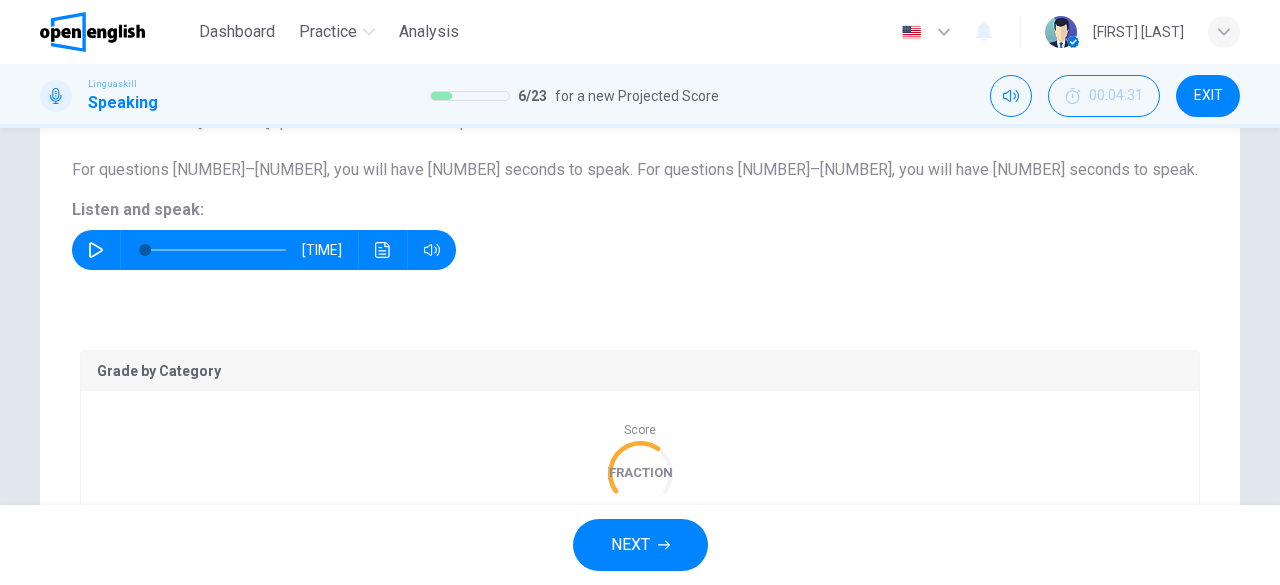 scroll, scrollTop: 84, scrollLeft: 0, axis: vertical 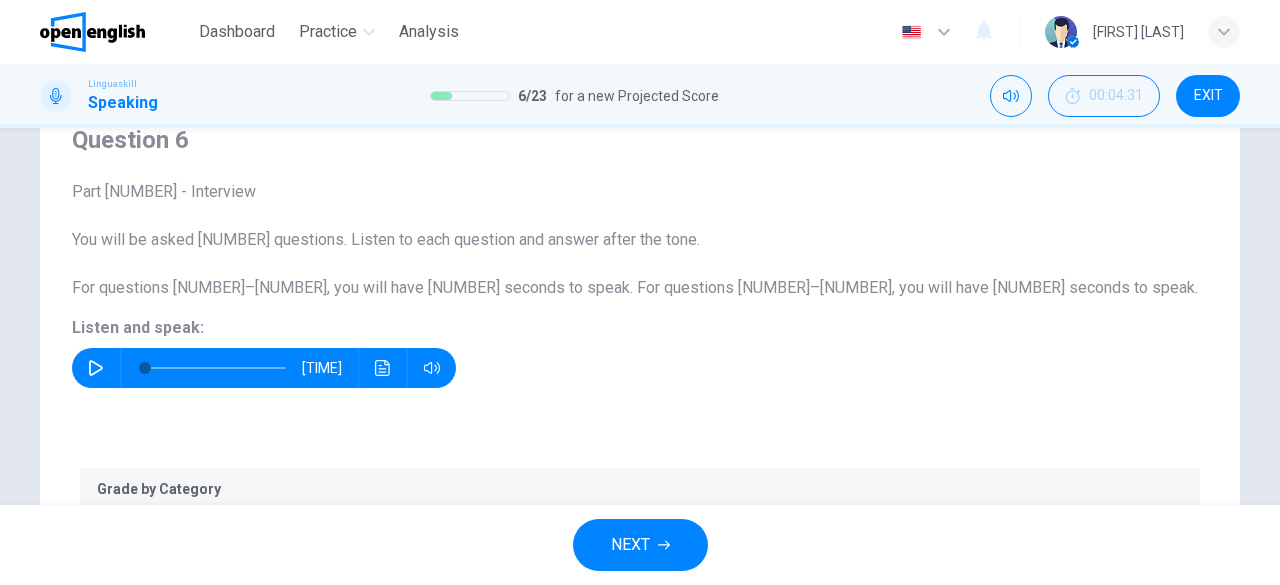 click 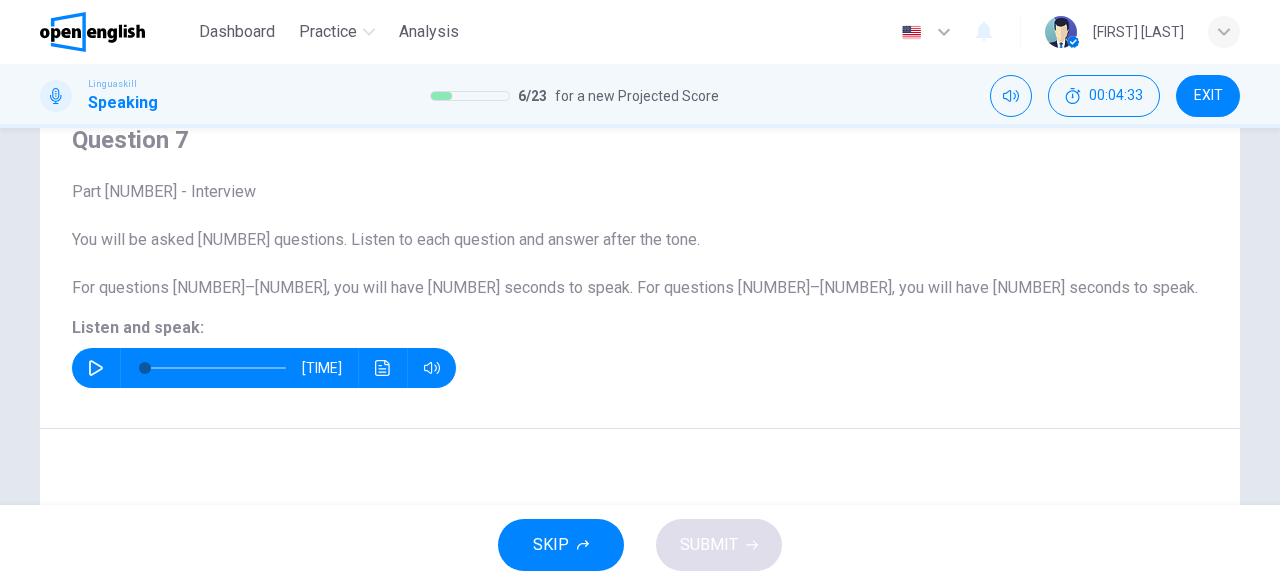 click at bounding box center [96, 368] 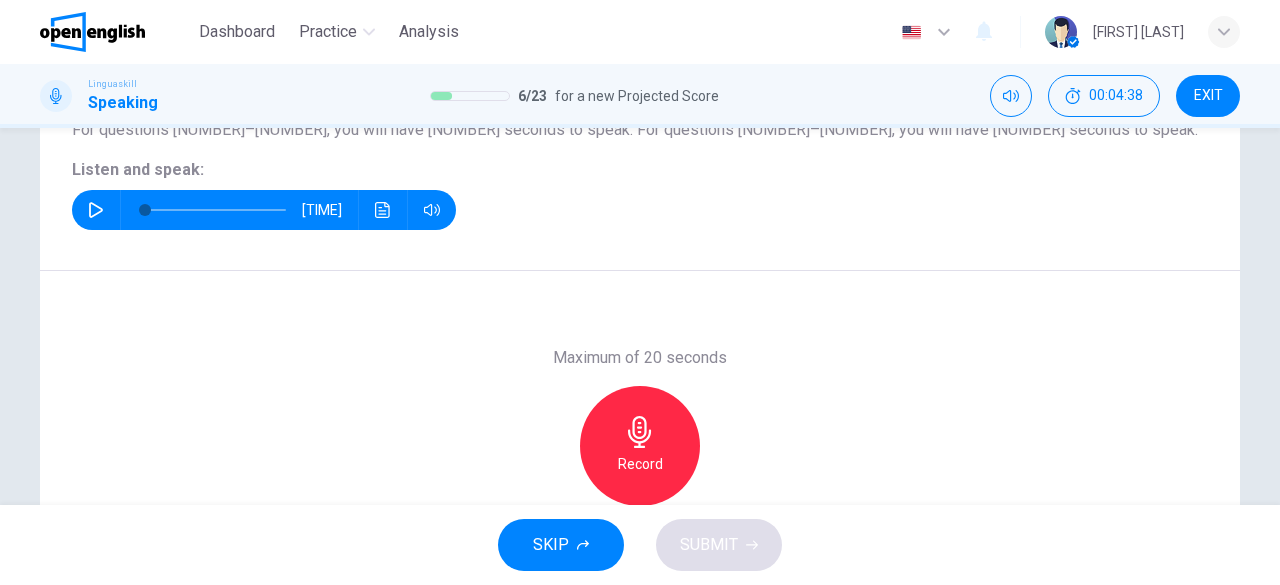 scroll, scrollTop: 240, scrollLeft: 0, axis: vertical 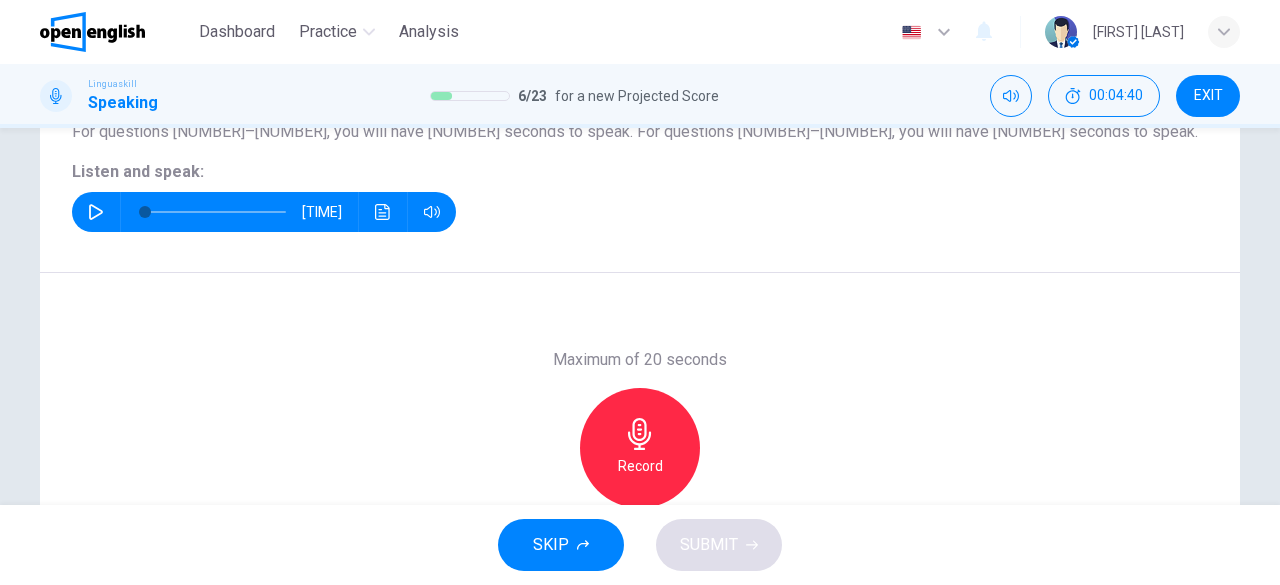 click on "Record" at bounding box center (640, 448) 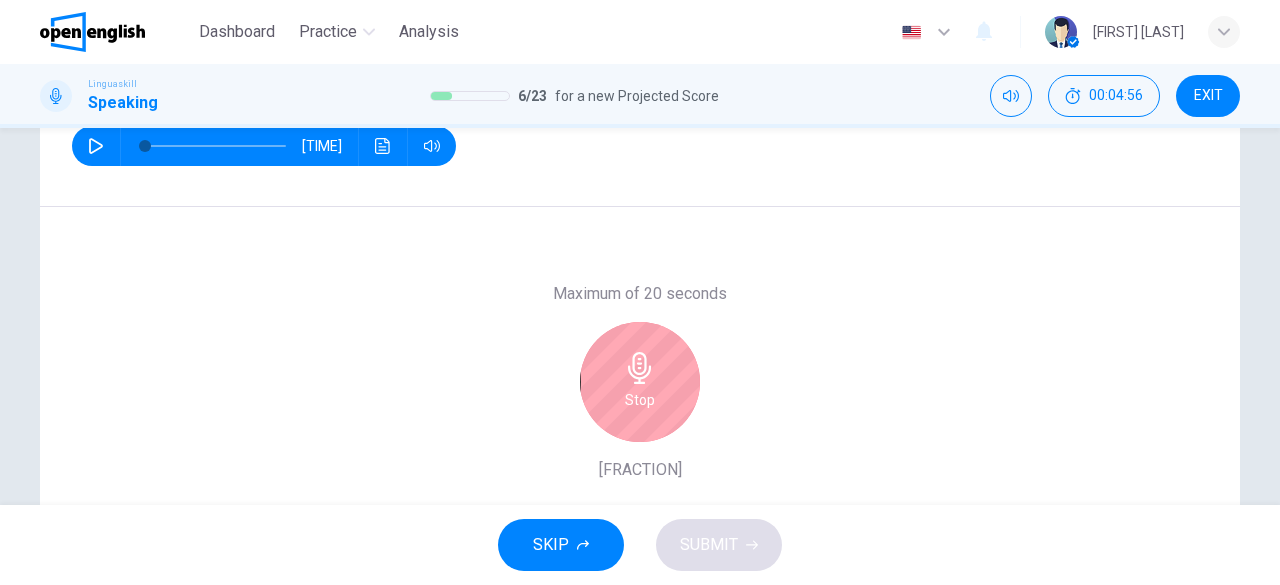 scroll, scrollTop: 398, scrollLeft: 0, axis: vertical 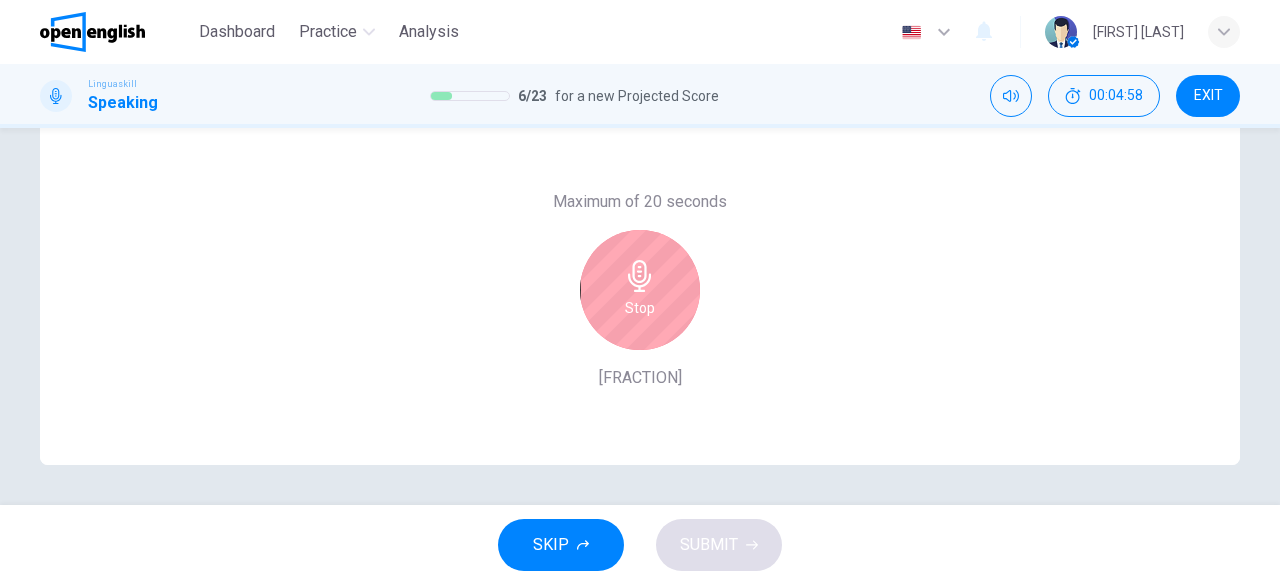 click 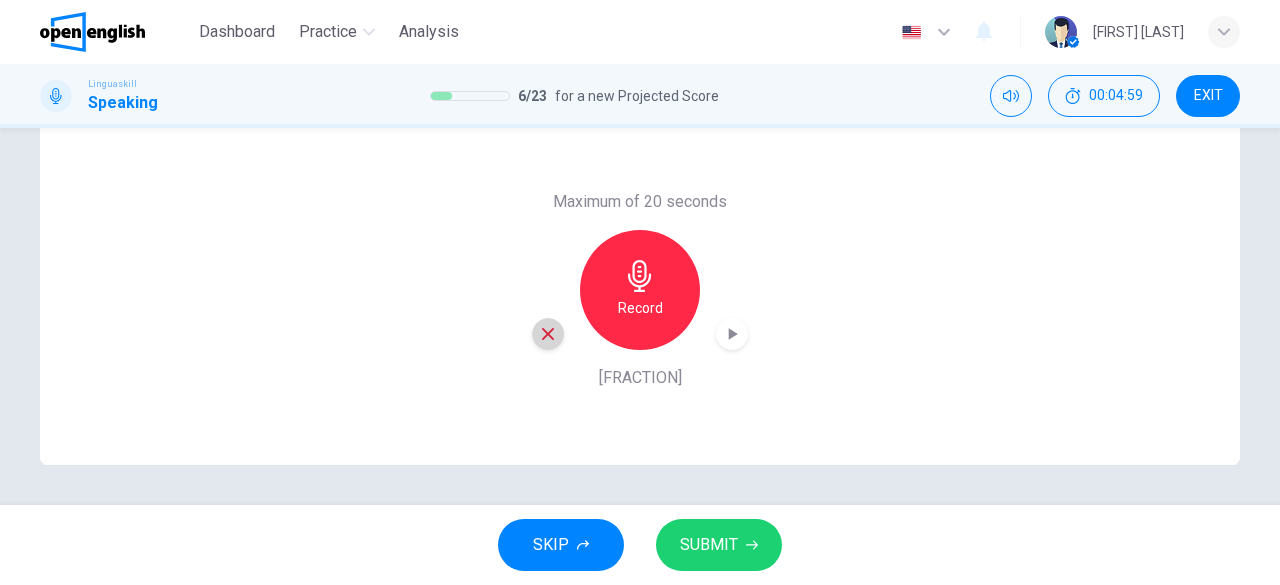 click at bounding box center [548, 334] 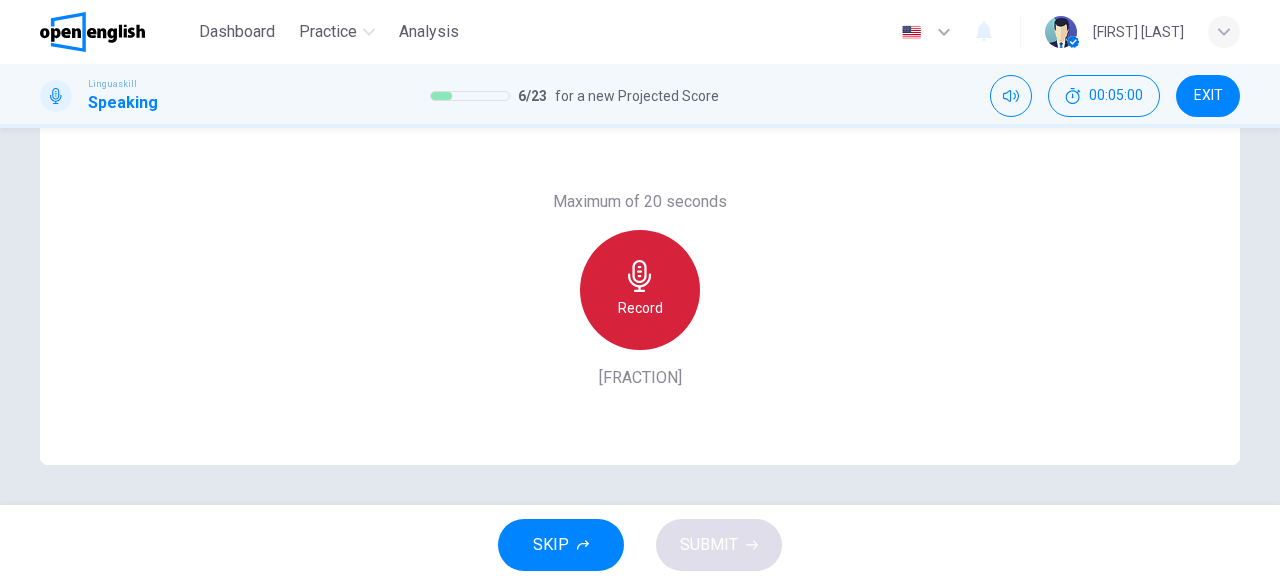 click on "Record" at bounding box center (640, 308) 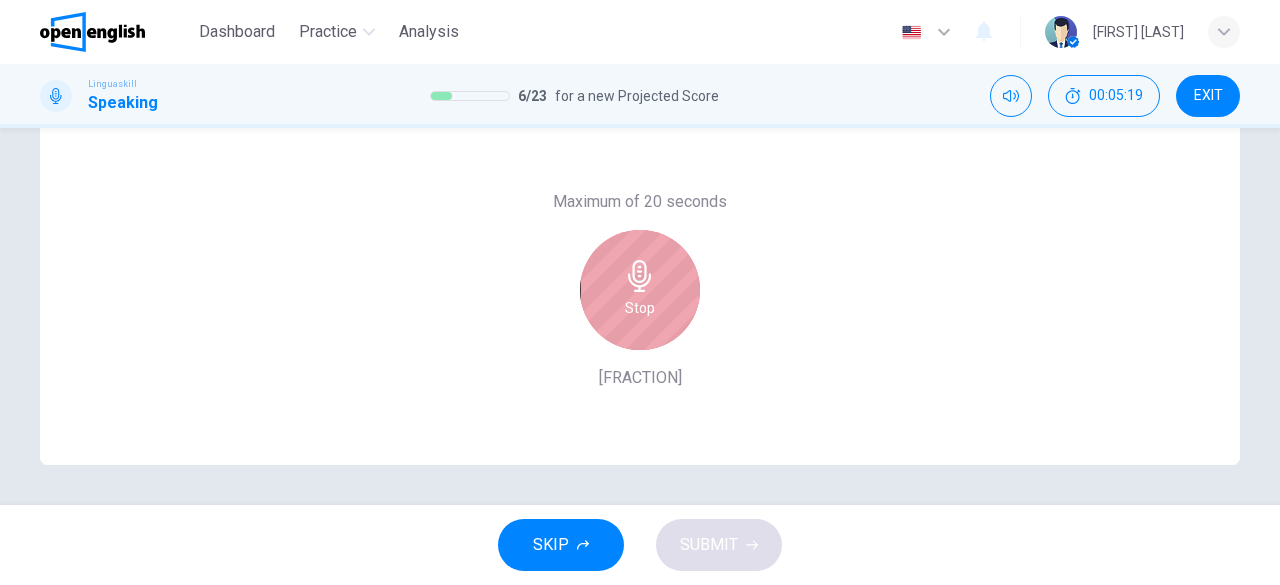 click on "Stop" at bounding box center (640, 308) 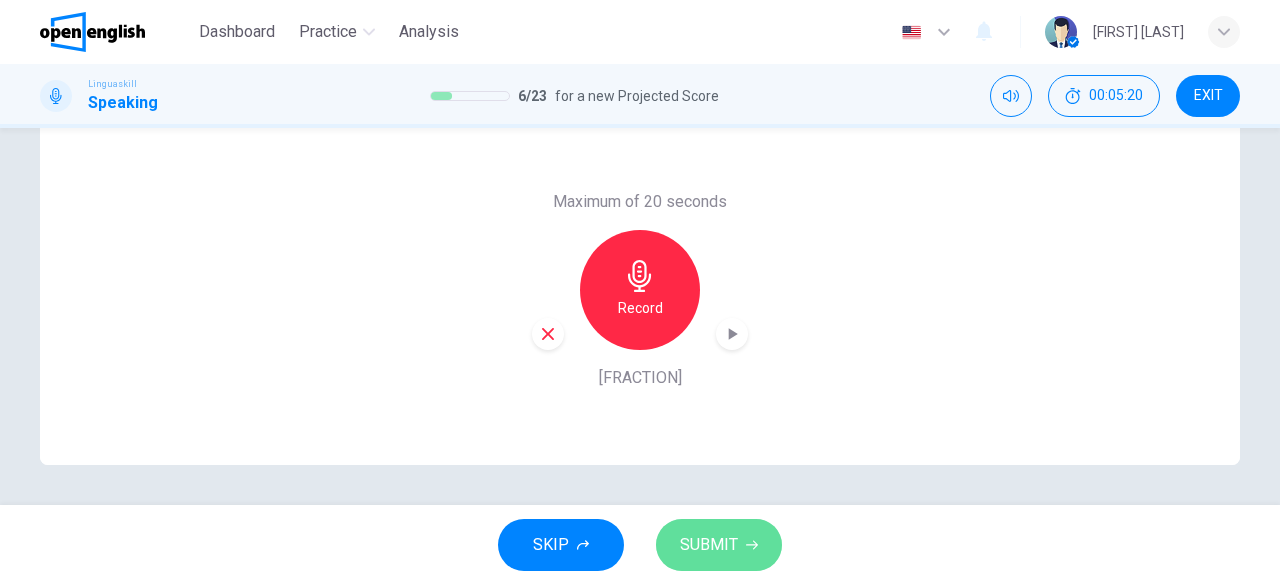 click on "SUBMIT" at bounding box center [709, 545] 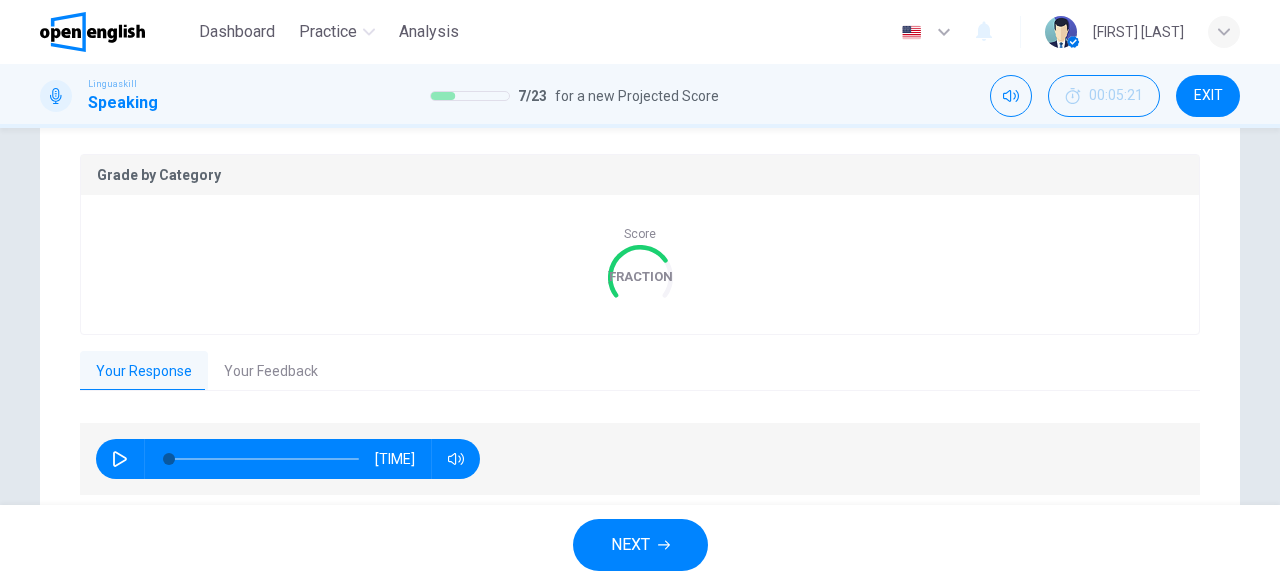 click on "Your Feedback" at bounding box center [271, 372] 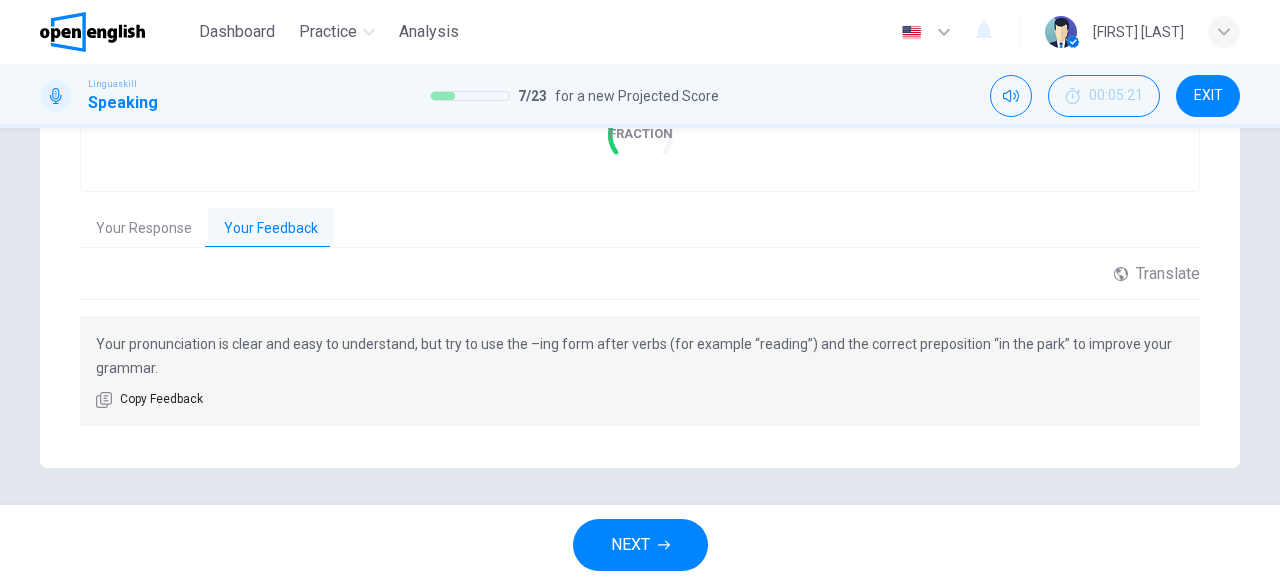 scroll, scrollTop: 543, scrollLeft: 0, axis: vertical 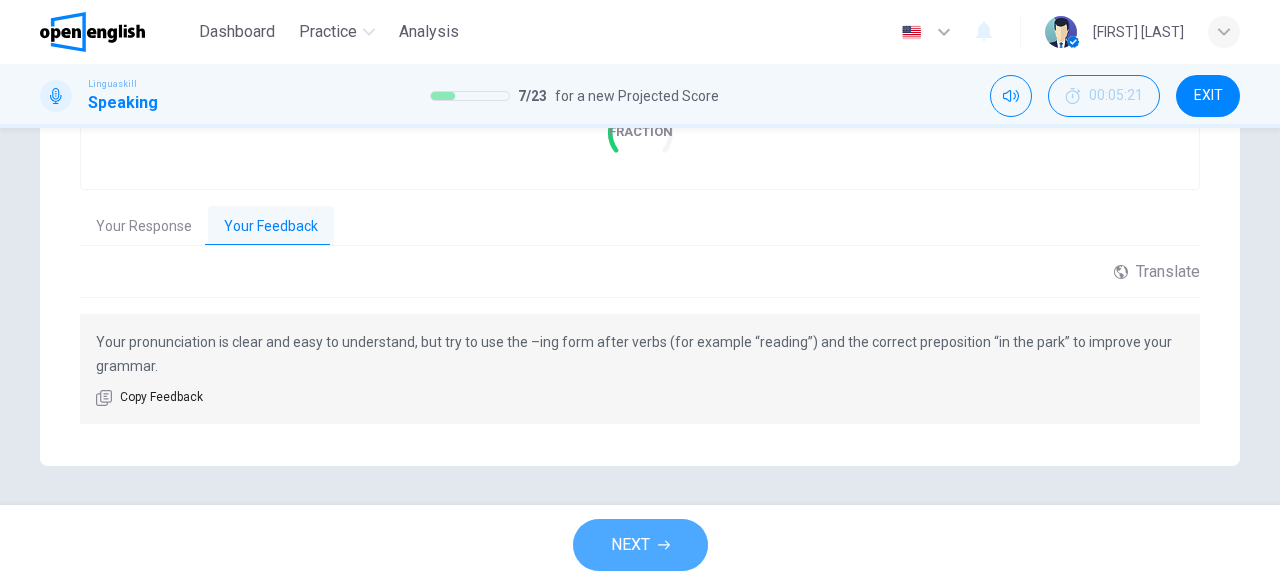 click 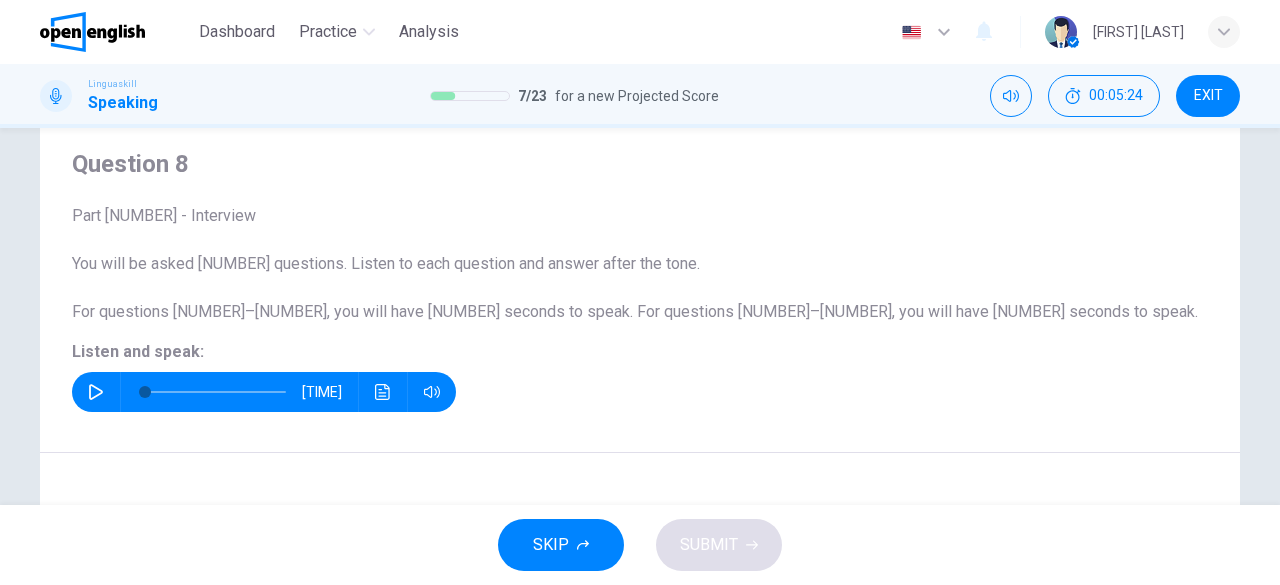 scroll, scrollTop: 52, scrollLeft: 0, axis: vertical 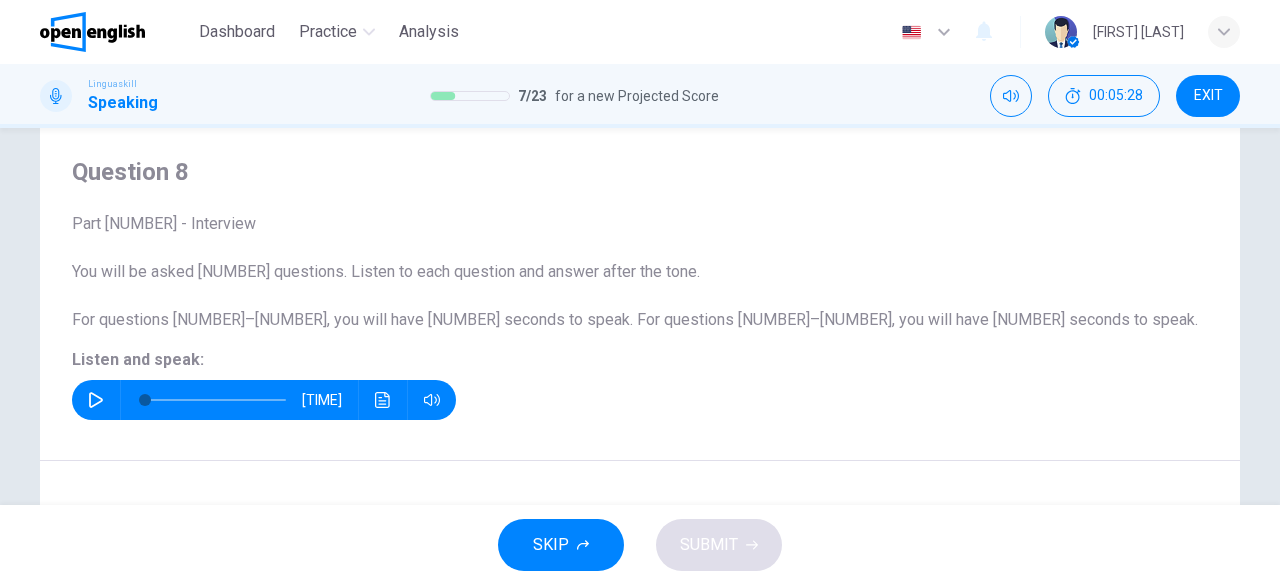 click 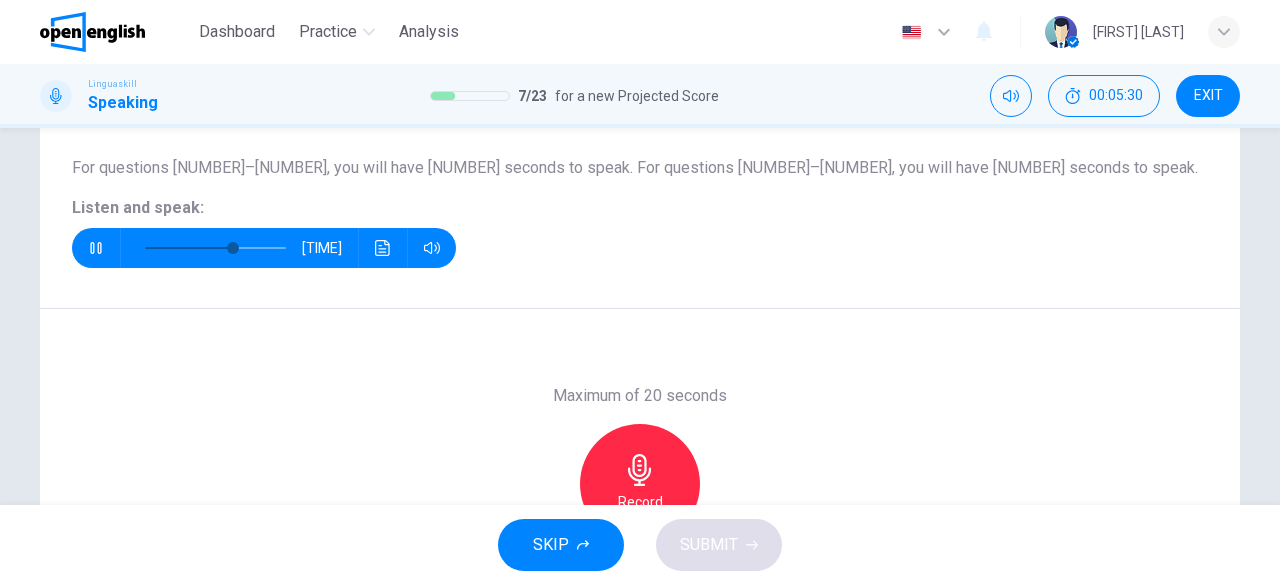 scroll, scrollTop: 272, scrollLeft: 0, axis: vertical 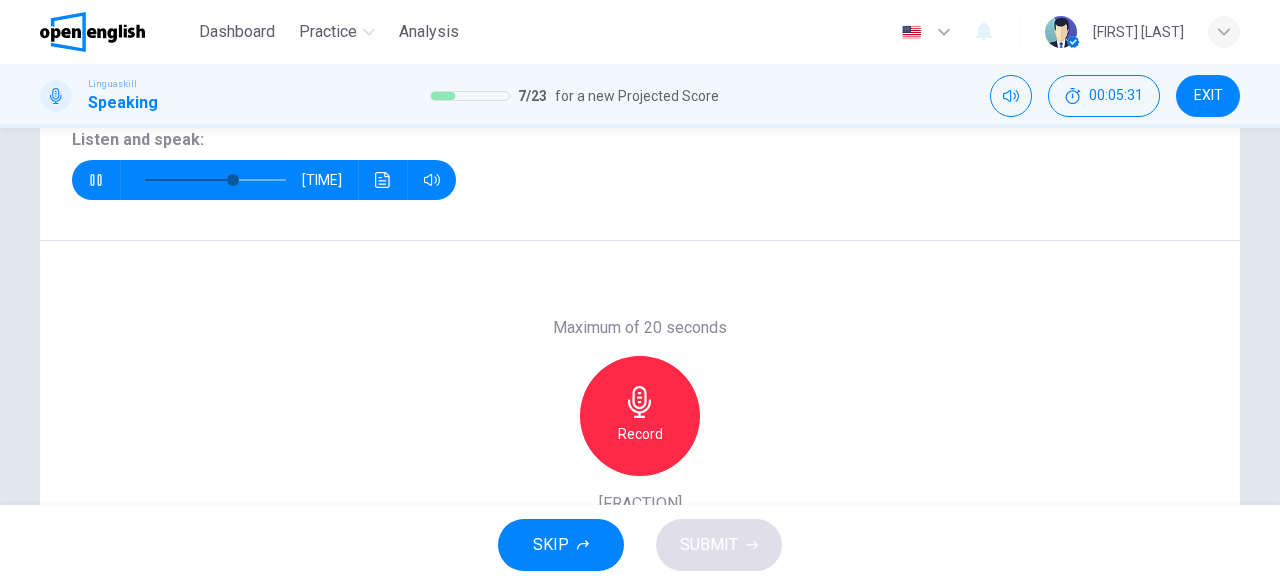 type on "*" 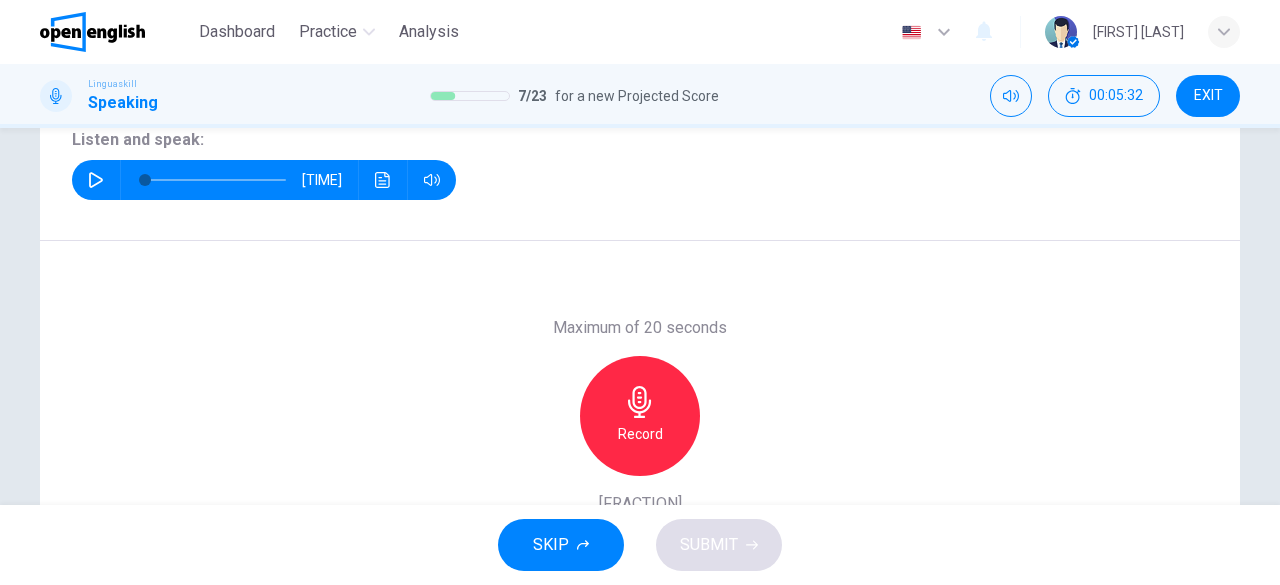 click on "Record" at bounding box center [640, 434] 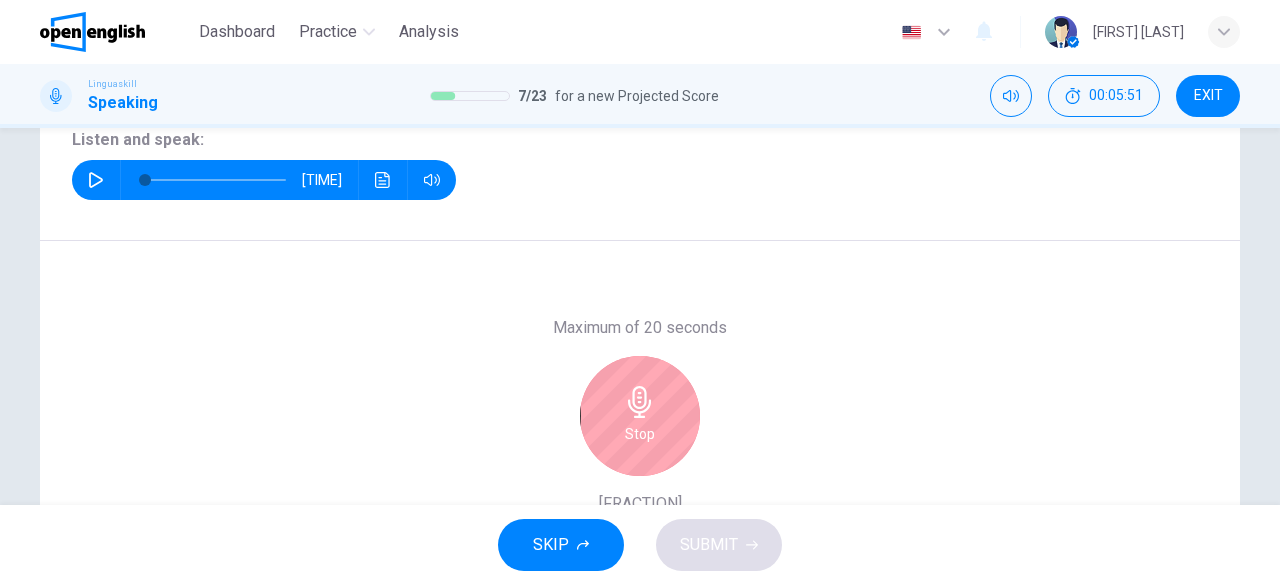 scroll, scrollTop: 363, scrollLeft: 0, axis: vertical 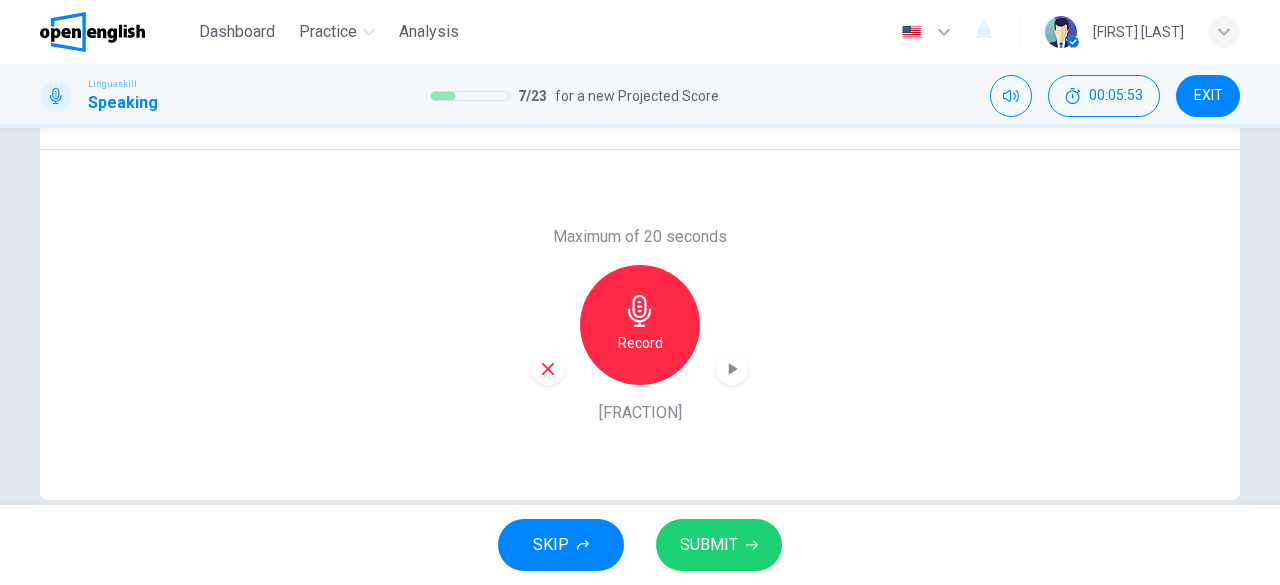 click on "Record" at bounding box center [640, 325] 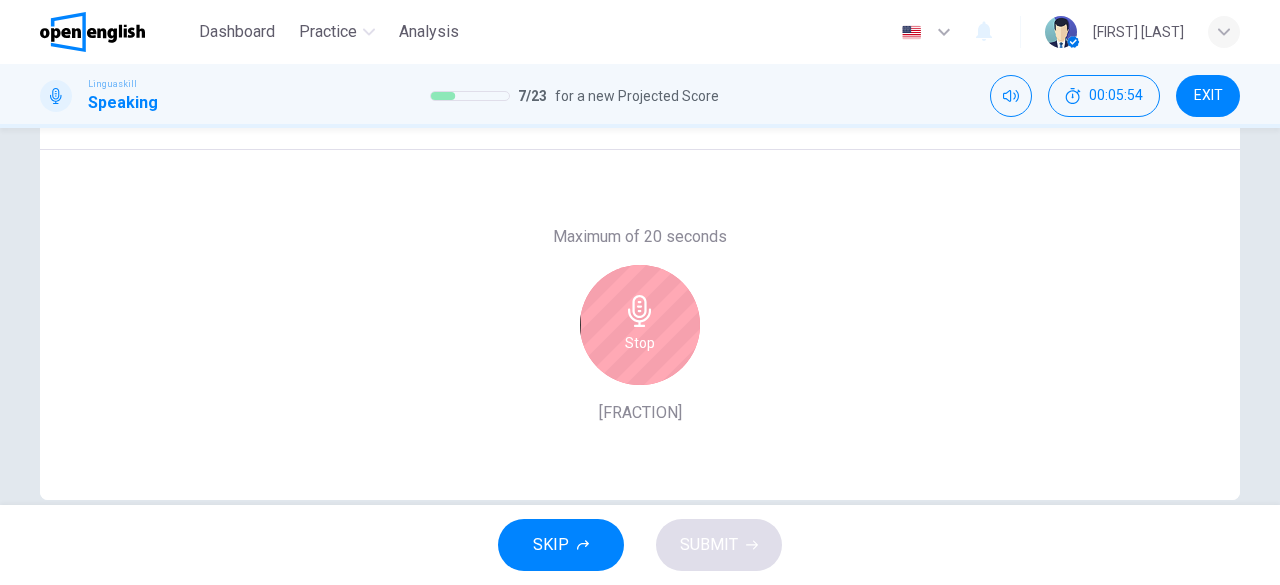 click on "Stop" at bounding box center [640, 325] 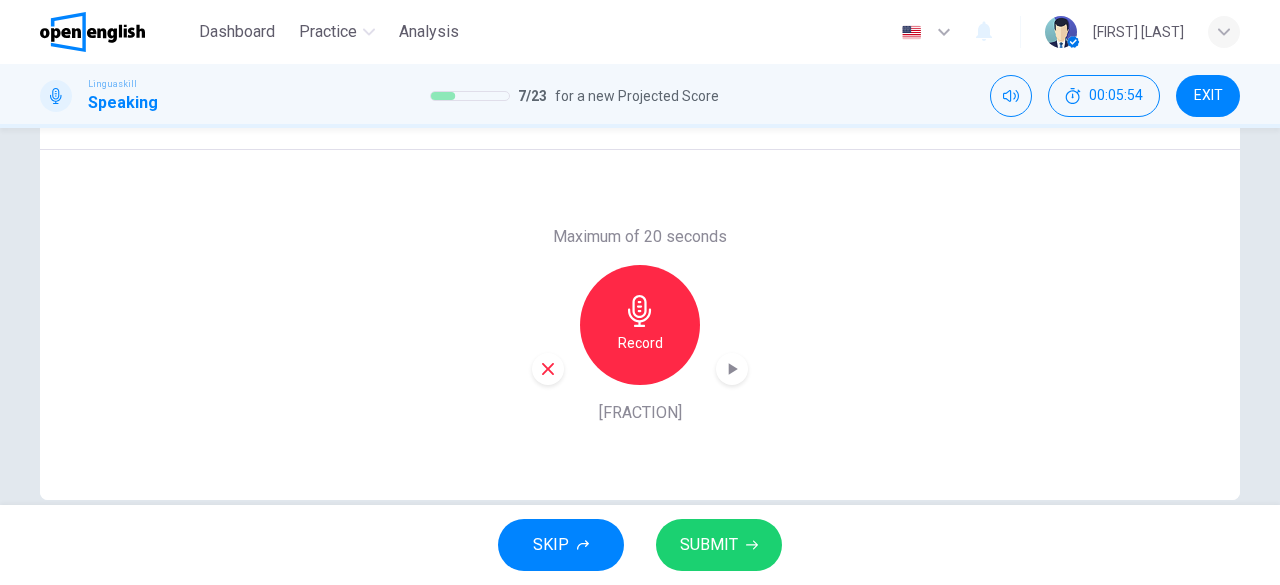 click on "Record" at bounding box center (640, 343) 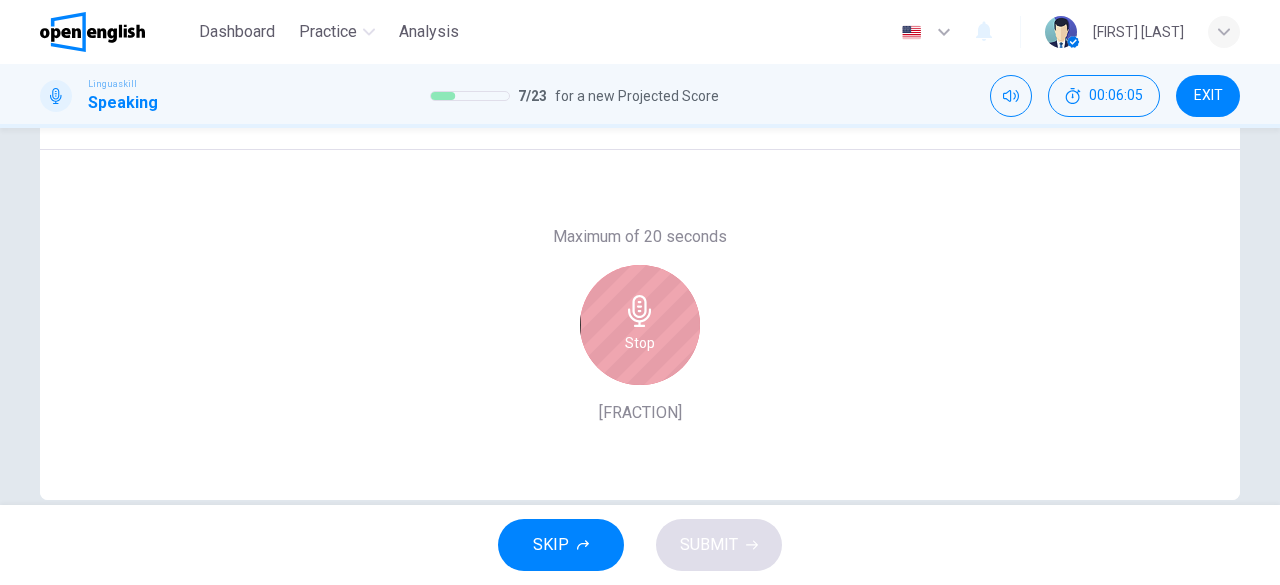 click on "Stop" at bounding box center [640, 343] 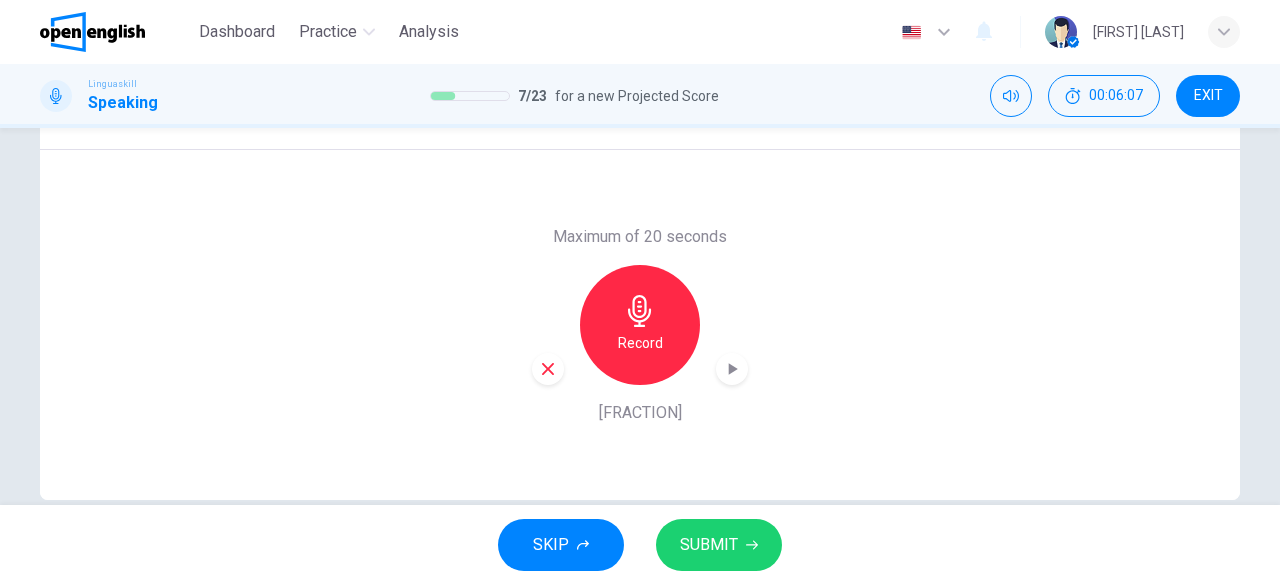 click 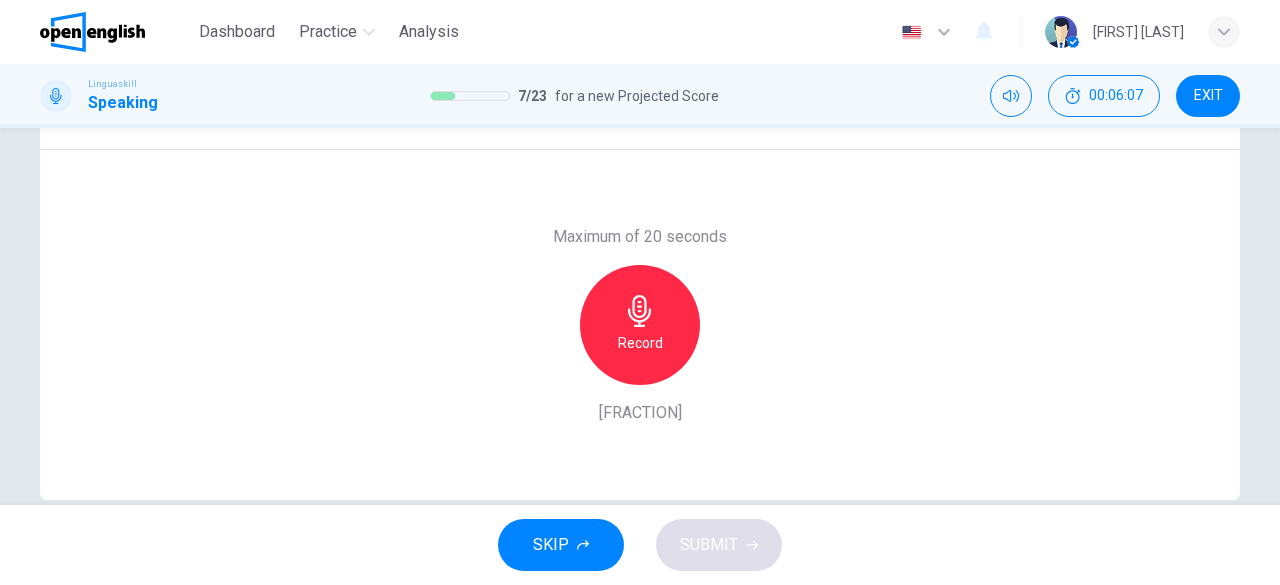 click on "Record" at bounding box center [640, 325] 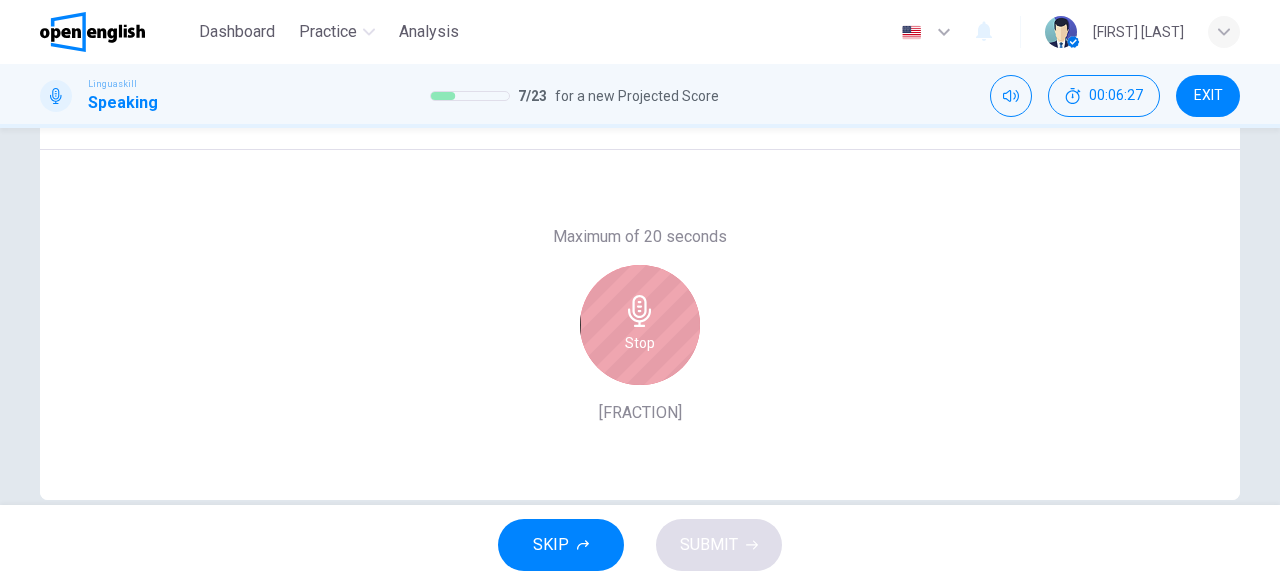 click on "Stop" at bounding box center [640, 325] 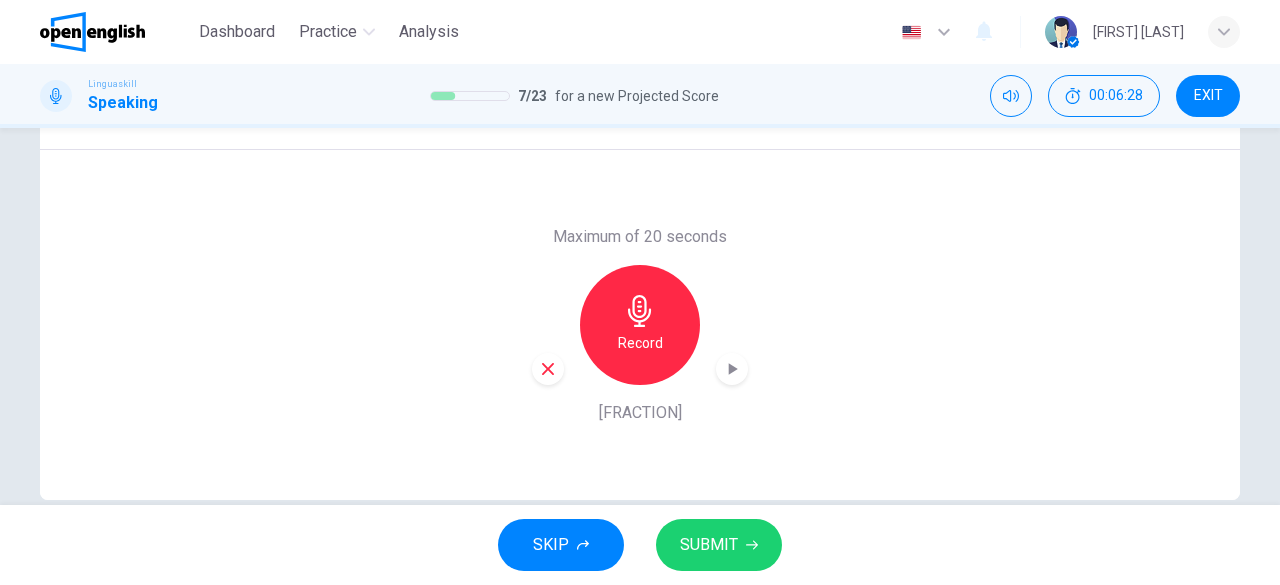 click on "SUBMIT" at bounding box center (719, 545) 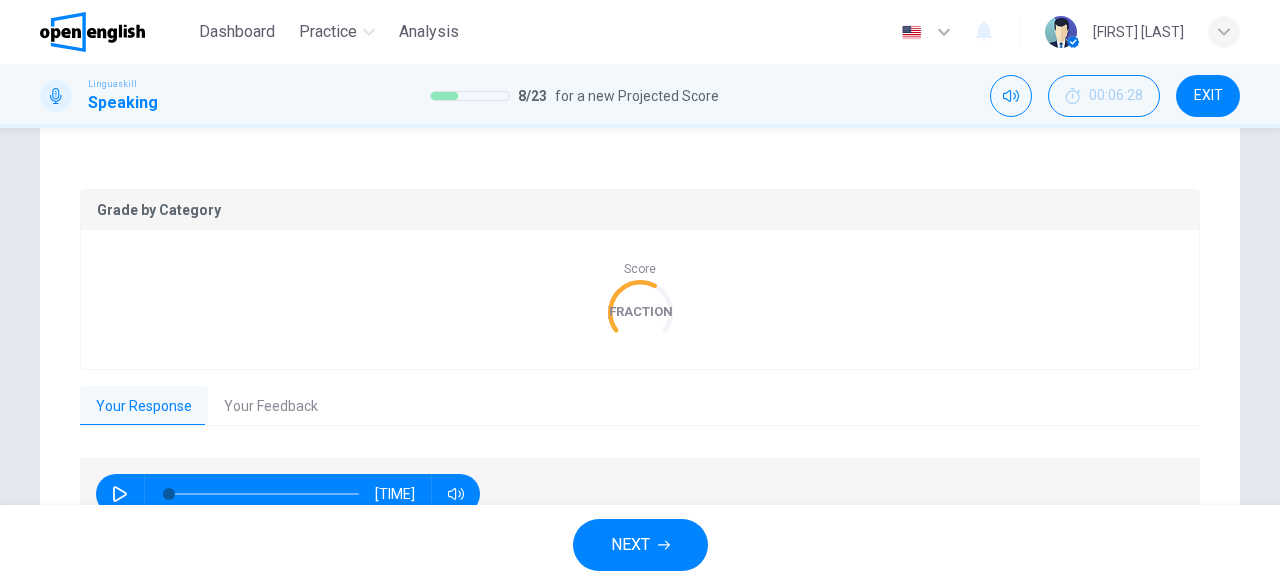 click on "Your Feedback" at bounding box center (271, 407) 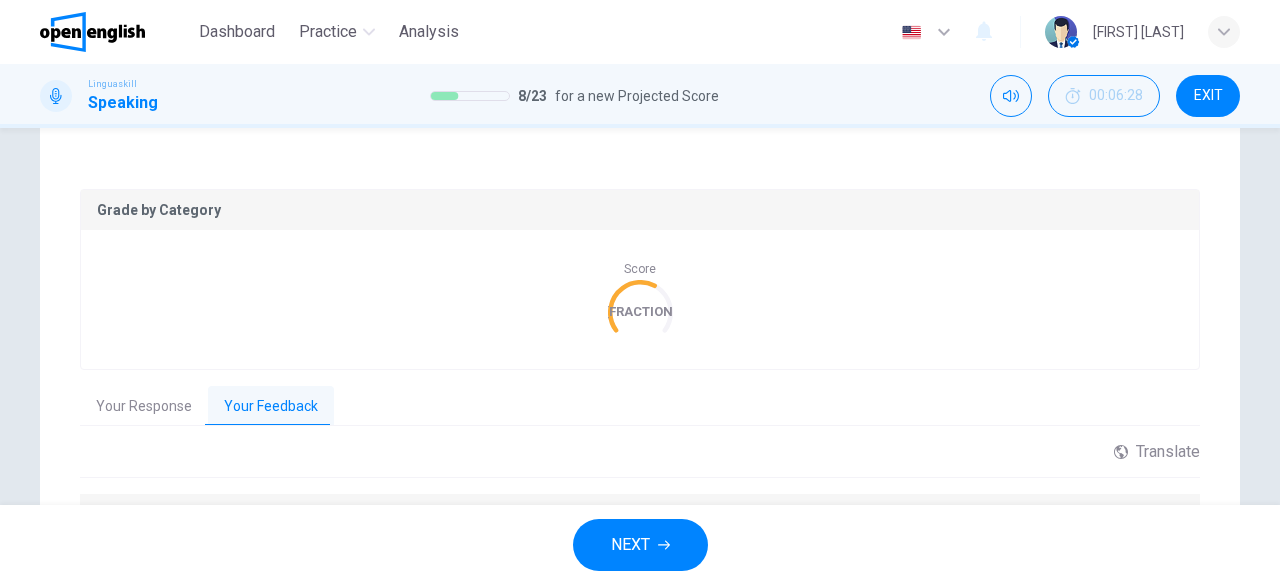 scroll, scrollTop: 519, scrollLeft: 0, axis: vertical 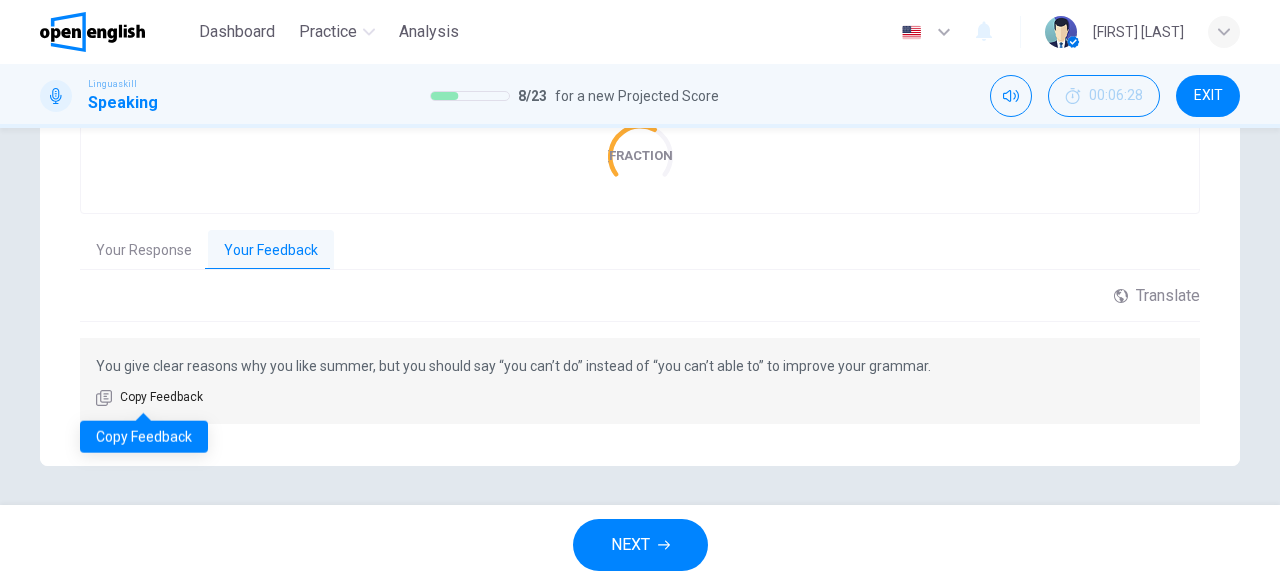 click on "Copy Feedback" at bounding box center [149, 398] 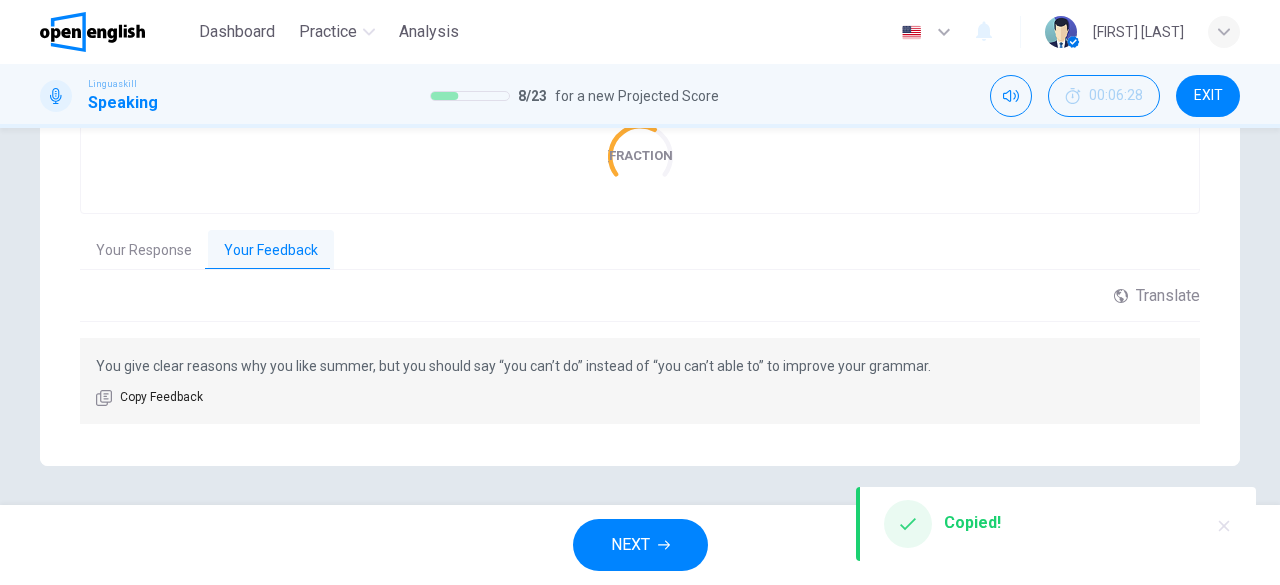 click on "NEXT" at bounding box center (630, 545) 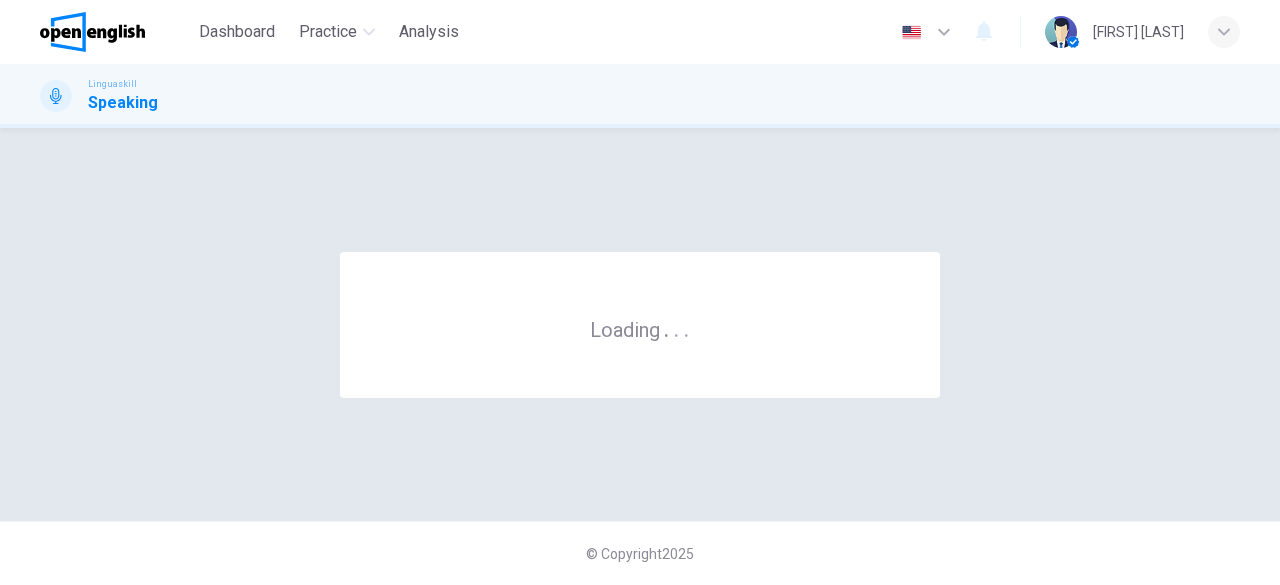 scroll, scrollTop: 0, scrollLeft: 0, axis: both 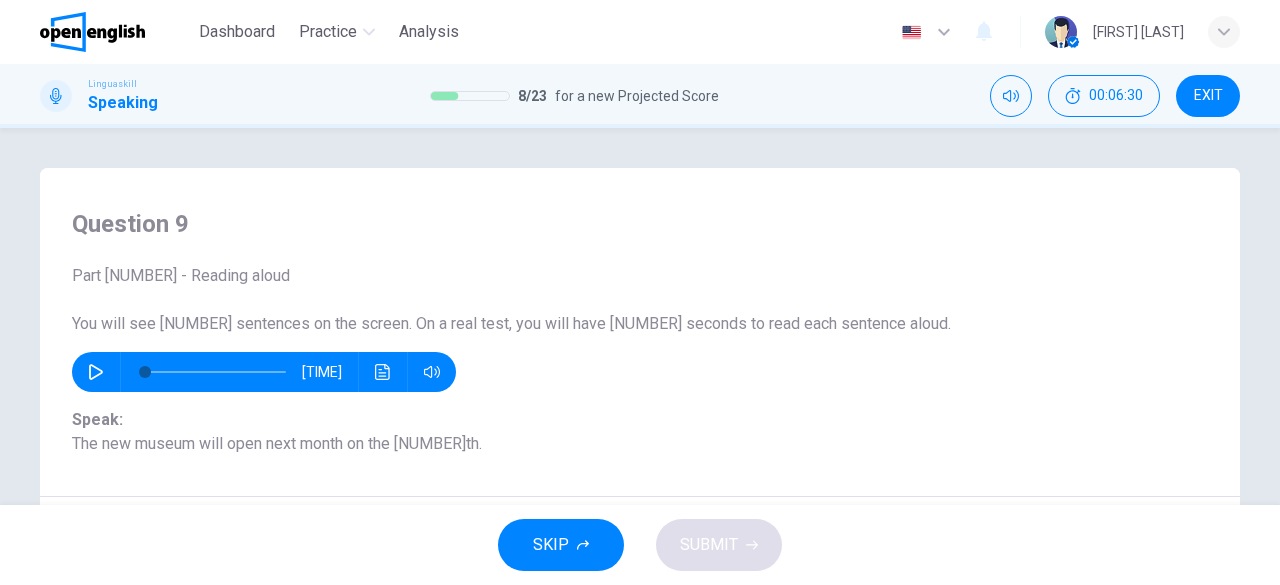 click 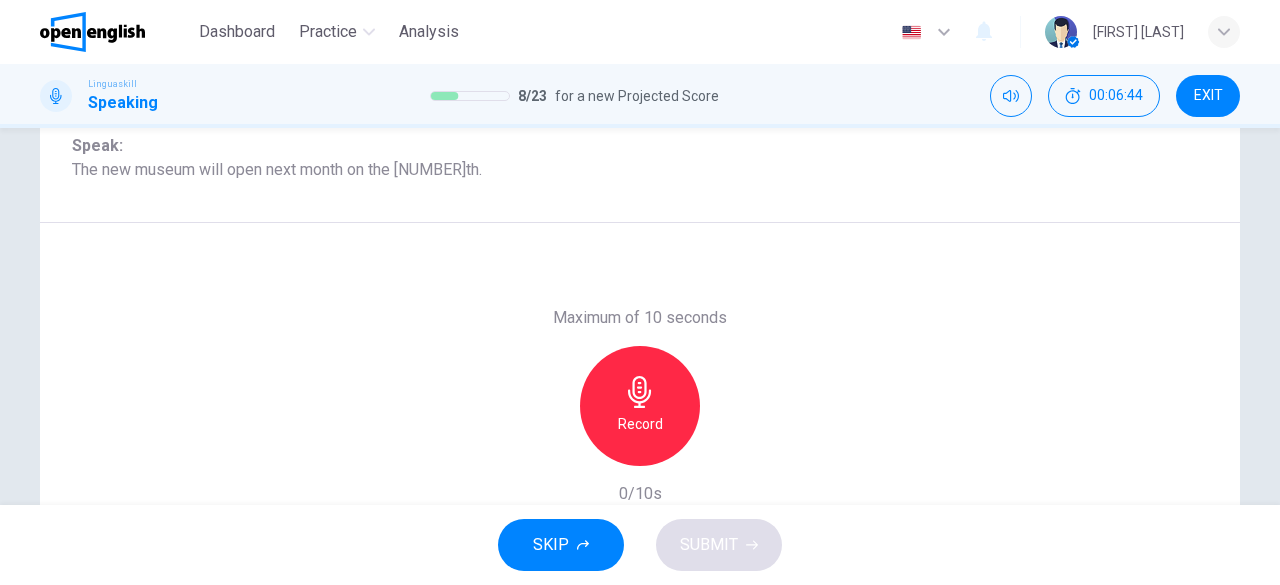 scroll, scrollTop: 272, scrollLeft: 0, axis: vertical 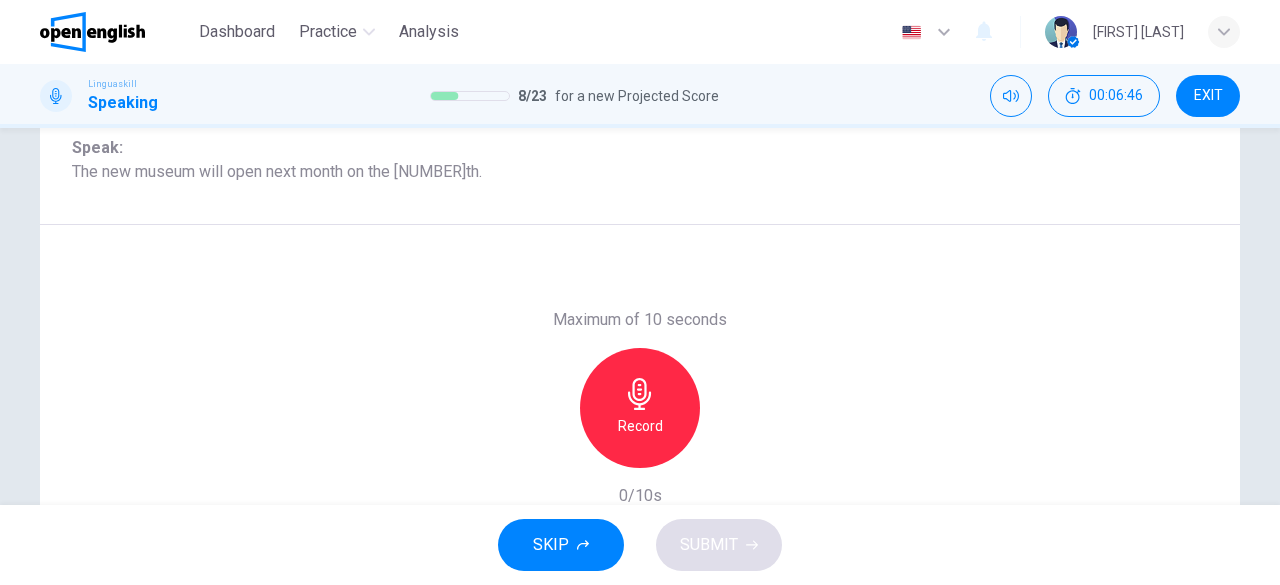 click on "Record" at bounding box center [640, 426] 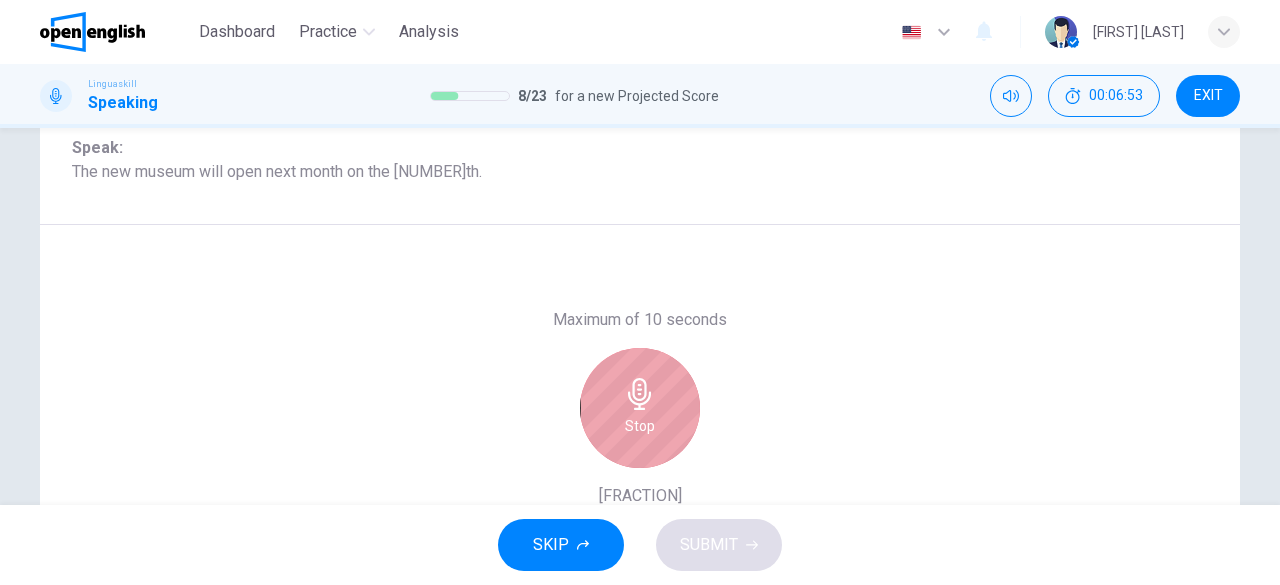 click on "Stop" at bounding box center [640, 408] 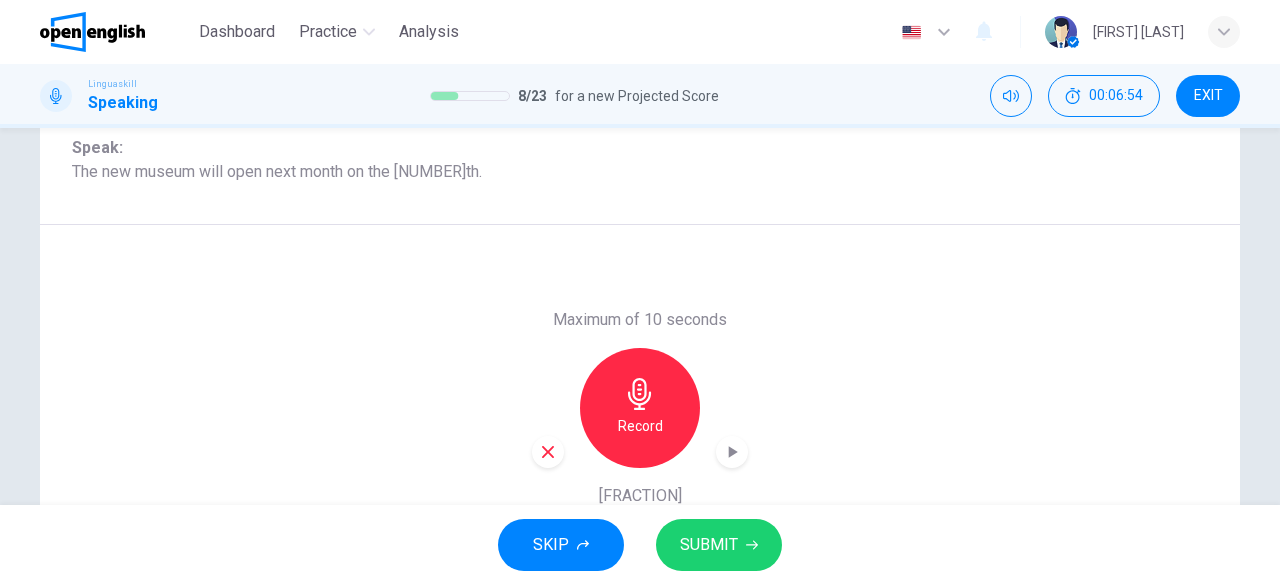 click on "SUBMIT" at bounding box center [709, 545] 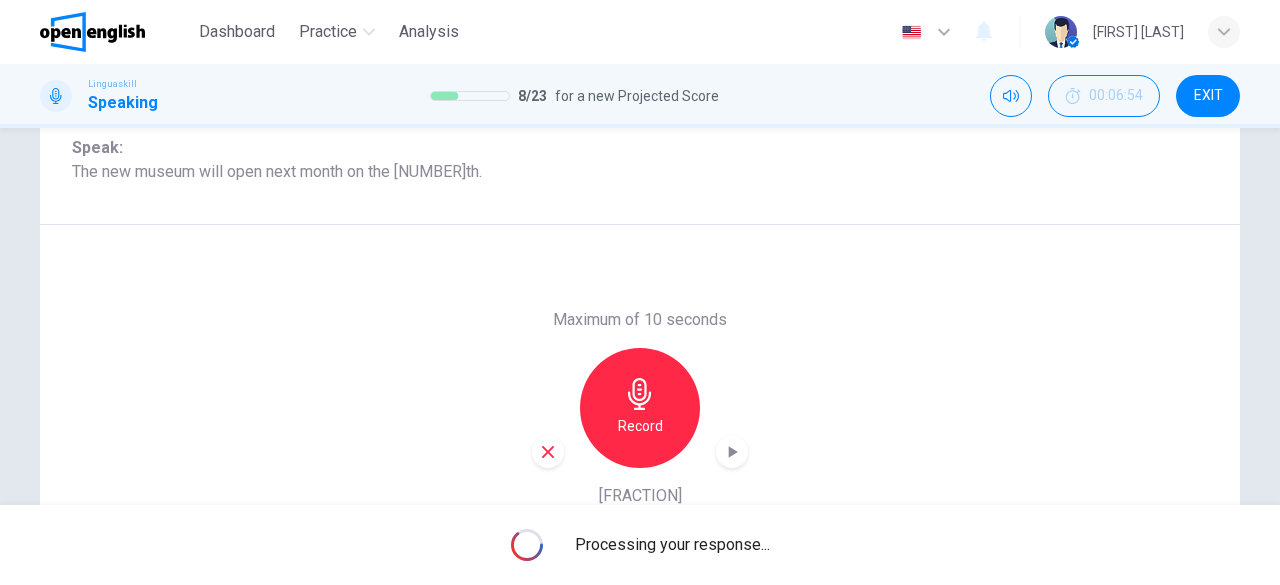 scroll, scrollTop: 398, scrollLeft: 0, axis: vertical 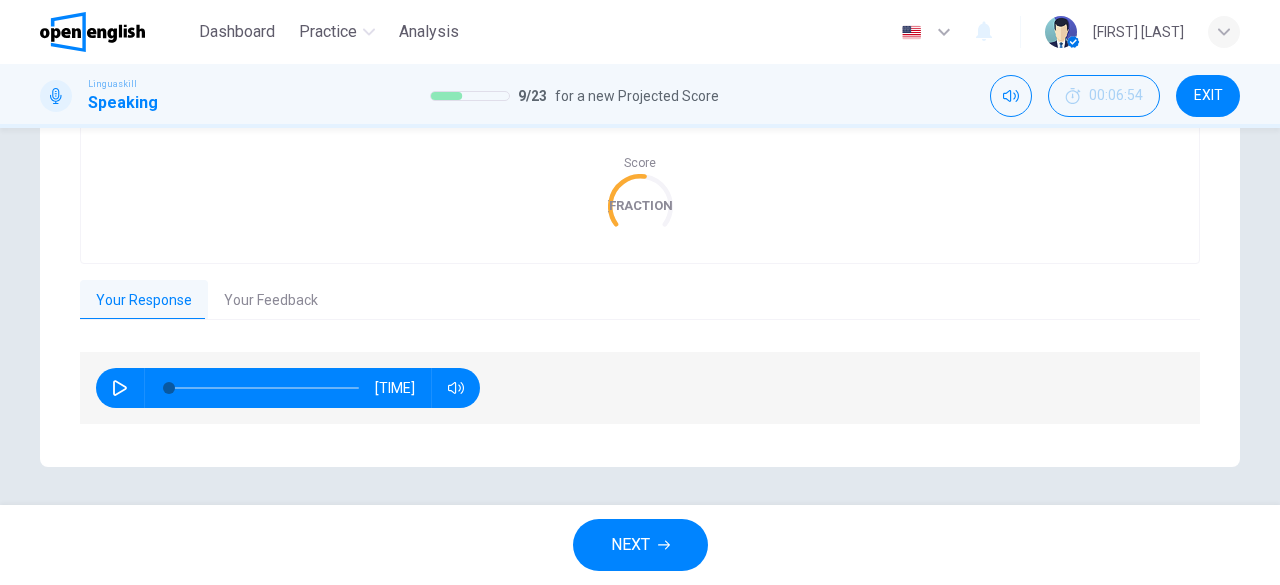 click on "Your Feedback" at bounding box center (271, 301) 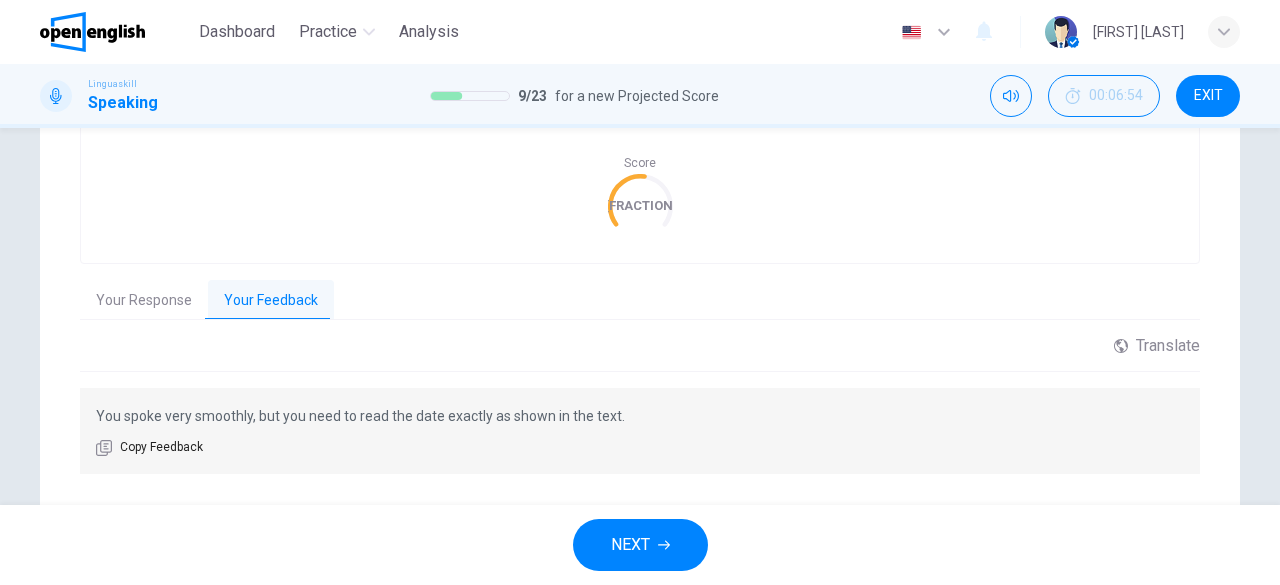 click on "NEXT" at bounding box center [630, 545] 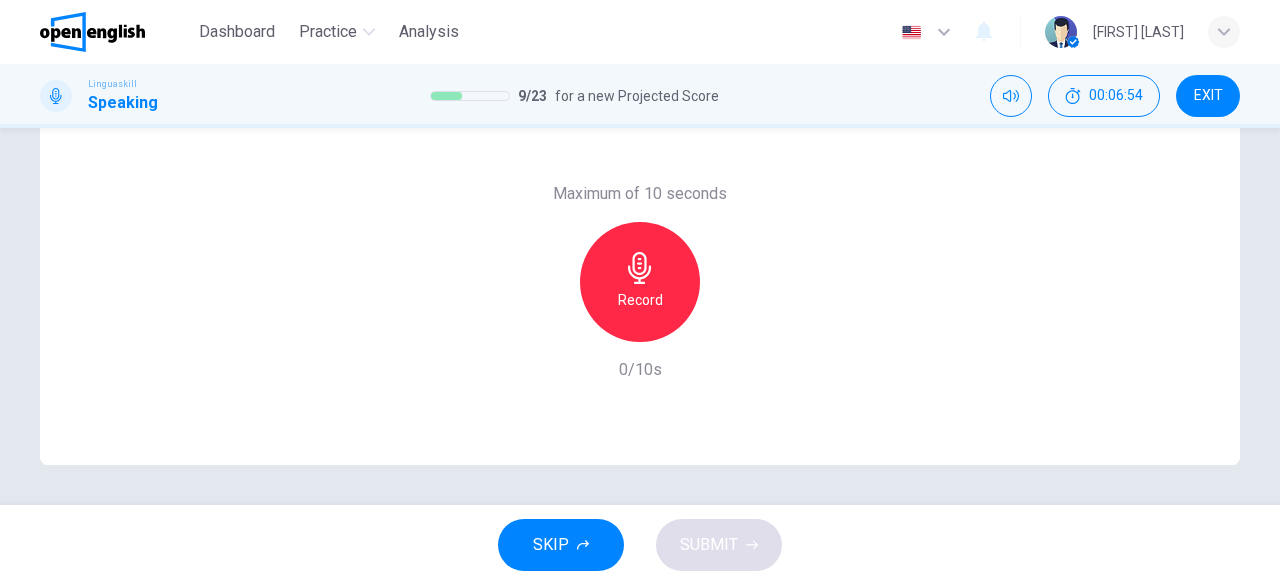 scroll, scrollTop: 398, scrollLeft: 0, axis: vertical 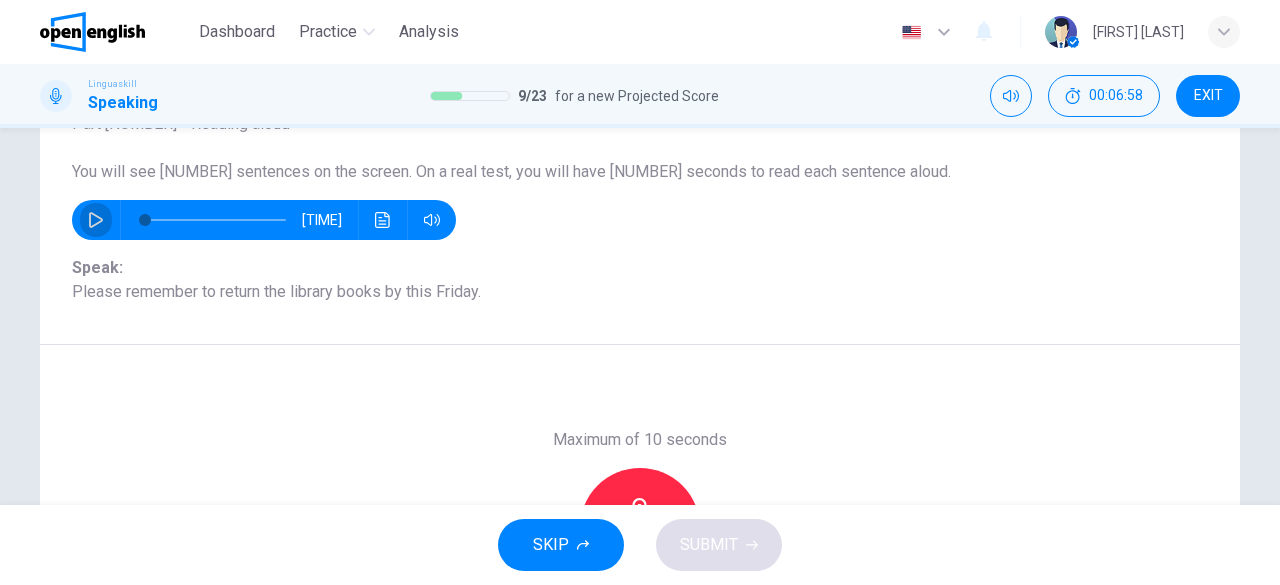 click 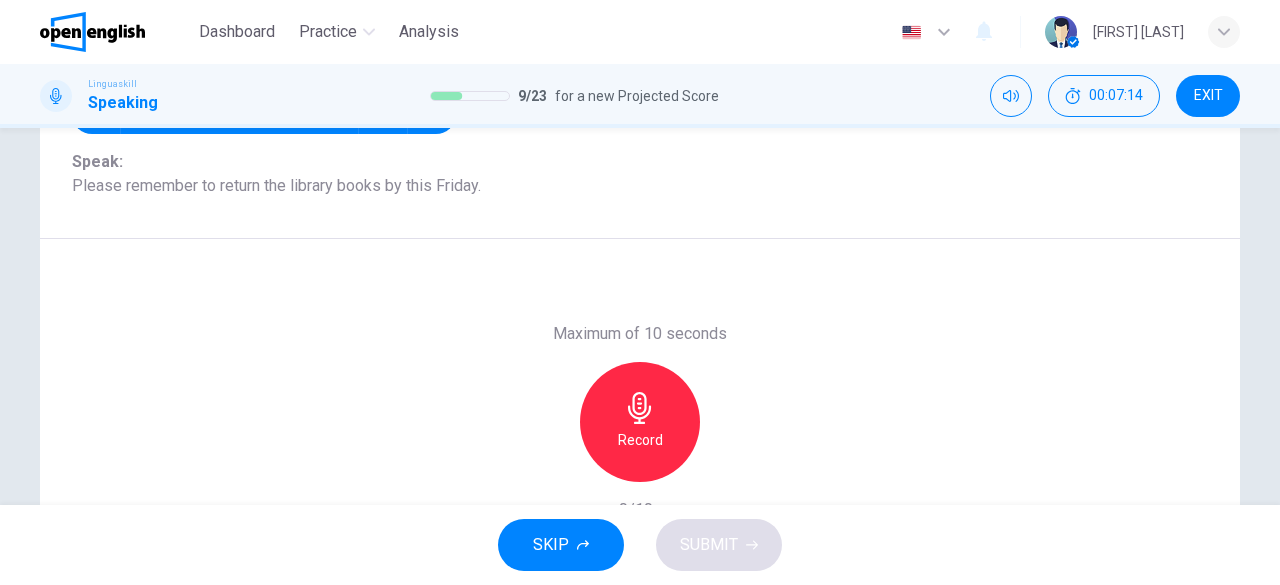 scroll, scrollTop: 268, scrollLeft: 0, axis: vertical 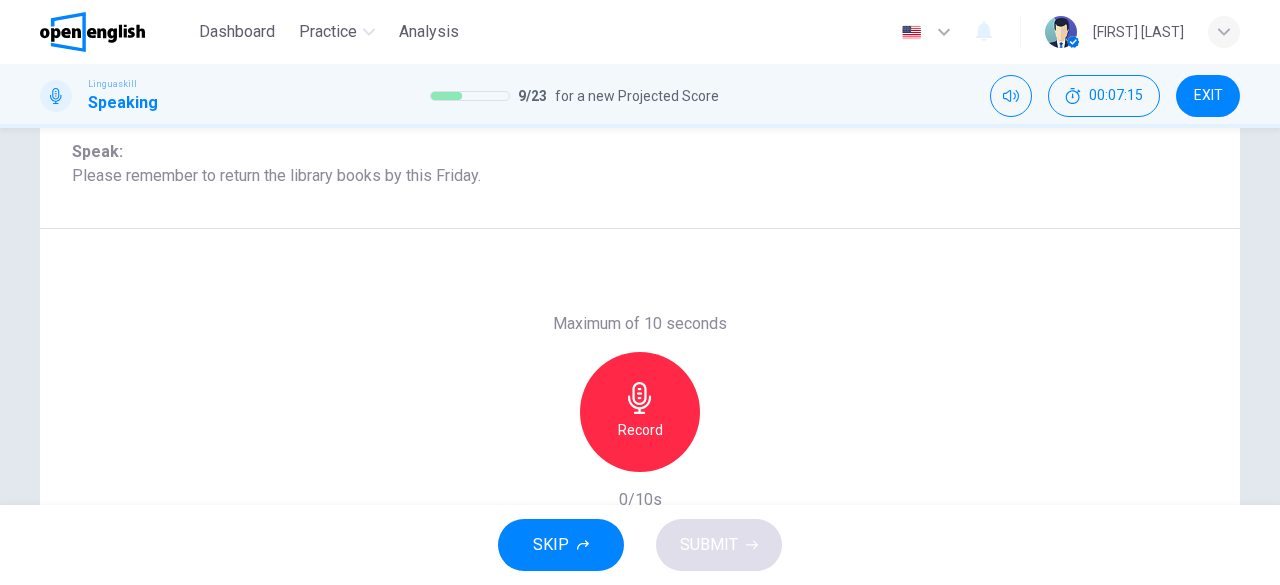 click on "Record" at bounding box center (640, 412) 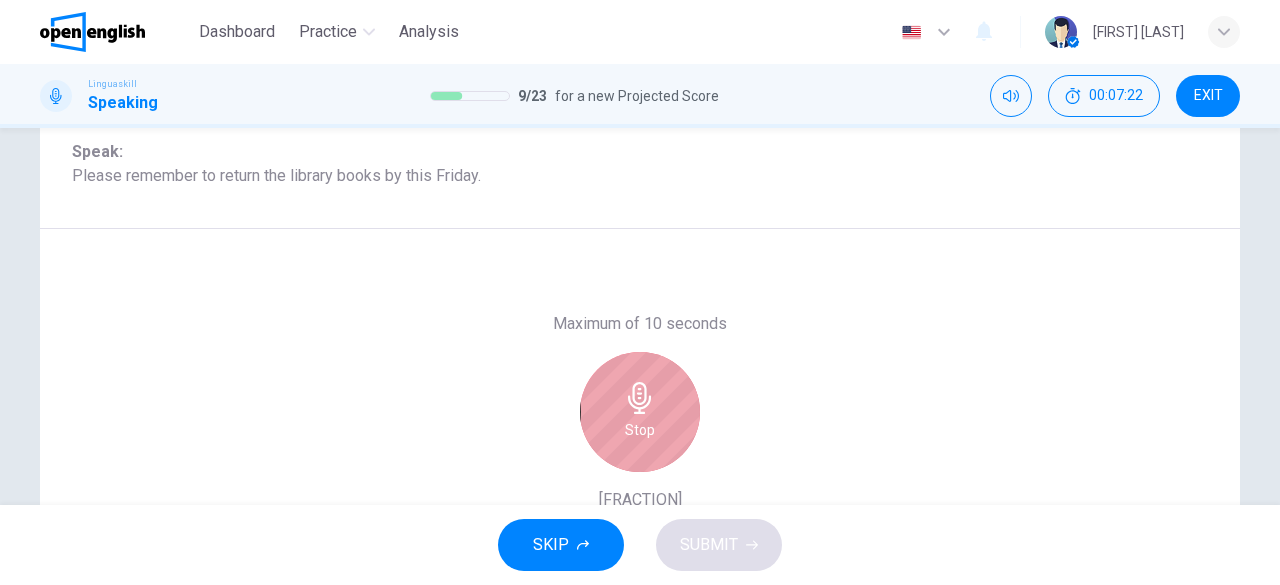 click on "Stop" at bounding box center [640, 412] 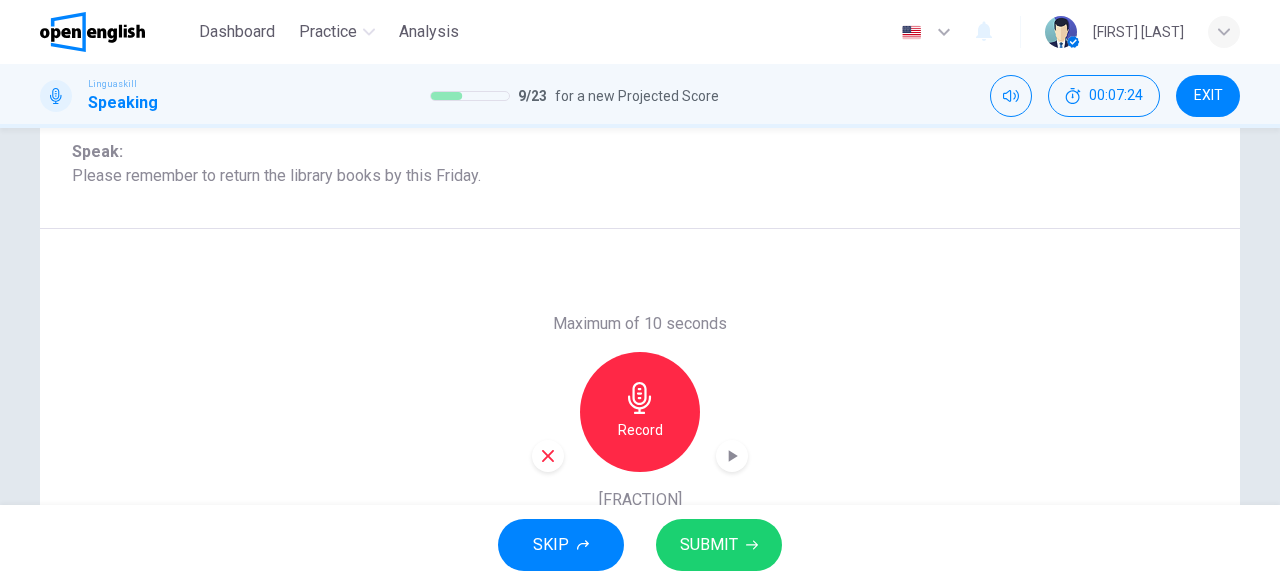click on "SUBMIT" at bounding box center (709, 545) 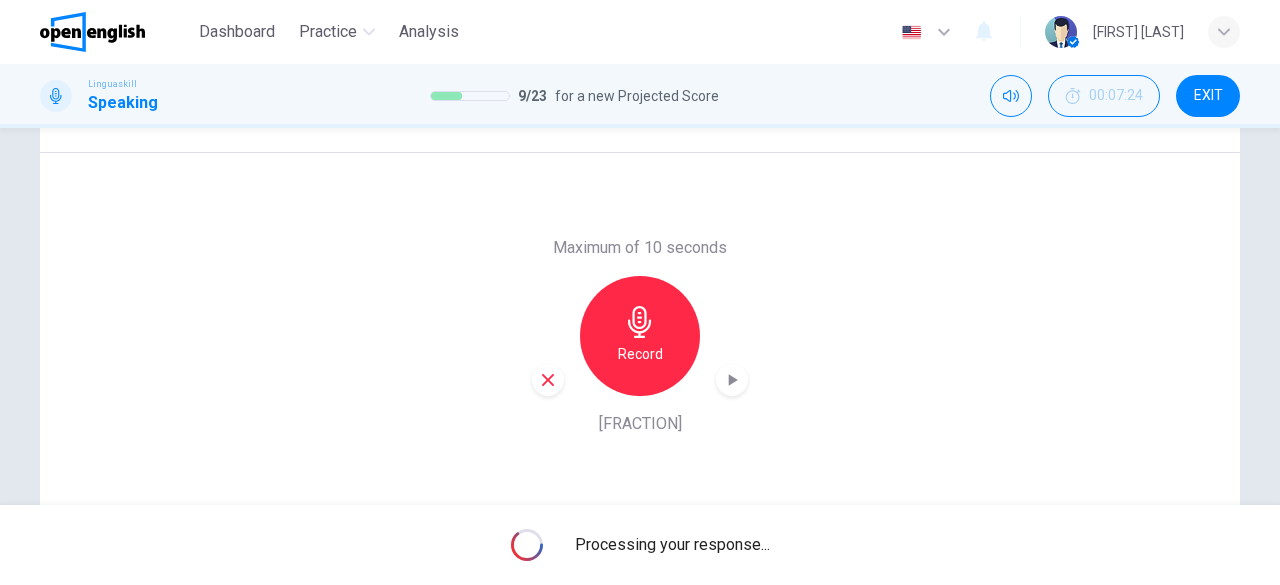 scroll, scrollTop: 398, scrollLeft: 0, axis: vertical 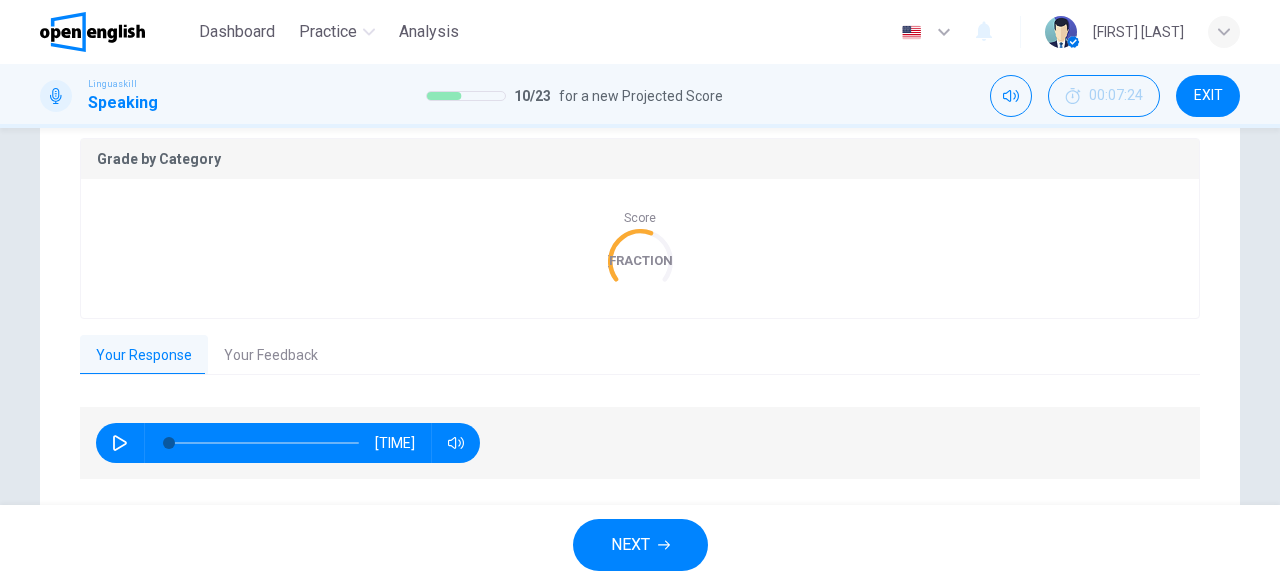 click on "Your Feedback" at bounding box center [271, 356] 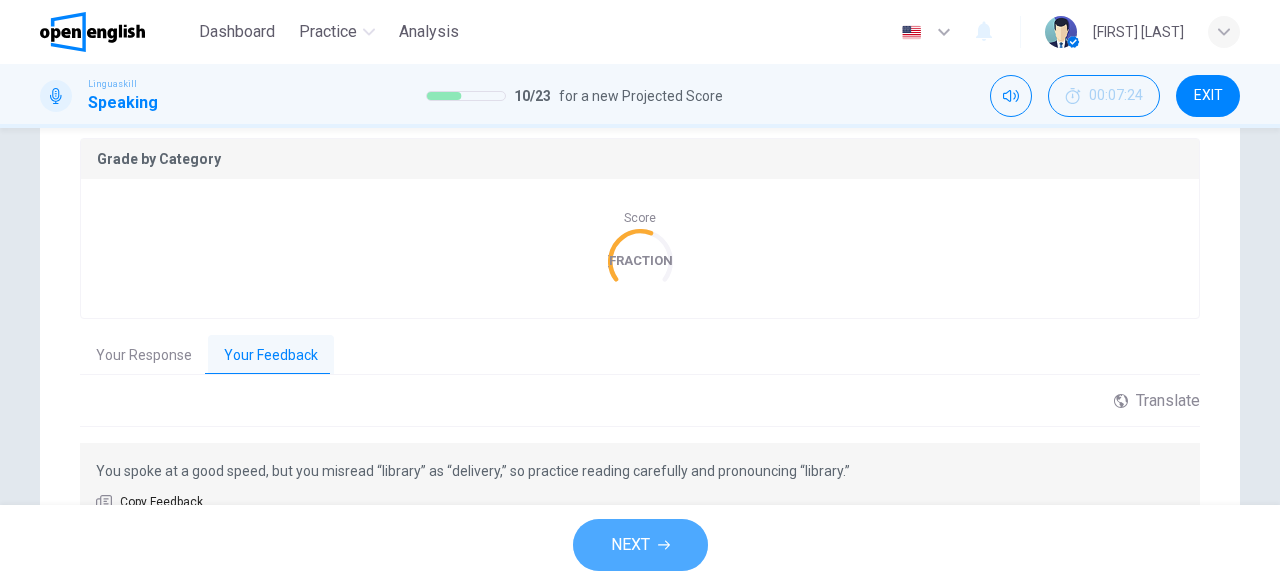 click on "NEXT" at bounding box center (630, 545) 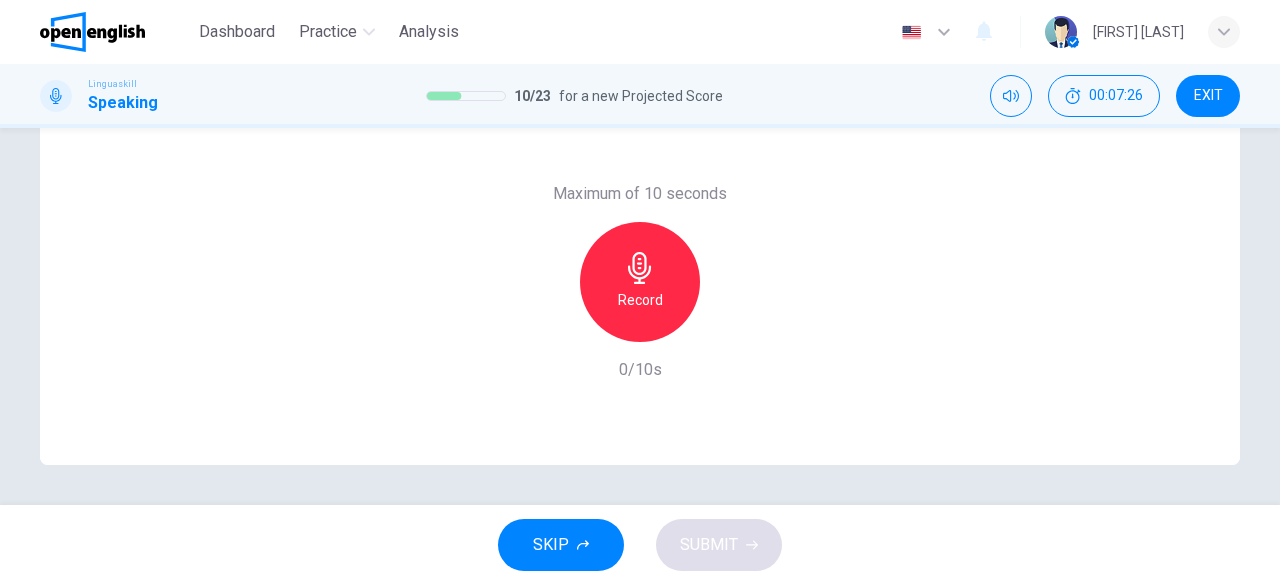 scroll, scrollTop: 163, scrollLeft: 0, axis: vertical 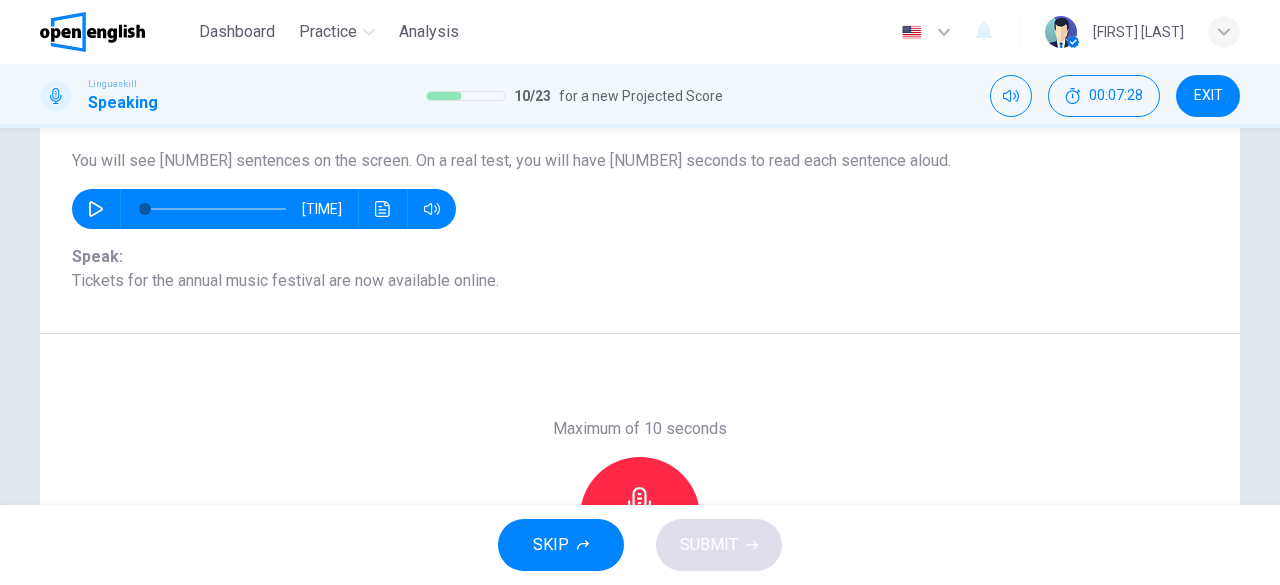 click 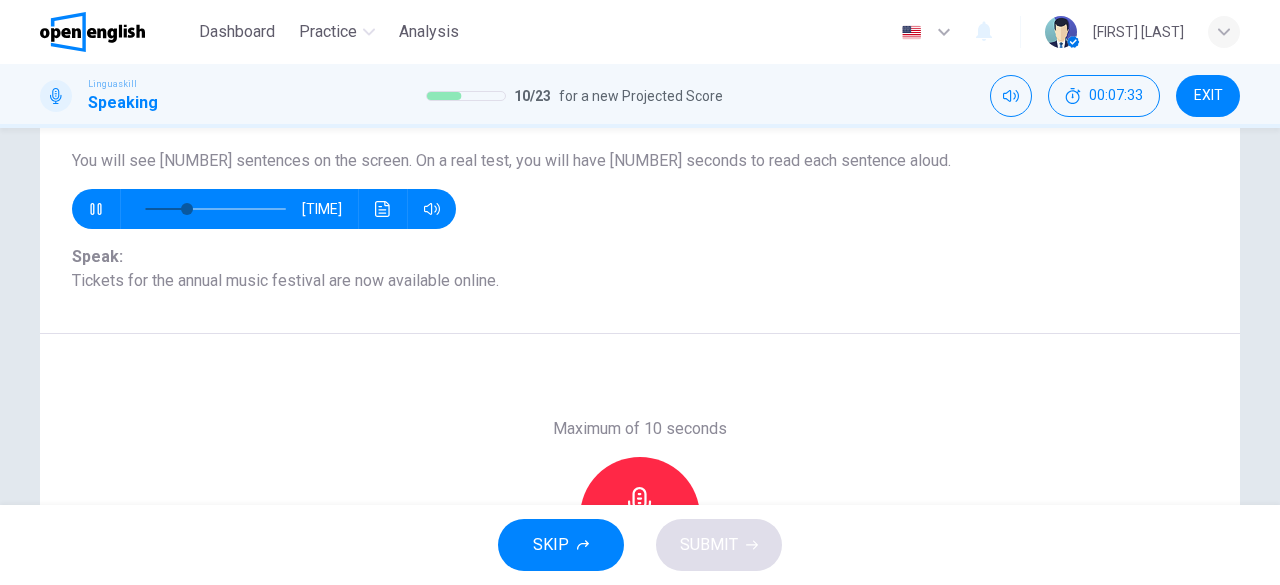 click at bounding box center (96, 209) 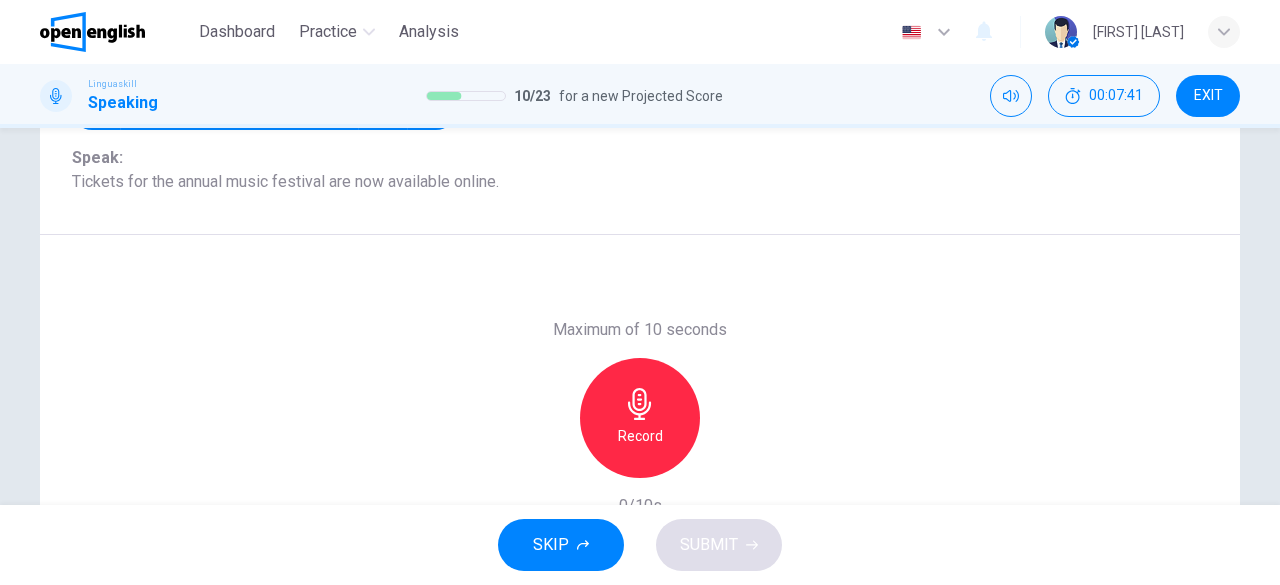 scroll, scrollTop: 275, scrollLeft: 0, axis: vertical 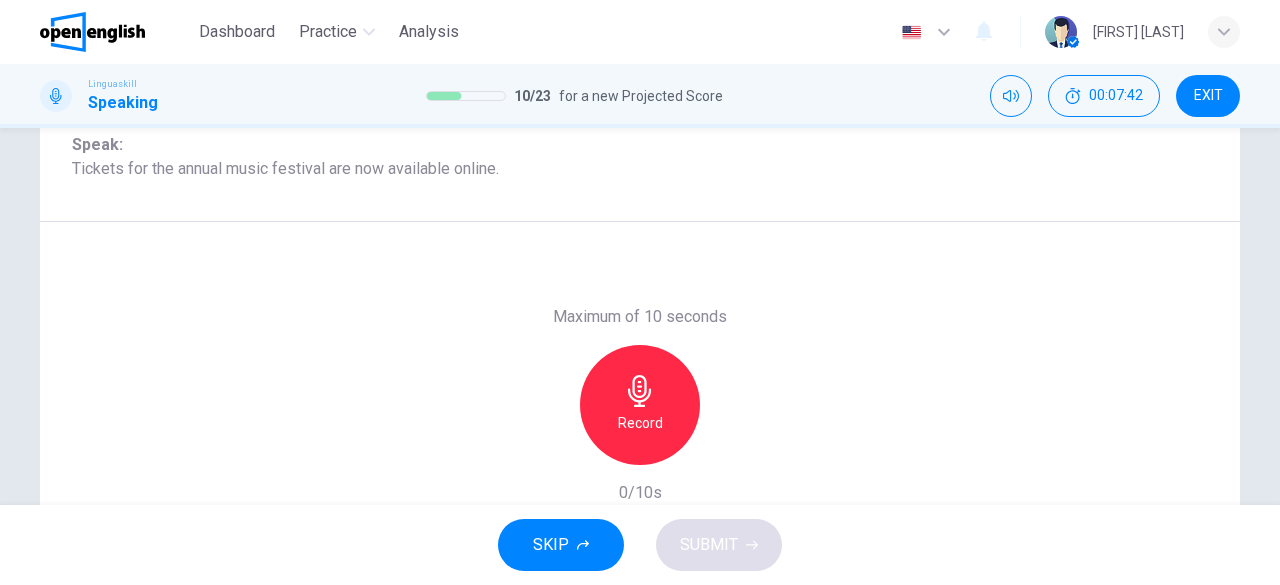 click on "Record" at bounding box center [640, 423] 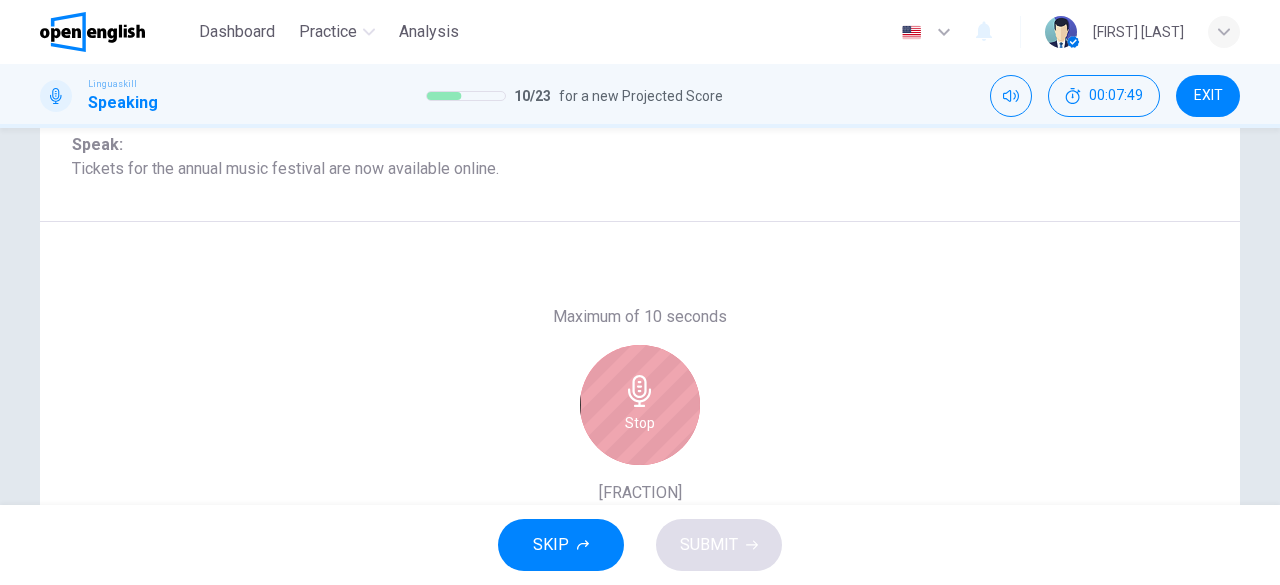 click on "Stop" at bounding box center [640, 423] 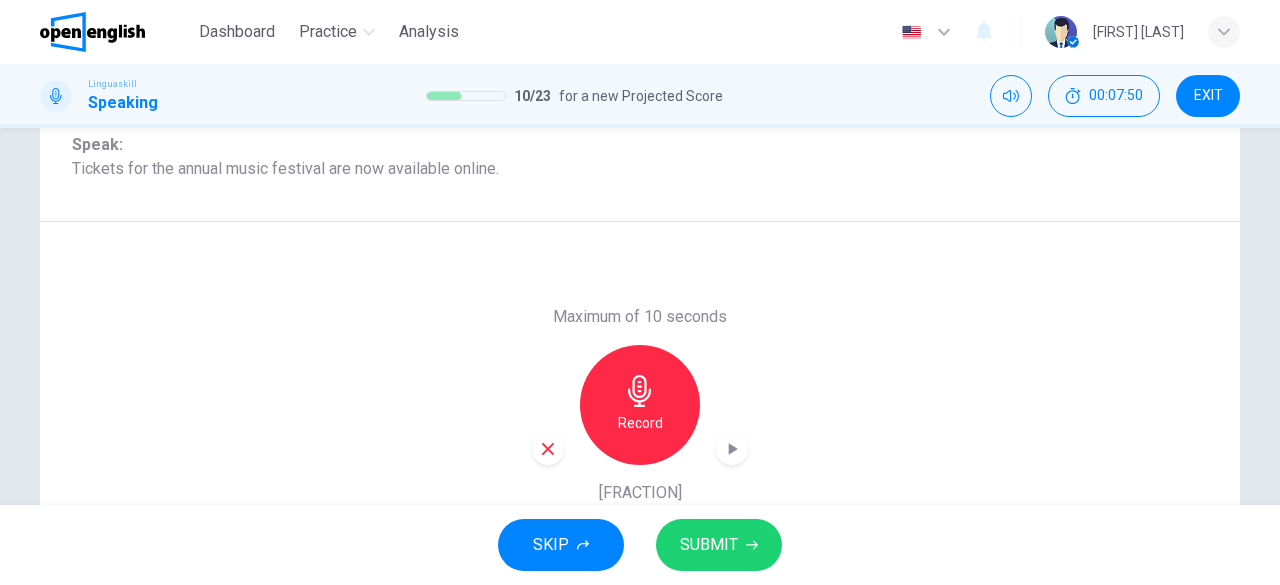 click on "SUBMIT" at bounding box center [709, 545] 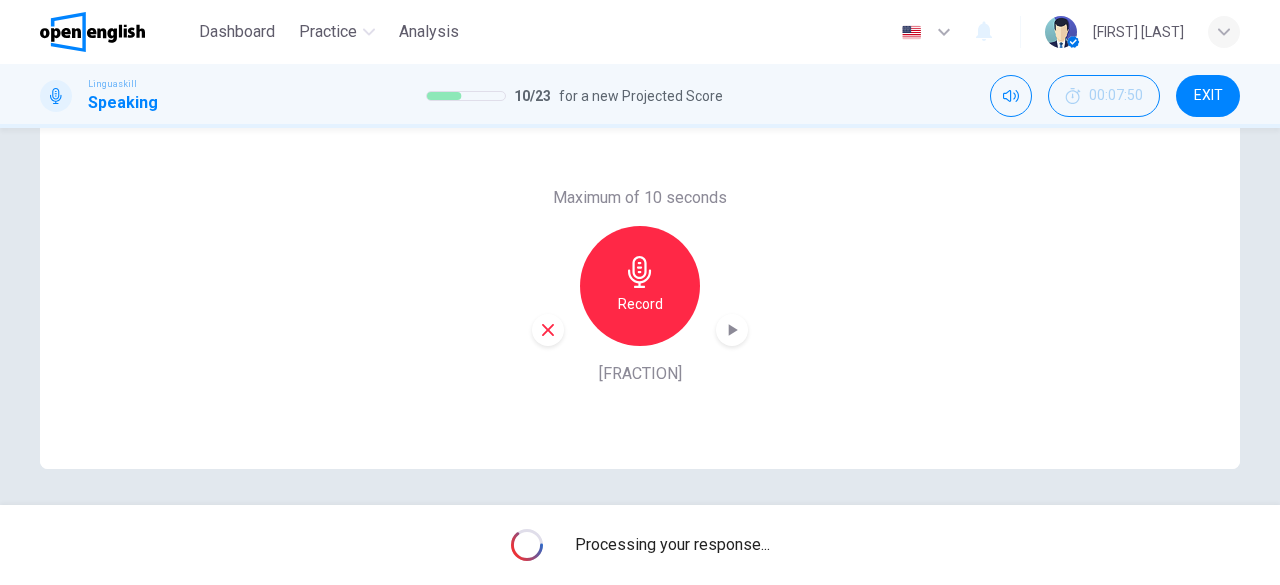 scroll, scrollTop: 398, scrollLeft: 0, axis: vertical 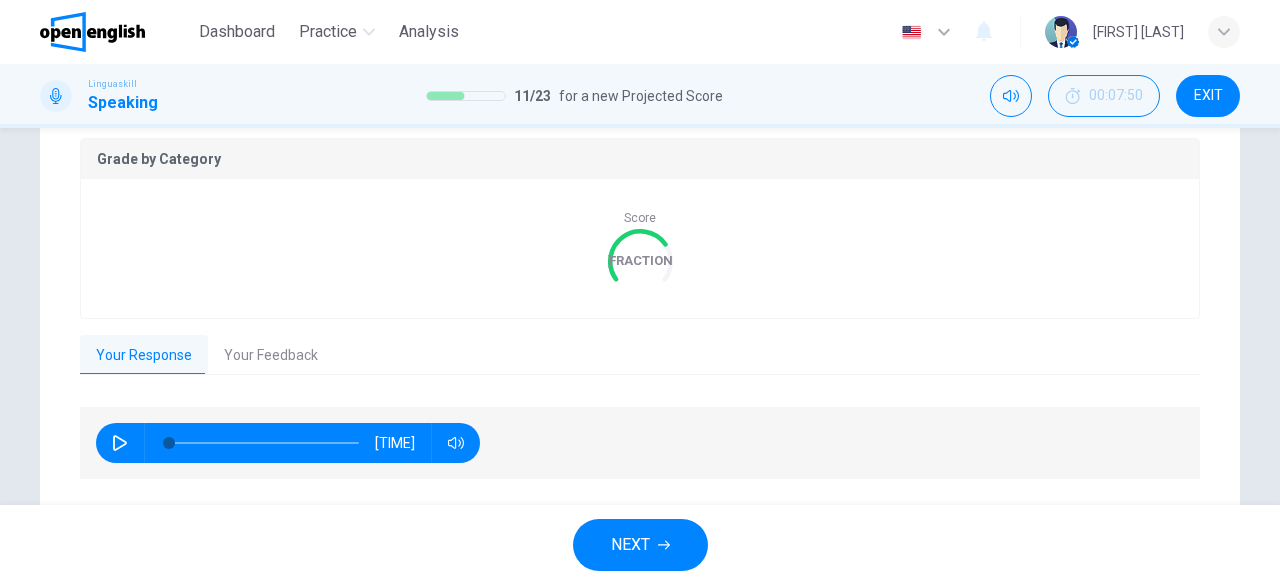 click on "NEXT" at bounding box center [630, 545] 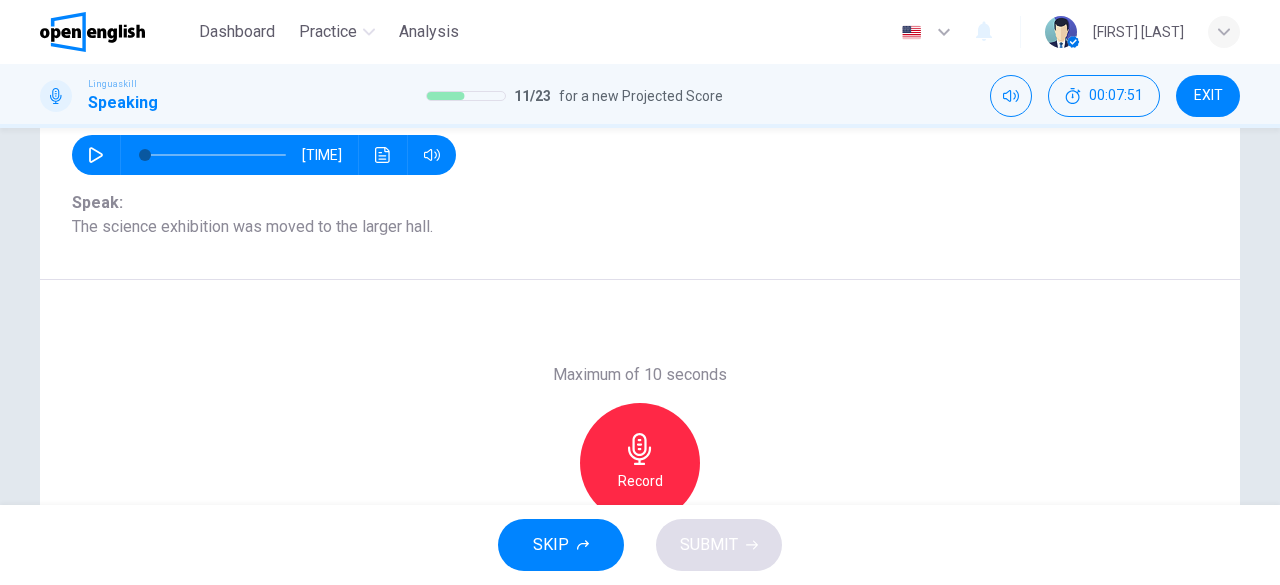 scroll, scrollTop: 126, scrollLeft: 0, axis: vertical 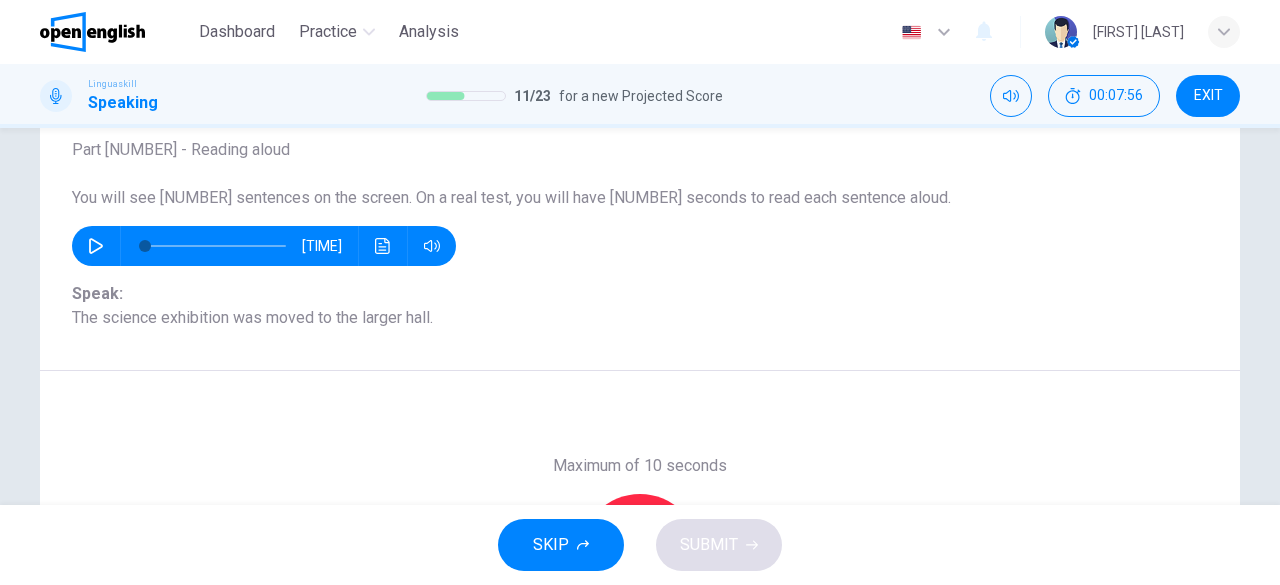 click 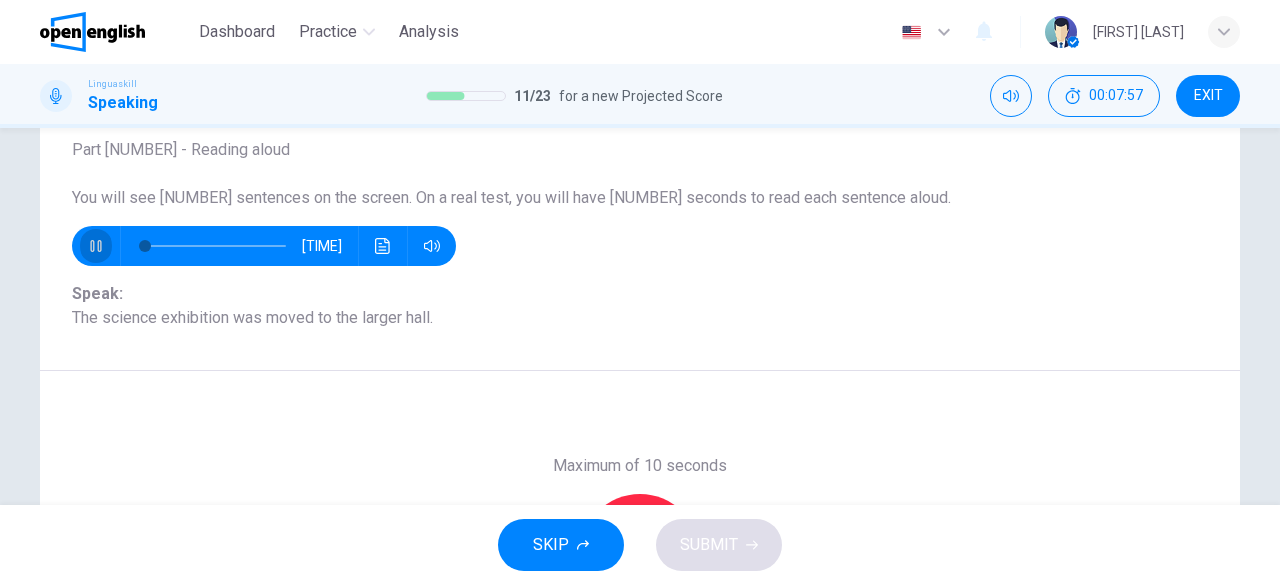 click 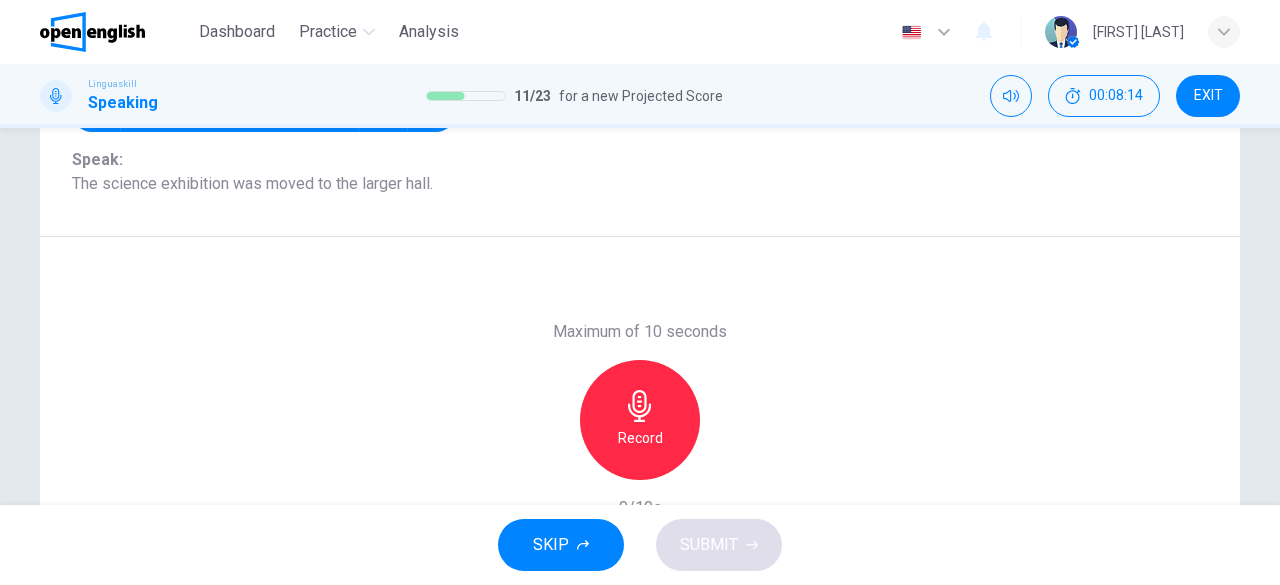 scroll, scrollTop: 263, scrollLeft: 0, axis: vertical 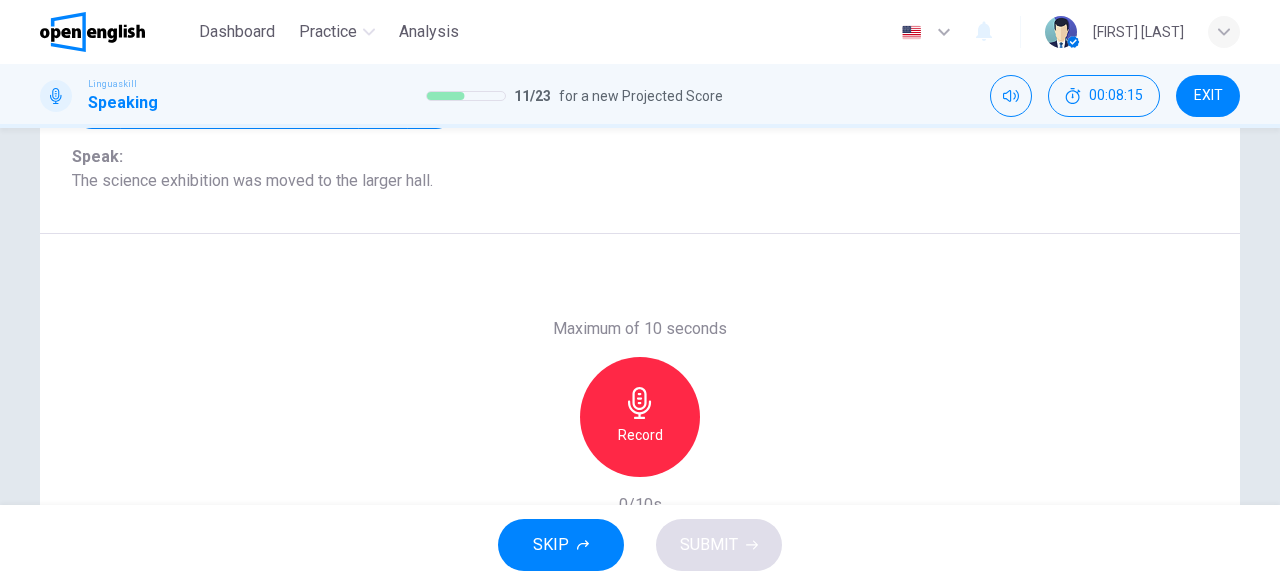 click on "Record" at bounding box center (640, 417) 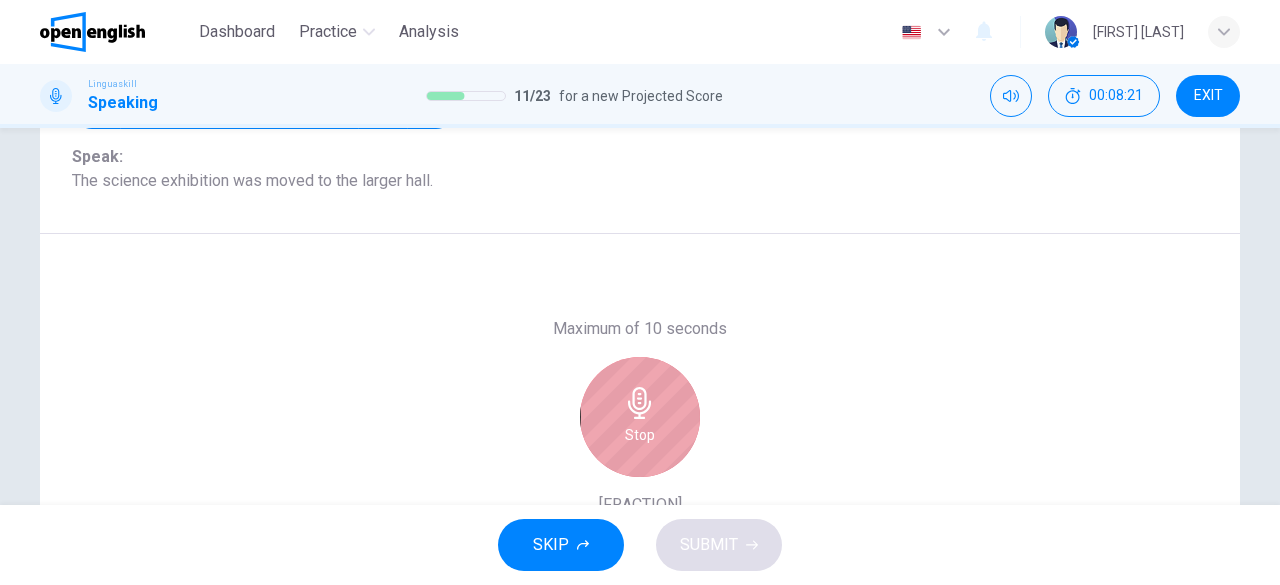 click on "Stop" at bounding box center (640, 417) 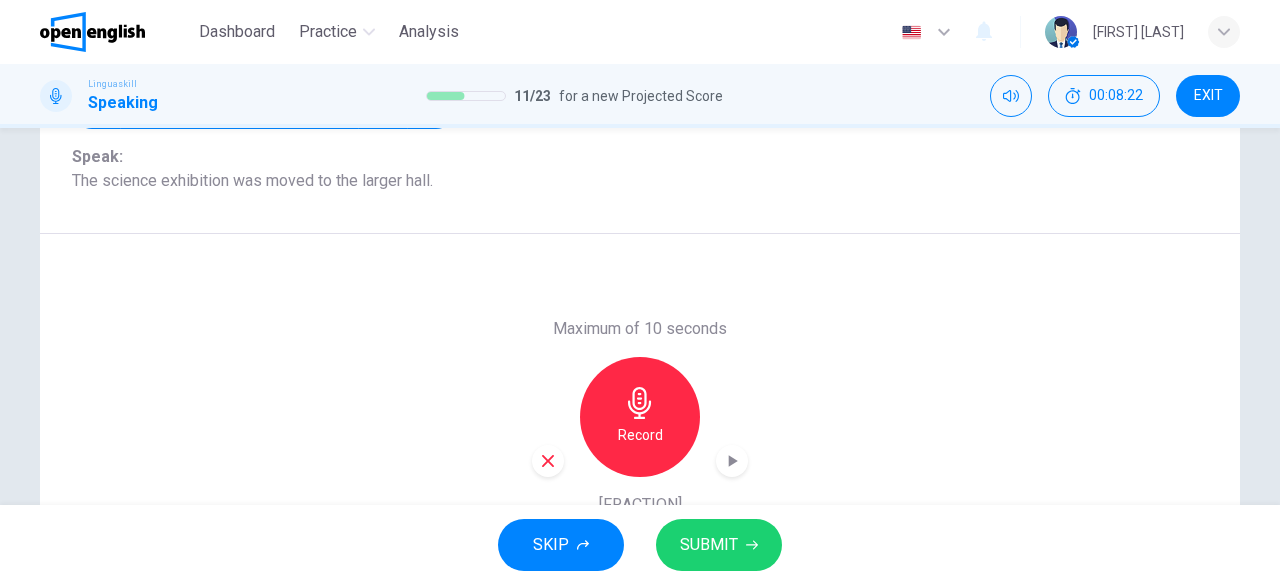 click on "SUBMIT" at bounding box center (709, 545) 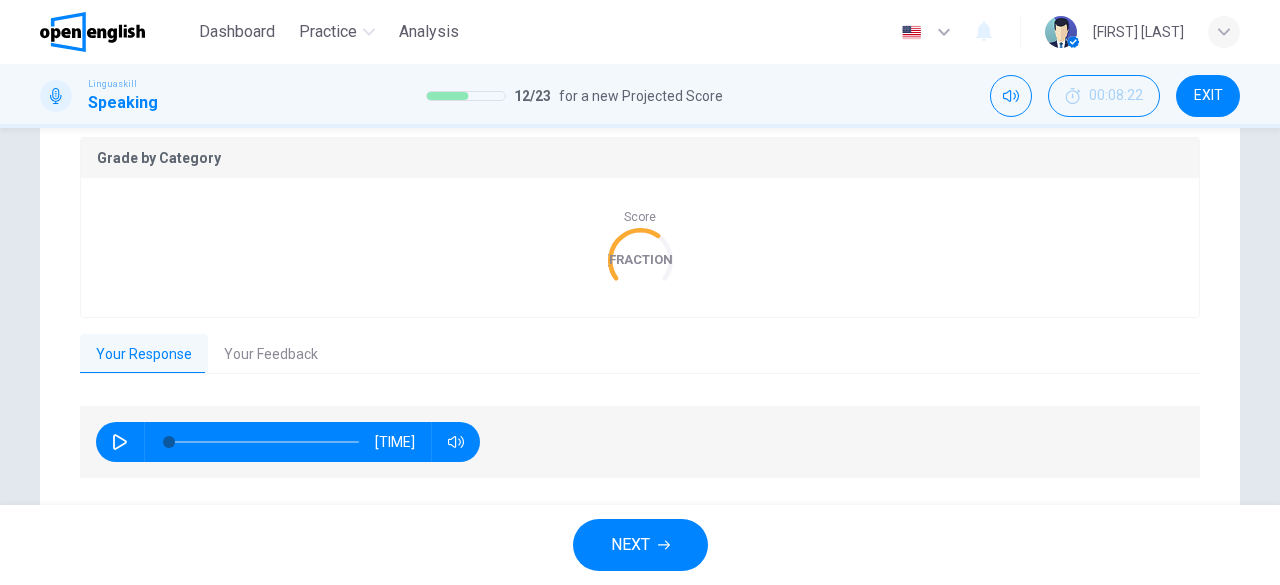 scroll, scrollTop: 402, scrollLeft: 0, axis: vertical 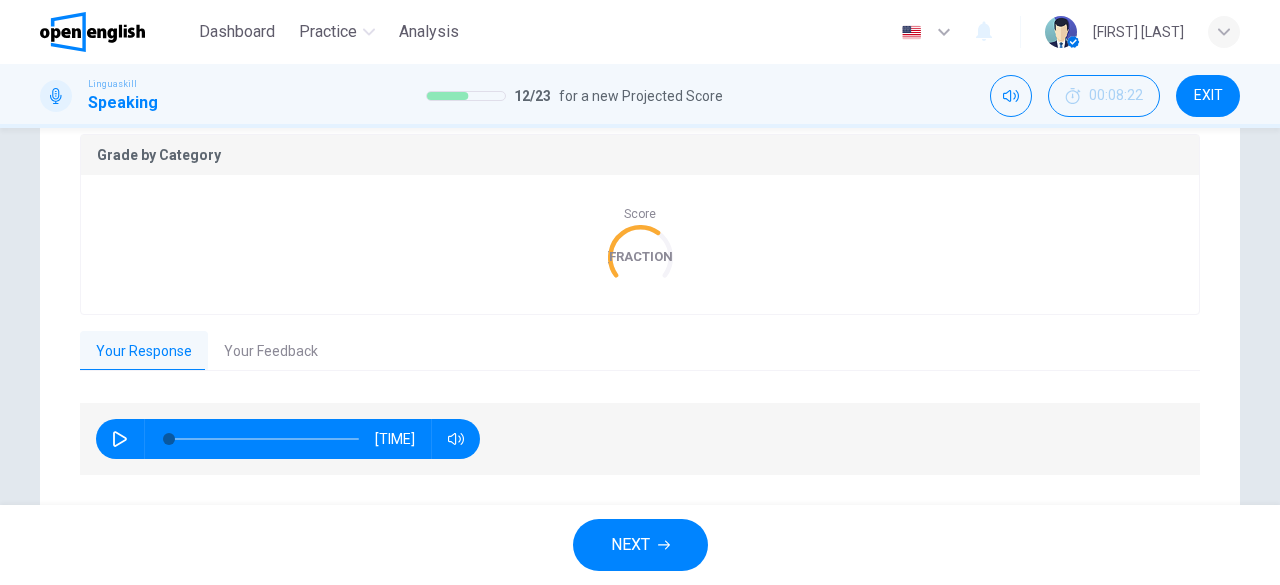 click on "Your Feedback" at bounding box center (271, 352) 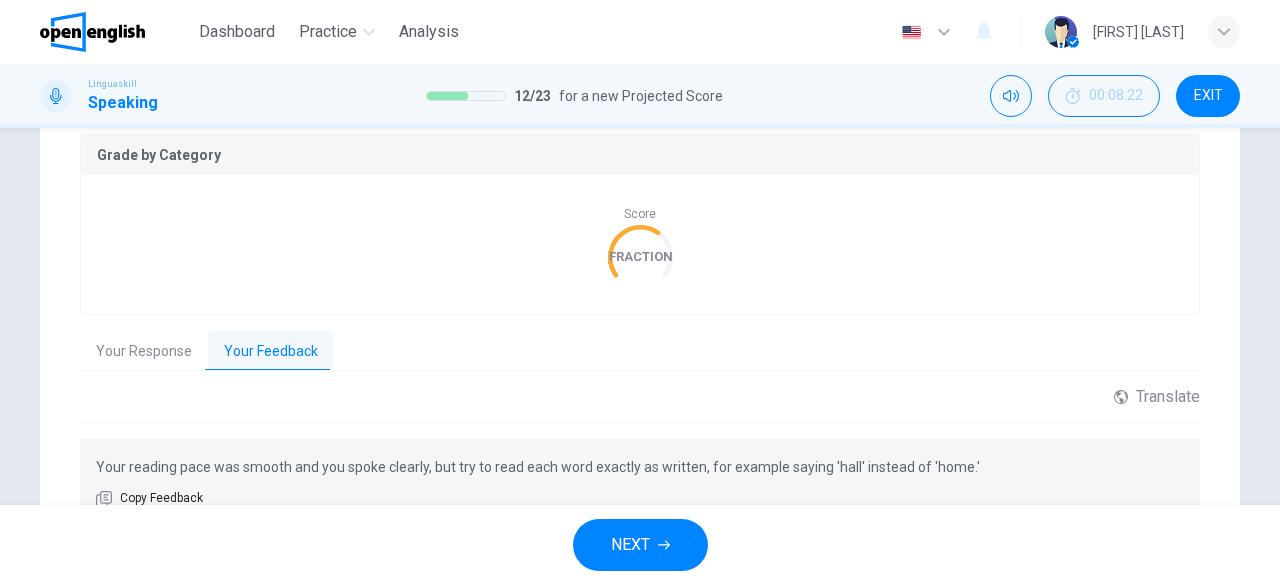 scroll, scrollTop: 474, scrollLeft: 0, axis: vertical 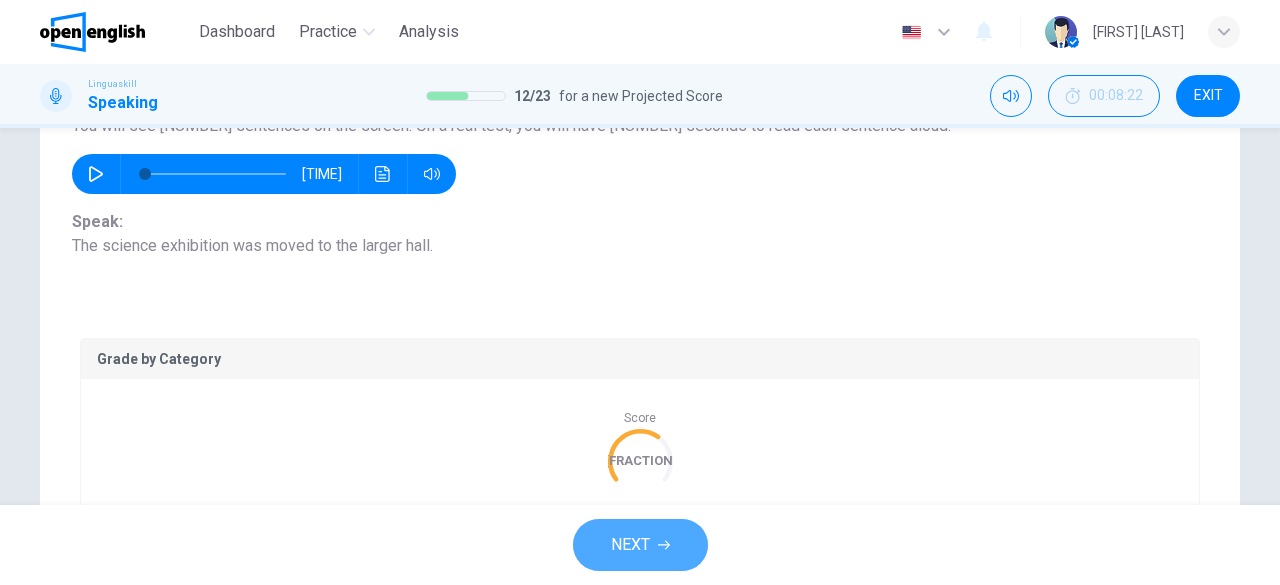 click on "NEXT" at bounding box center (640, 545) 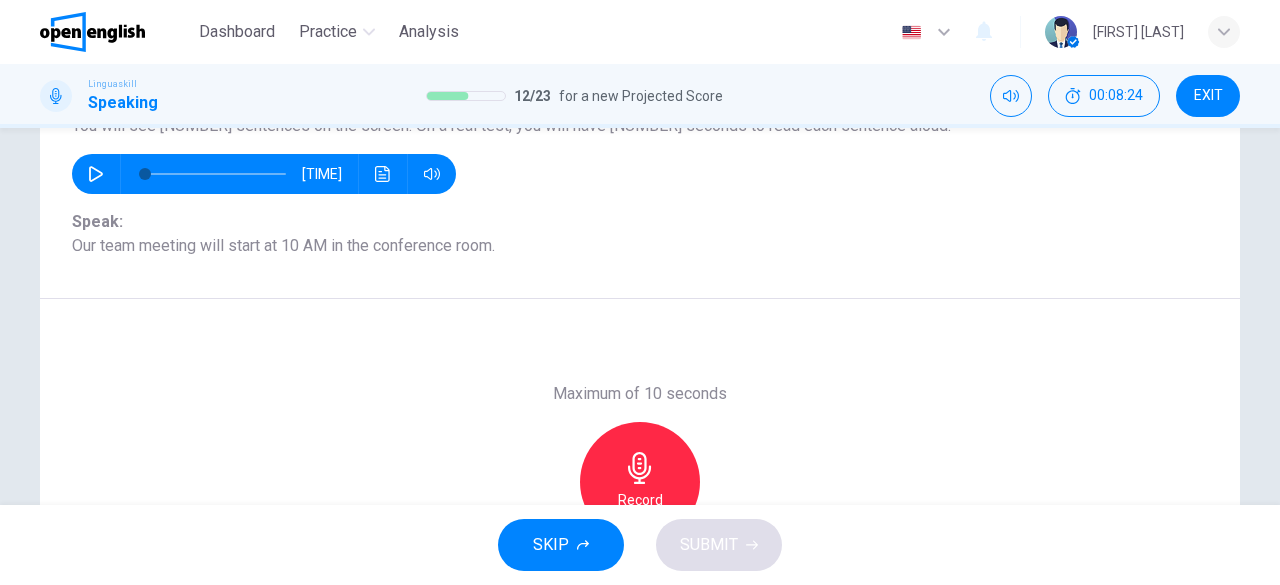 click 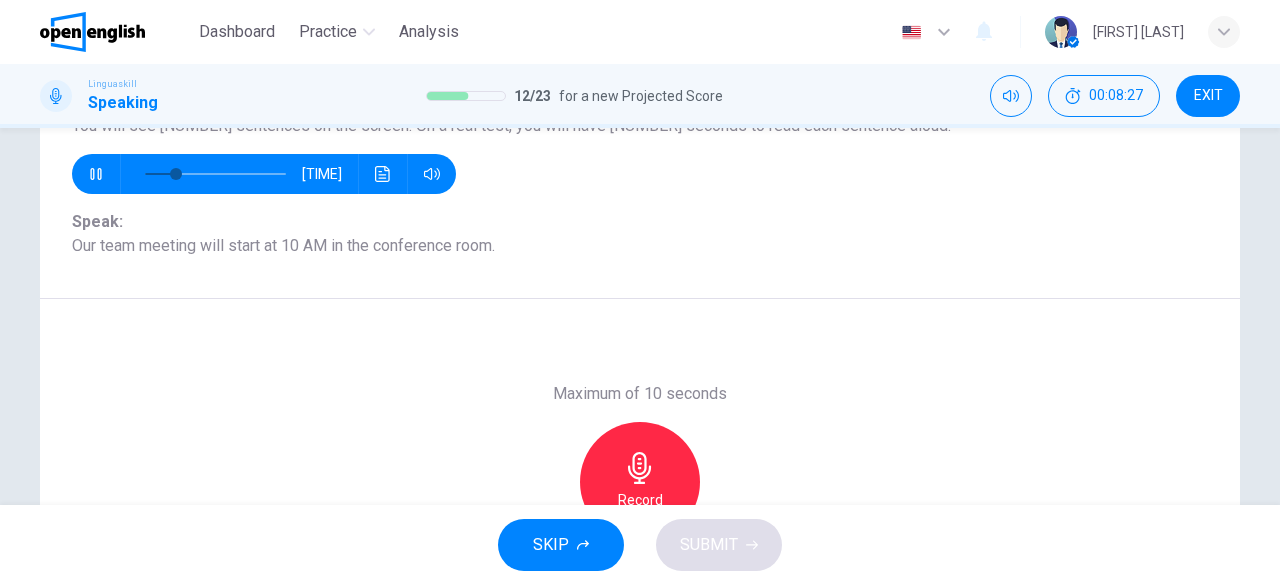 click 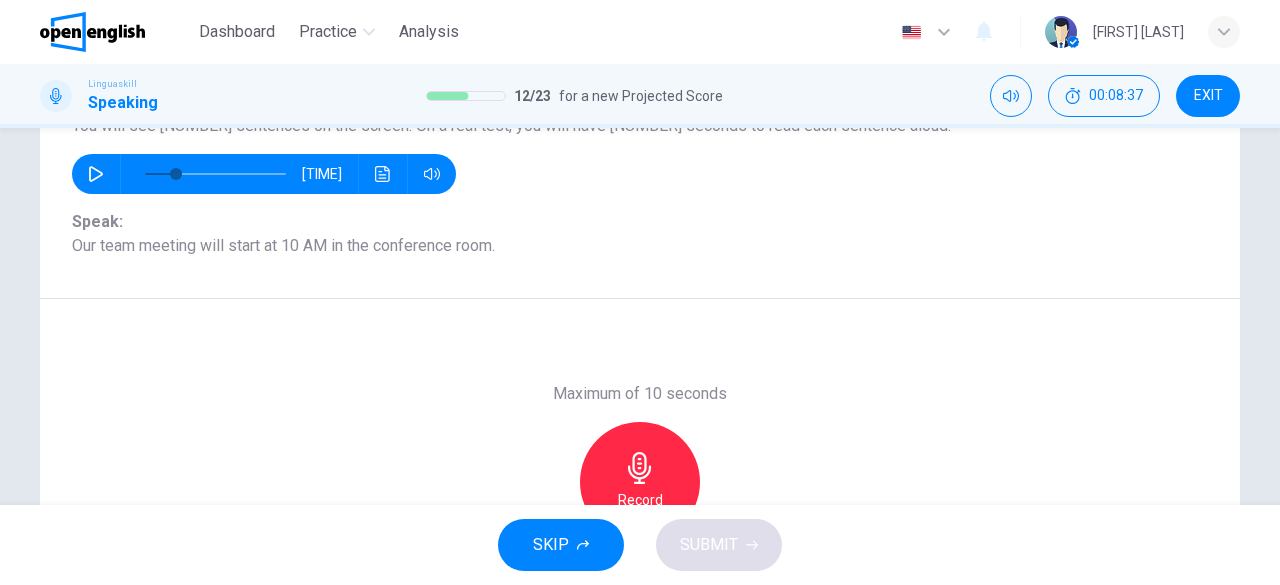 click 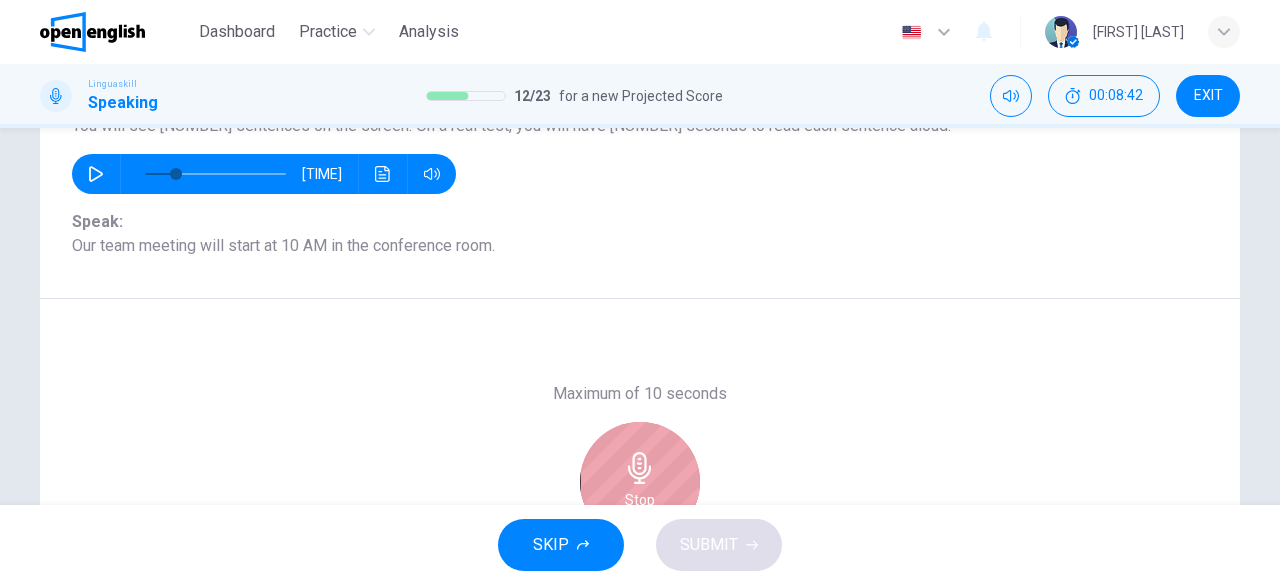 click 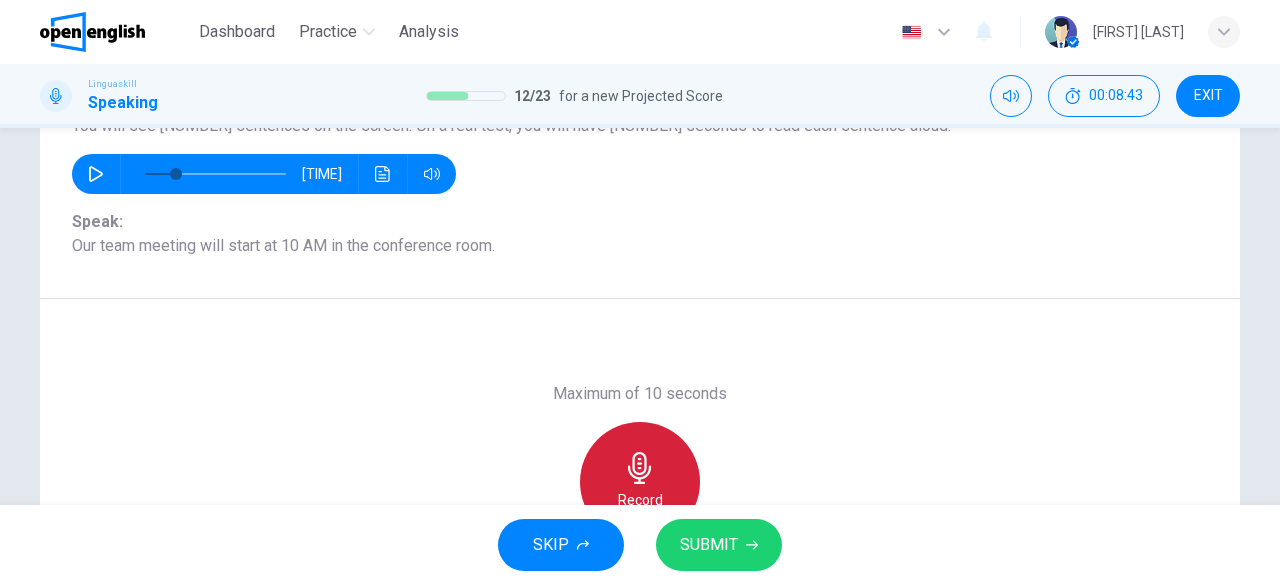 click 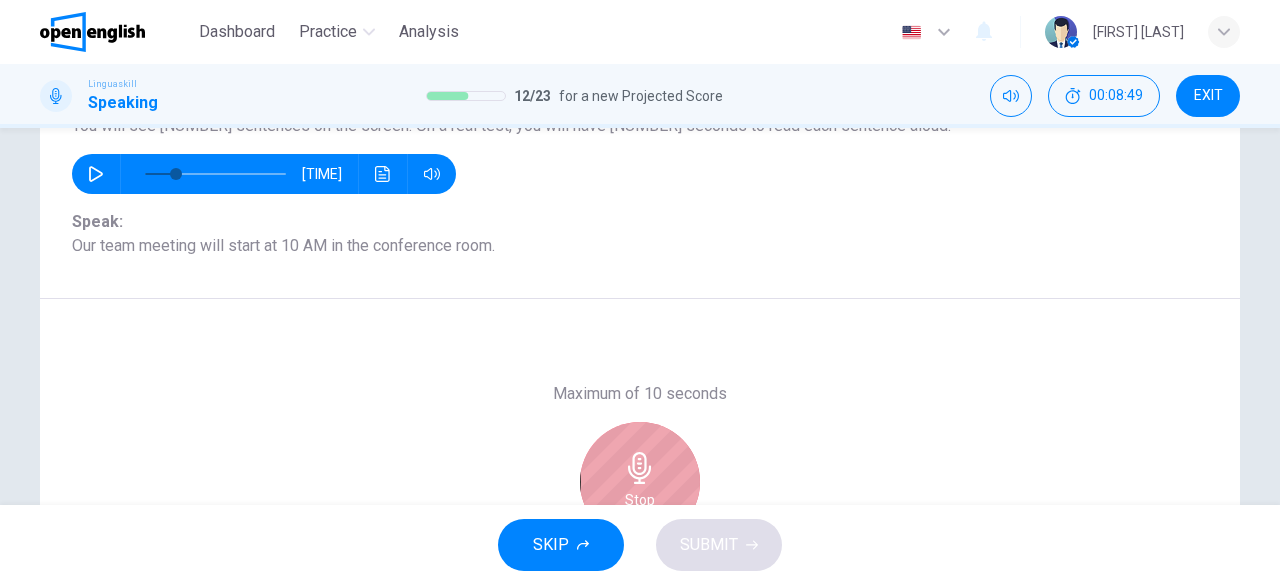 click 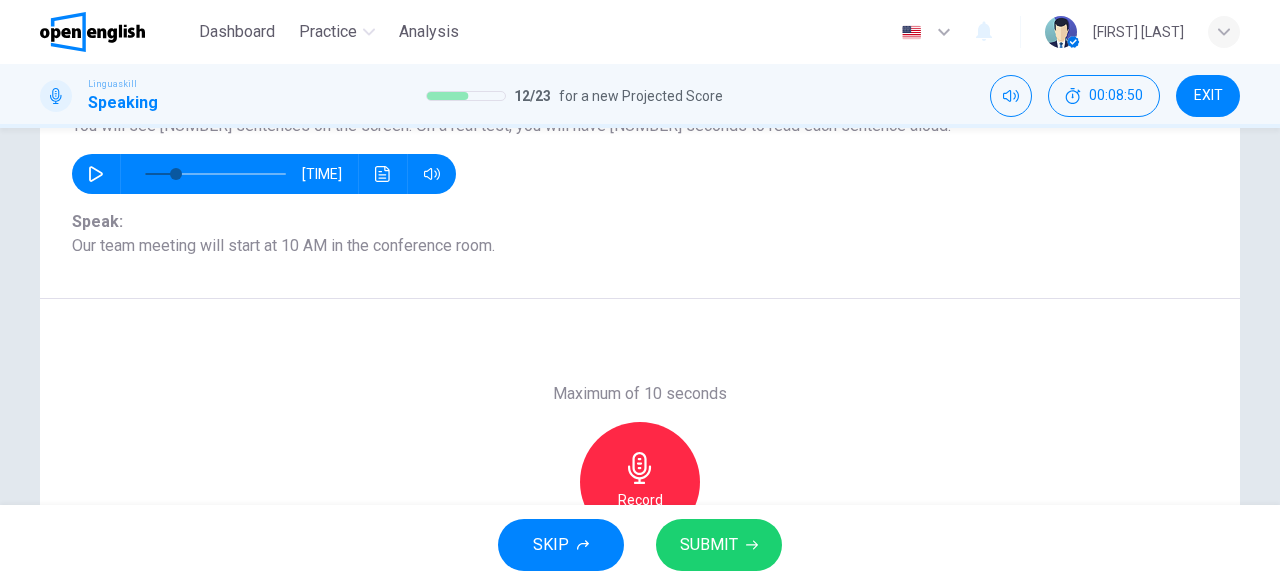scroll, scrollTop: 398, scrollLeft: 0, axis: vertical 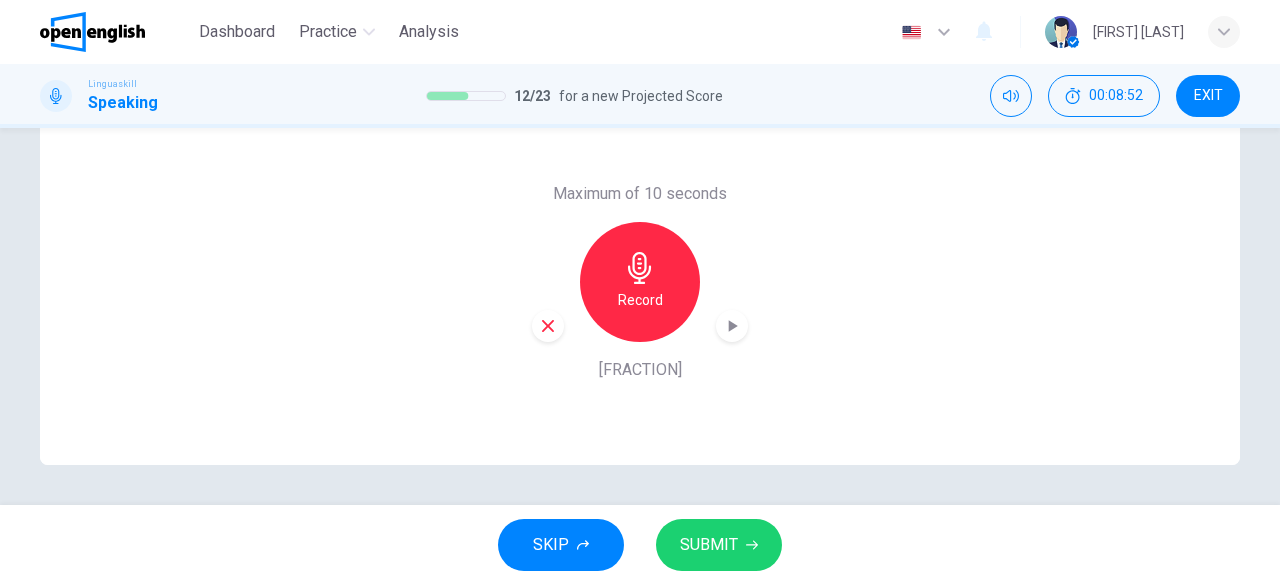 click 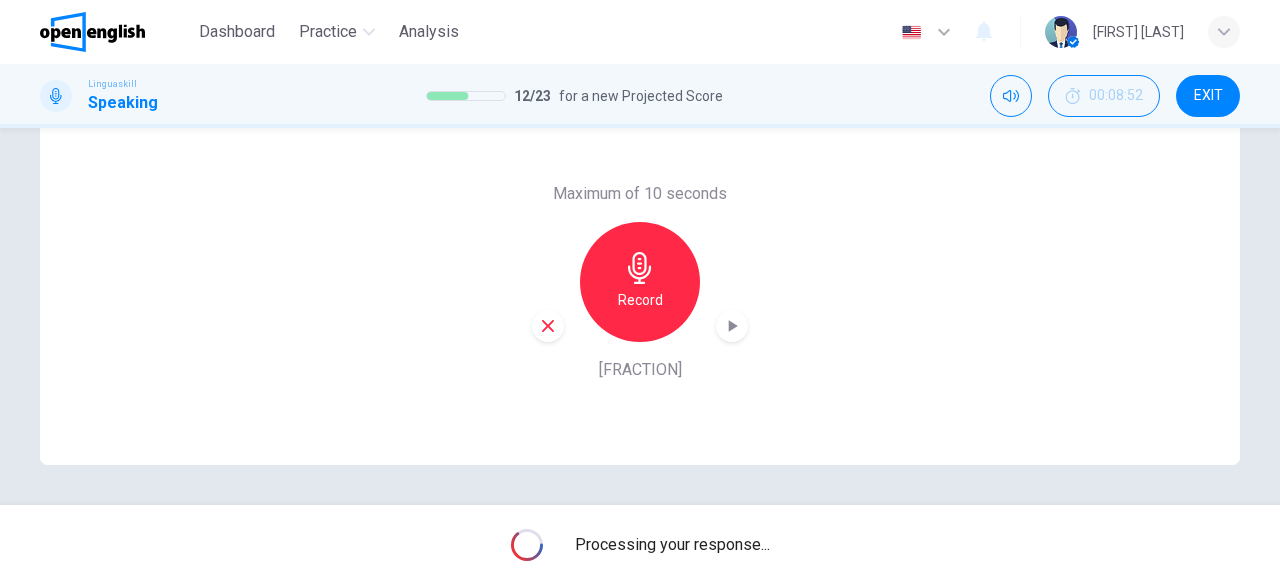 type on "*" 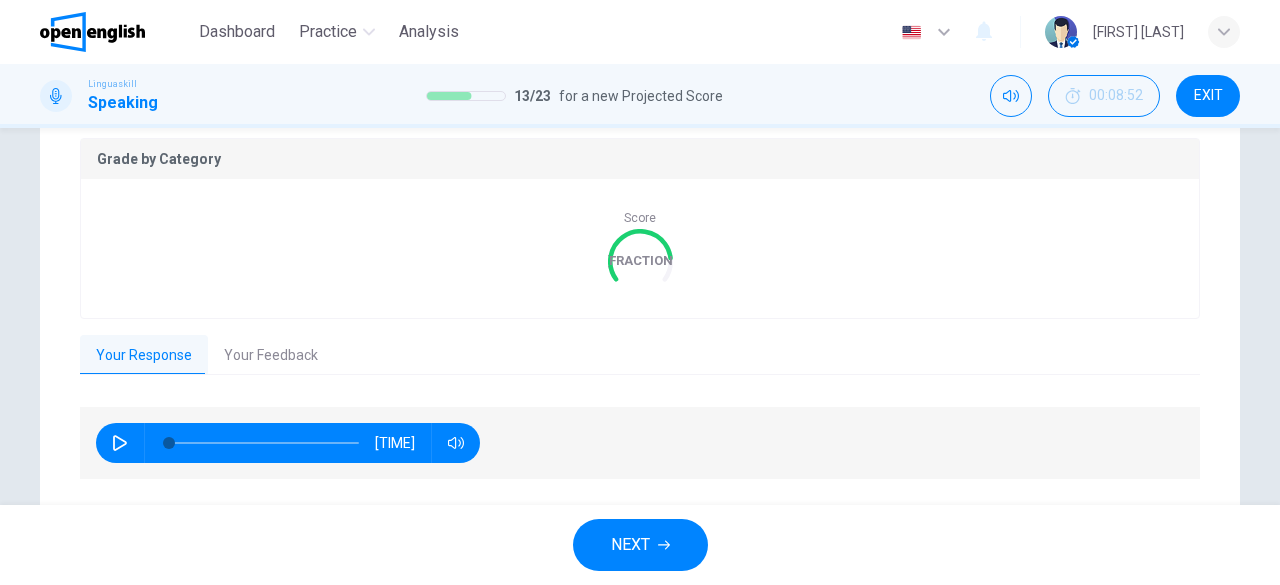 click on "Your Feedback" at bounding box center (271, 356) 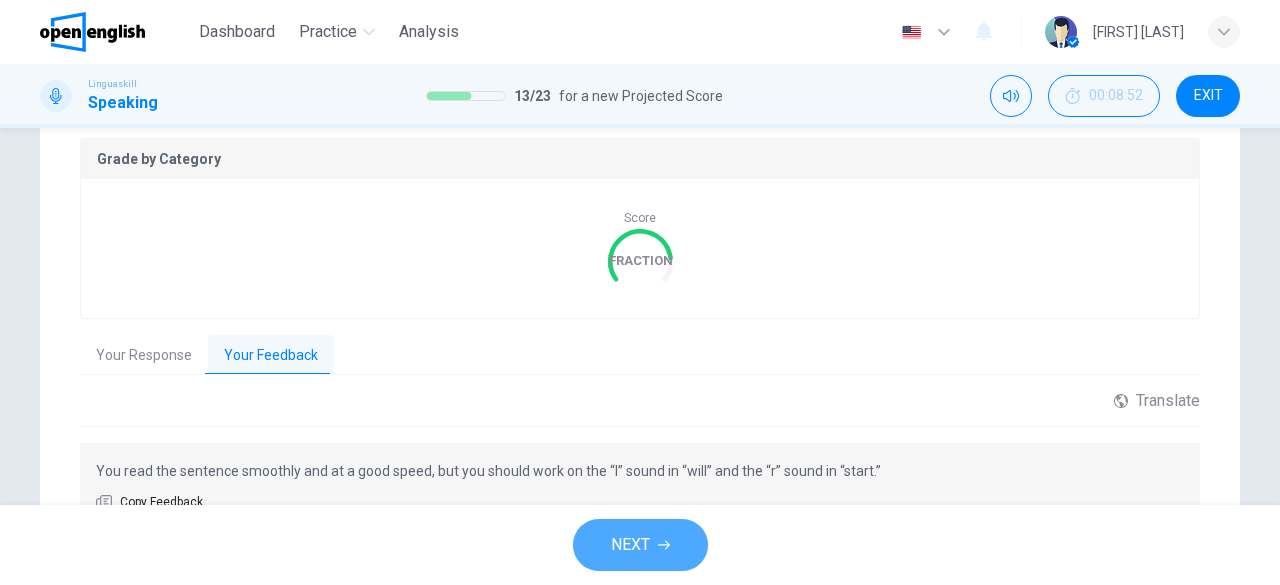 click on "NEXT" at bounding box center [630, 545] 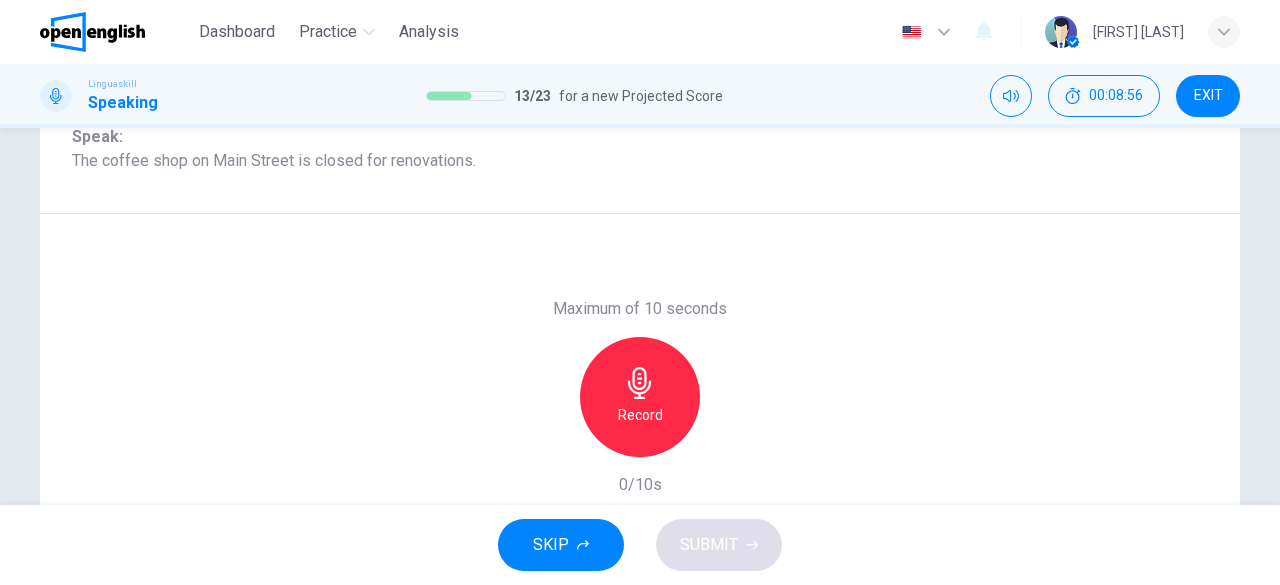 scroll, scrollTop: 284, scrollLeft: 0, axis: vertical 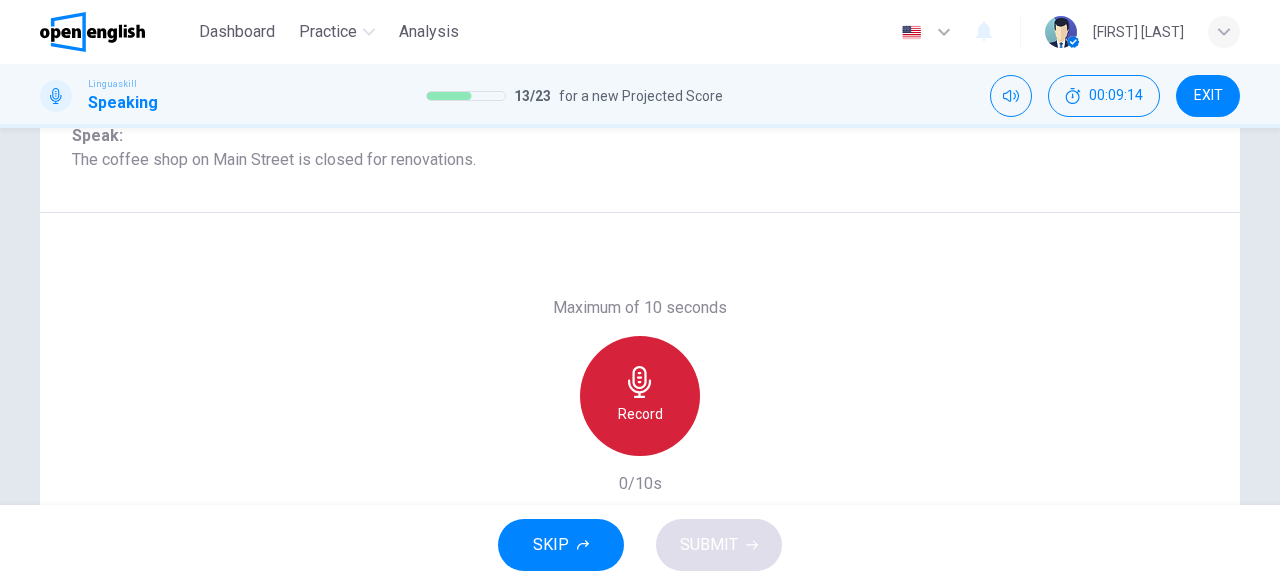 click 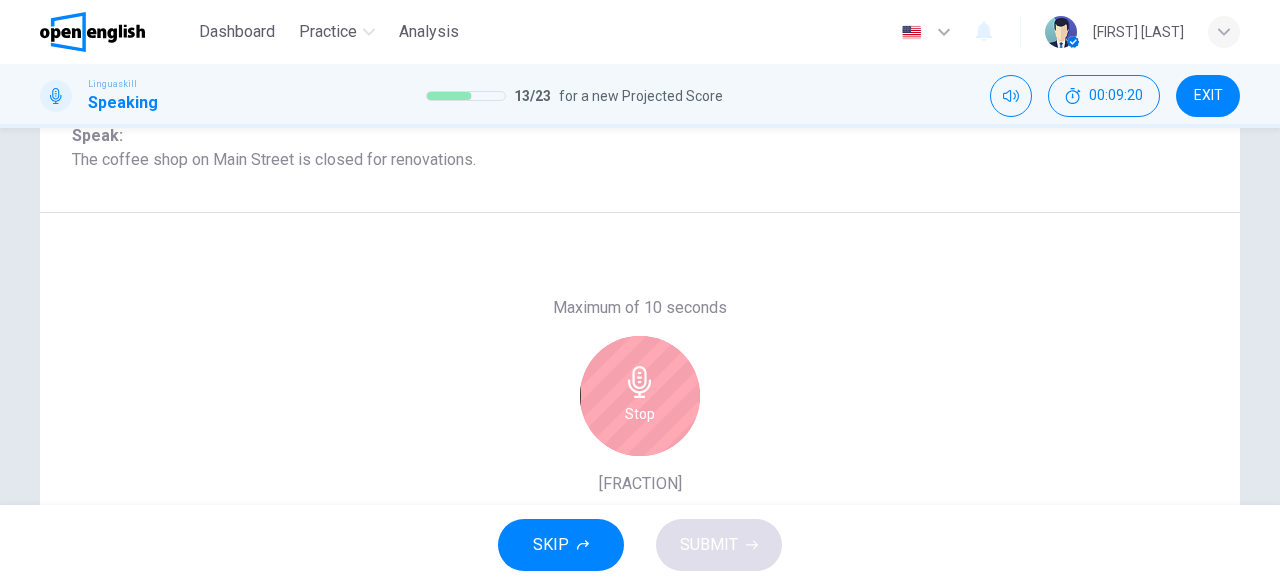 click 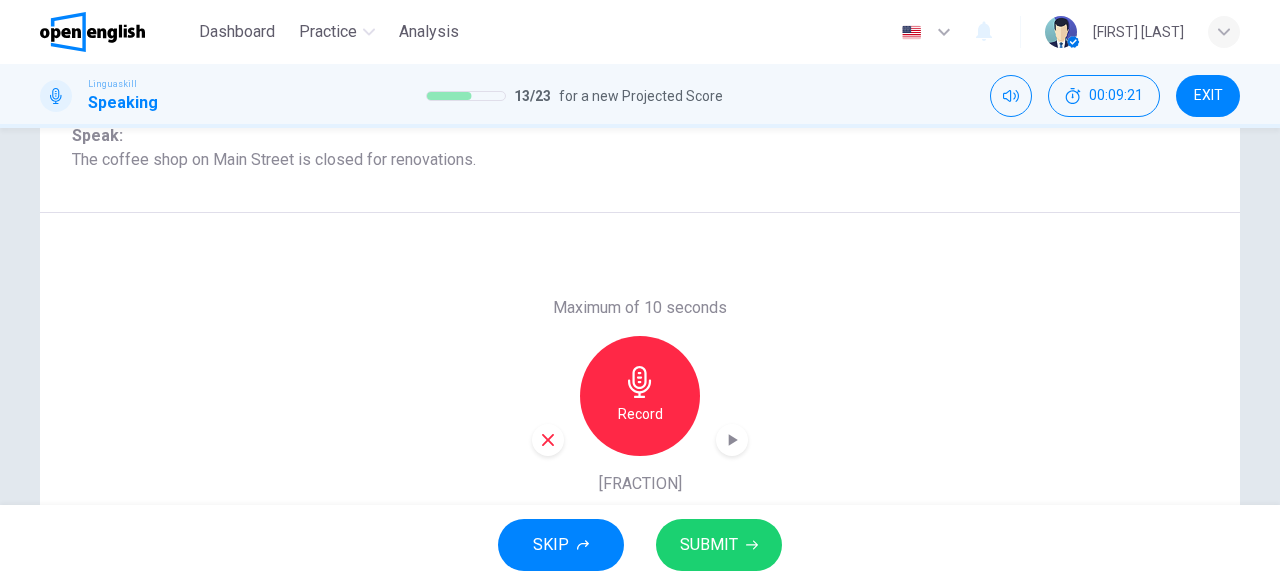 click on "SUBMIT" at bounding box center (709, 545) 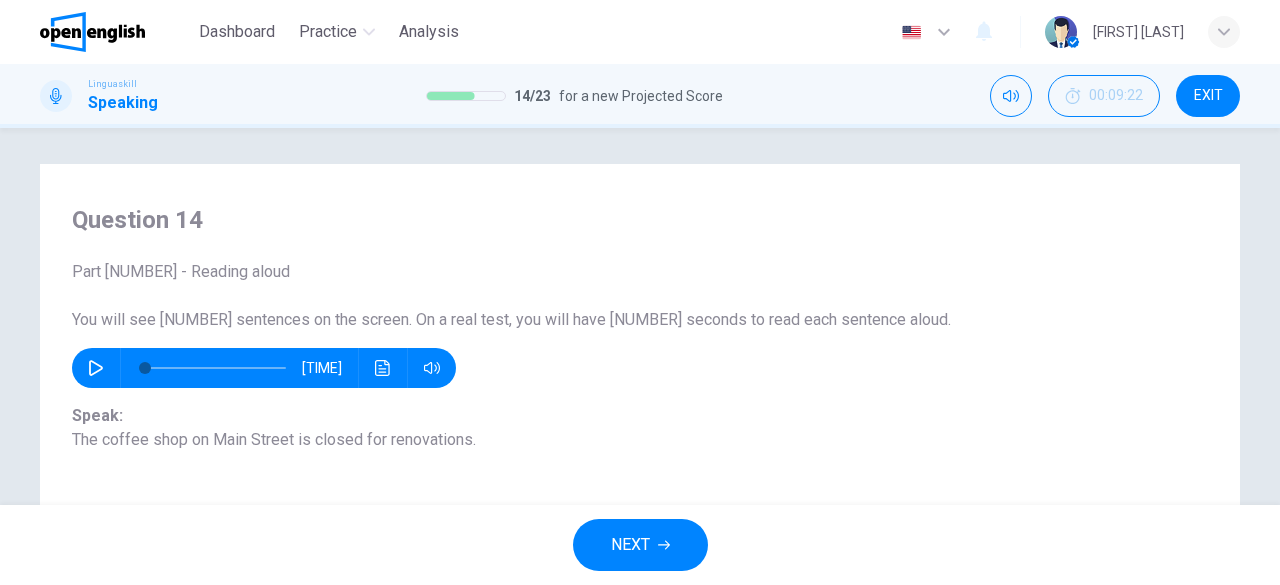 scroll, scrollTop: 3, scrollLeft: 0, axis: vertical 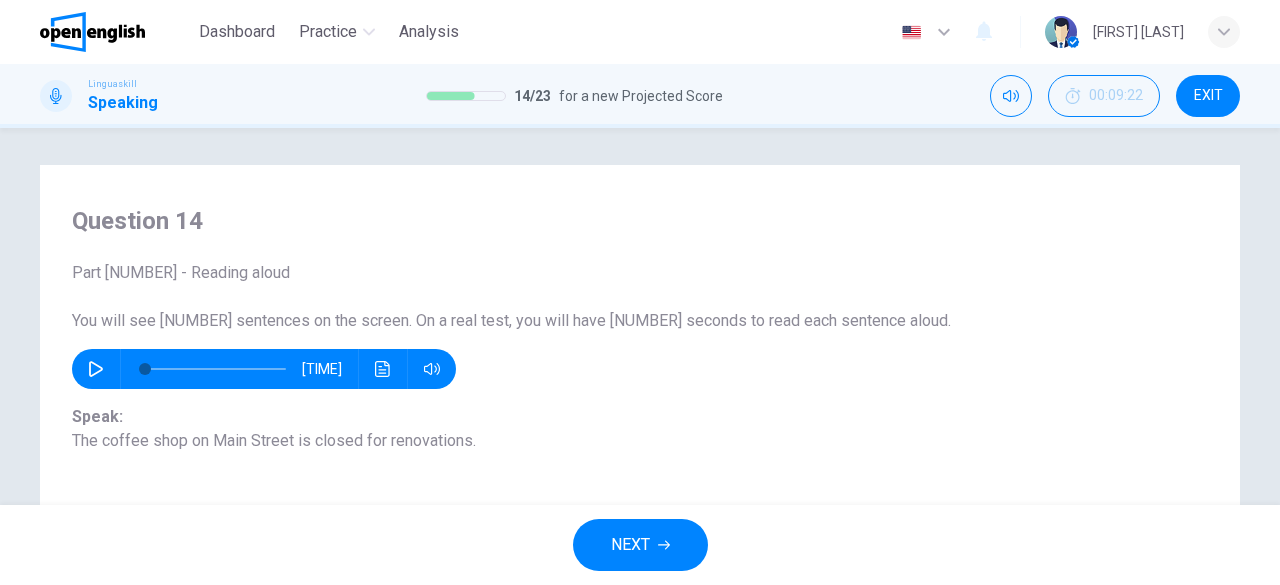 click on "NEXT" at bounding box center (640, 545) 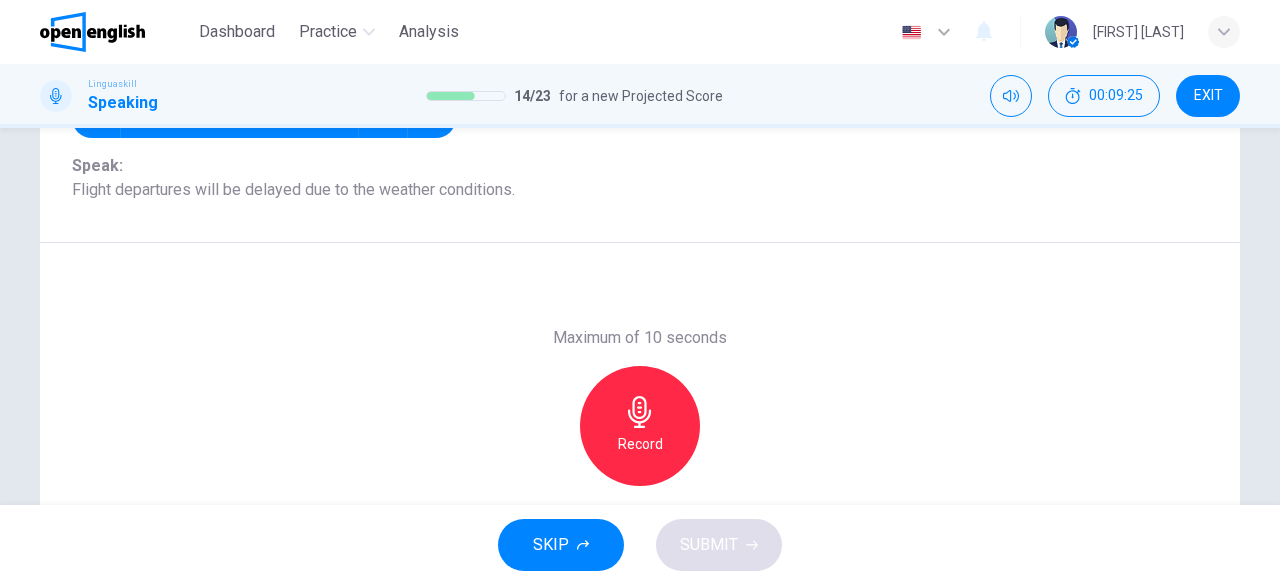 scroll, scrollTop: 255, scrollLeft: 0, axis: vertical 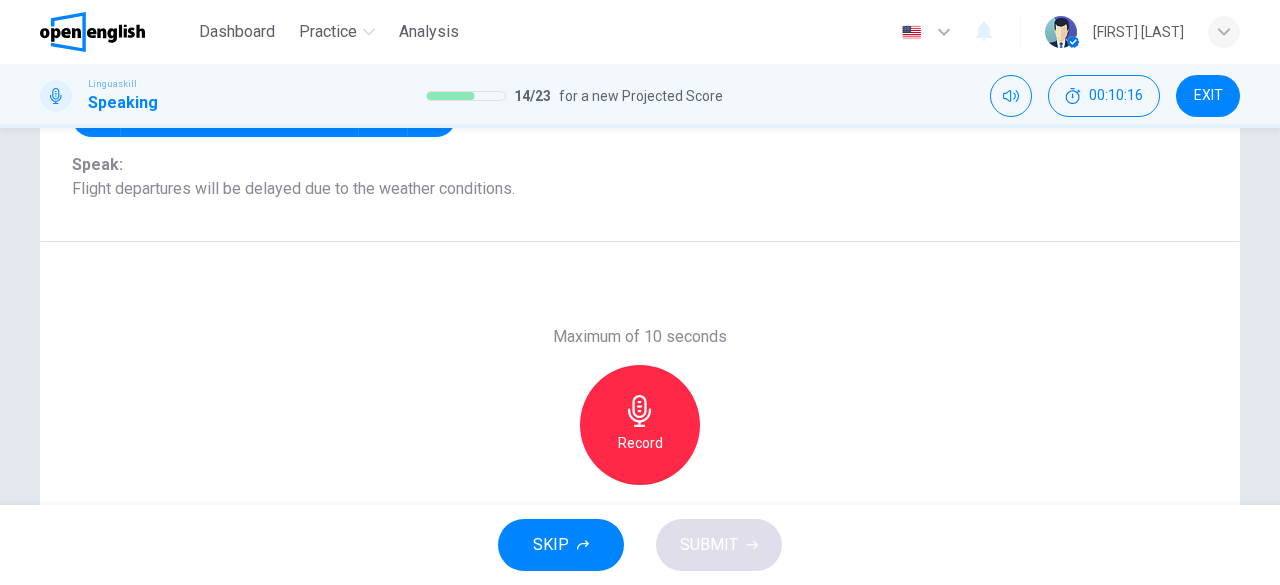 click on "Record" at bounding box center (640, 443) 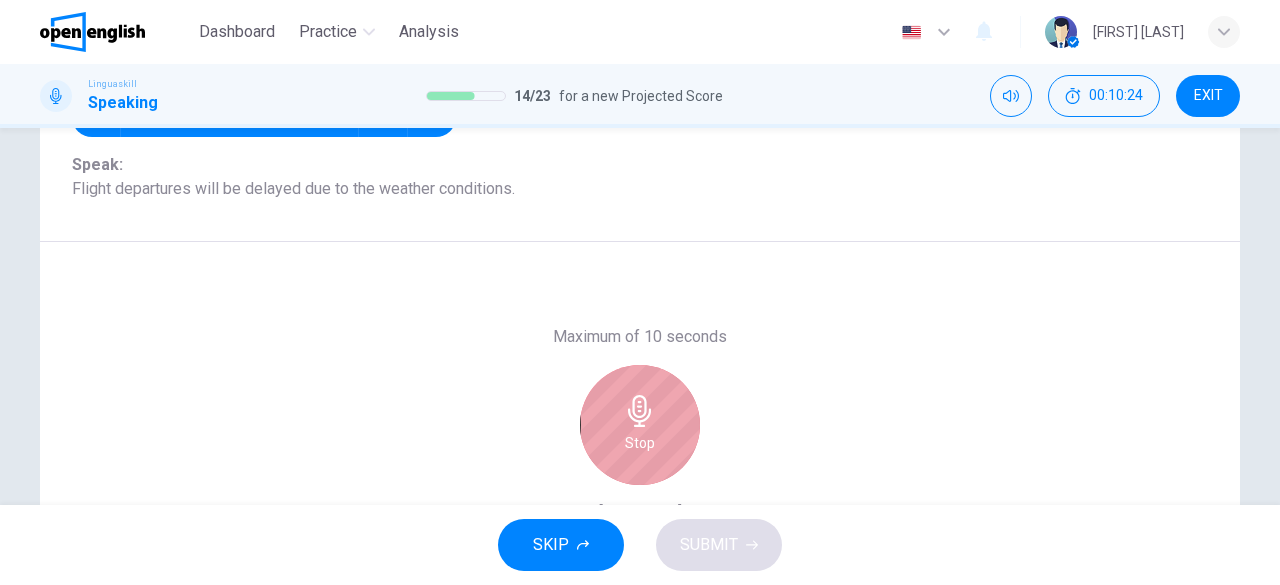 click on "Stop" at bounding box center [640, 425] 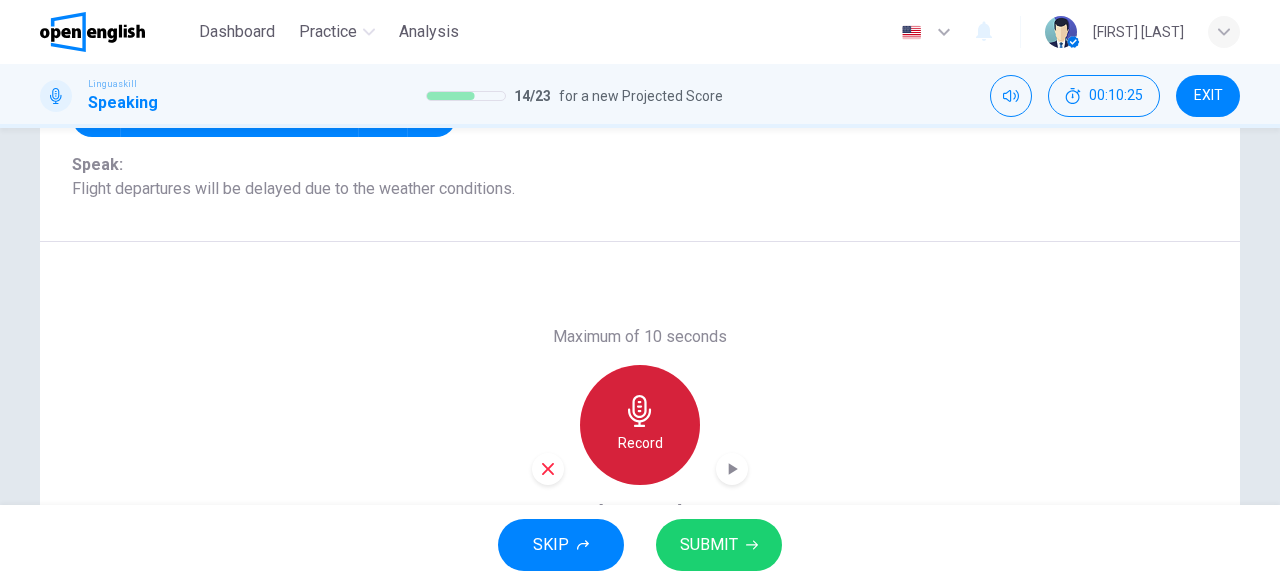 click on "Record" at bounding box center (640, 443) 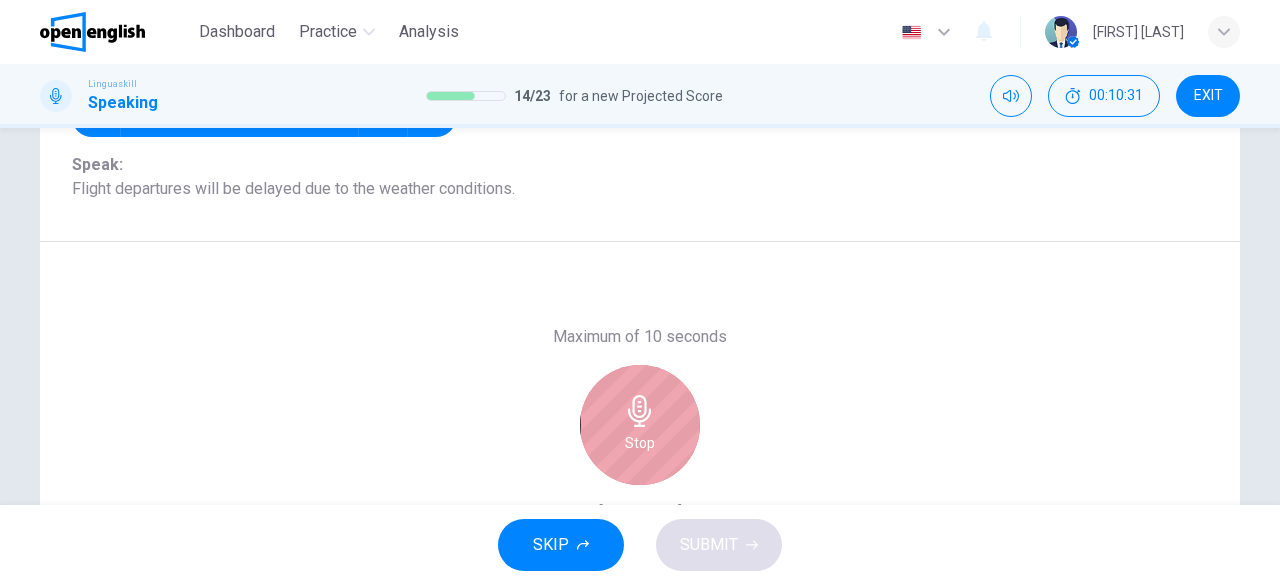 click on "Stop" at bounding box center [640, 425] 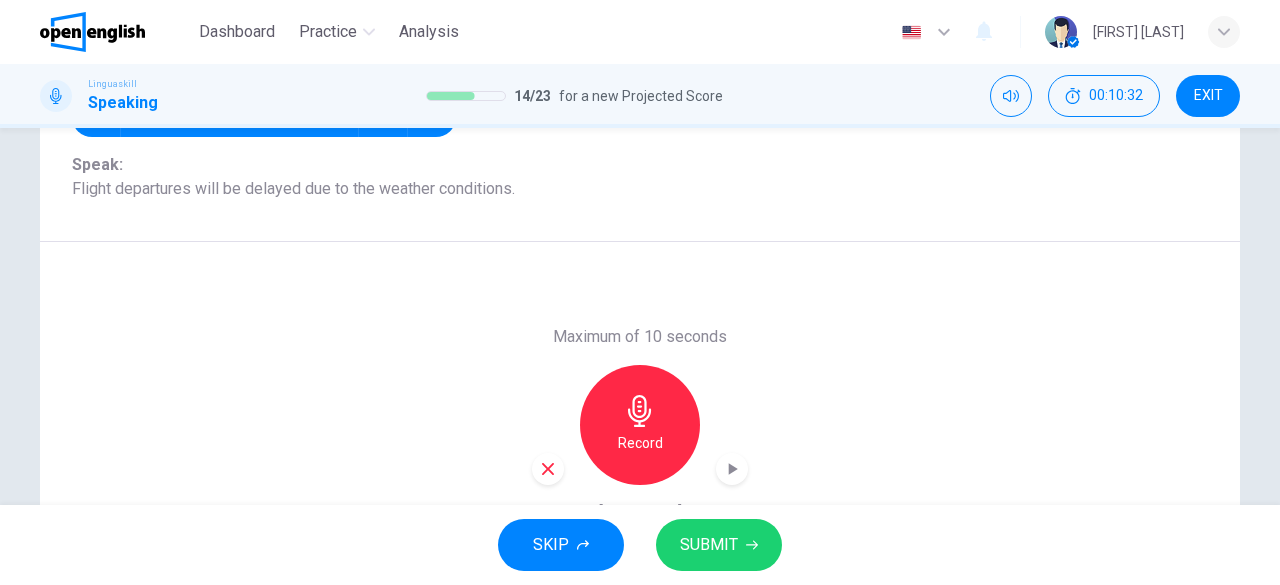 click on "SUBMIT" at bounding box center (709, 545) 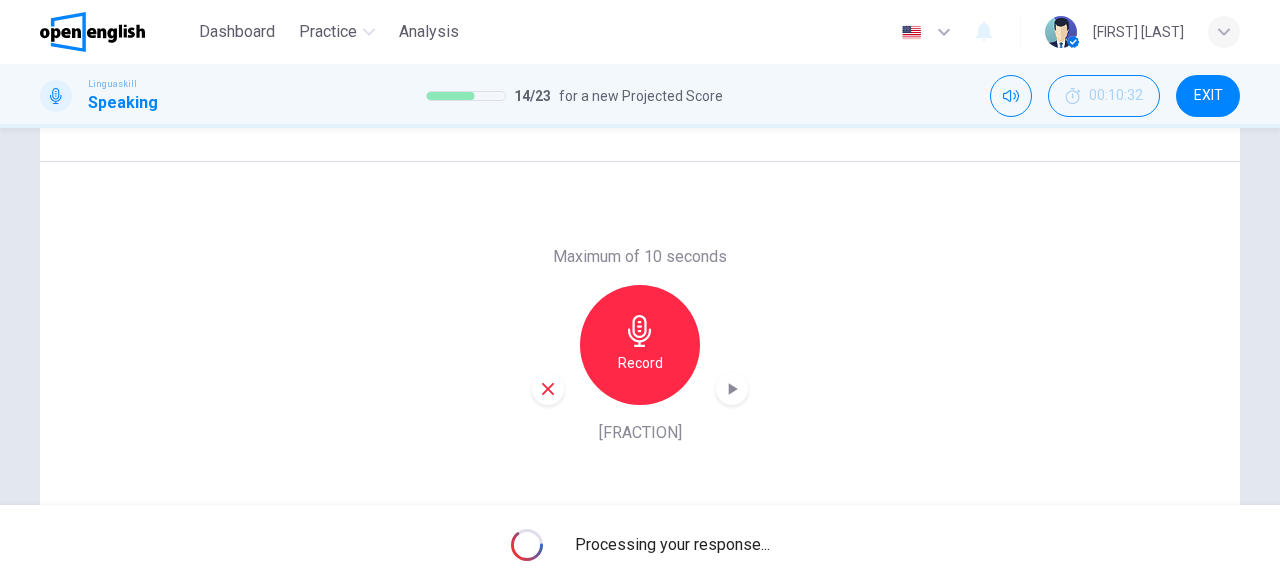 scroll, scrollTop: 398, scrollLeft: 0, axis: vertical 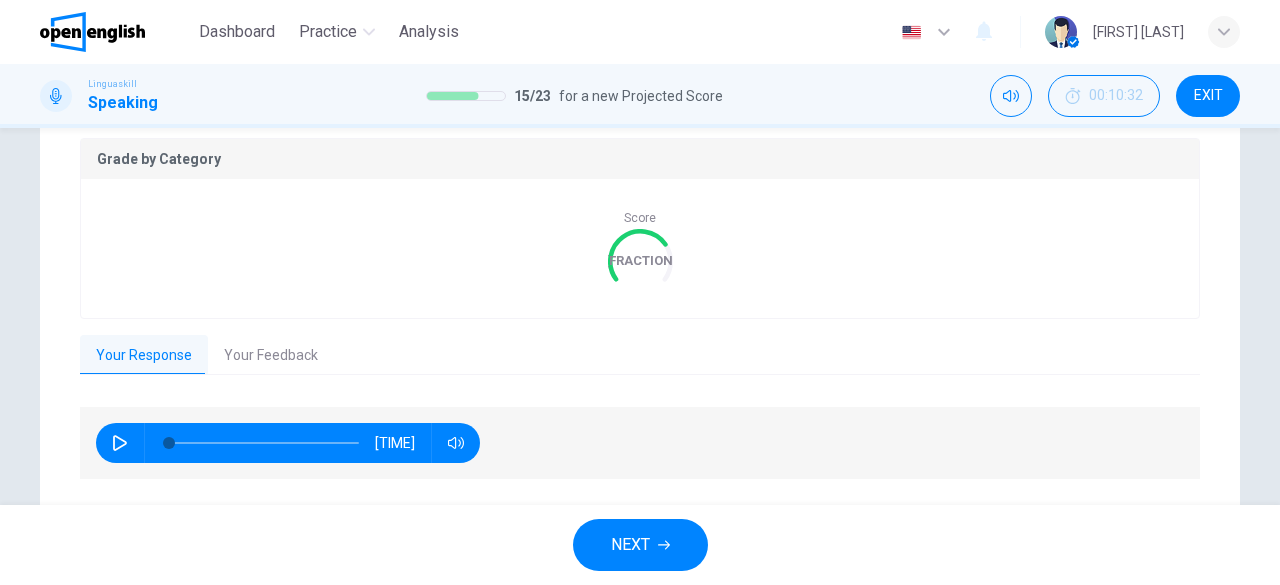 click on "NEXT" at bounding box center [630, 545] 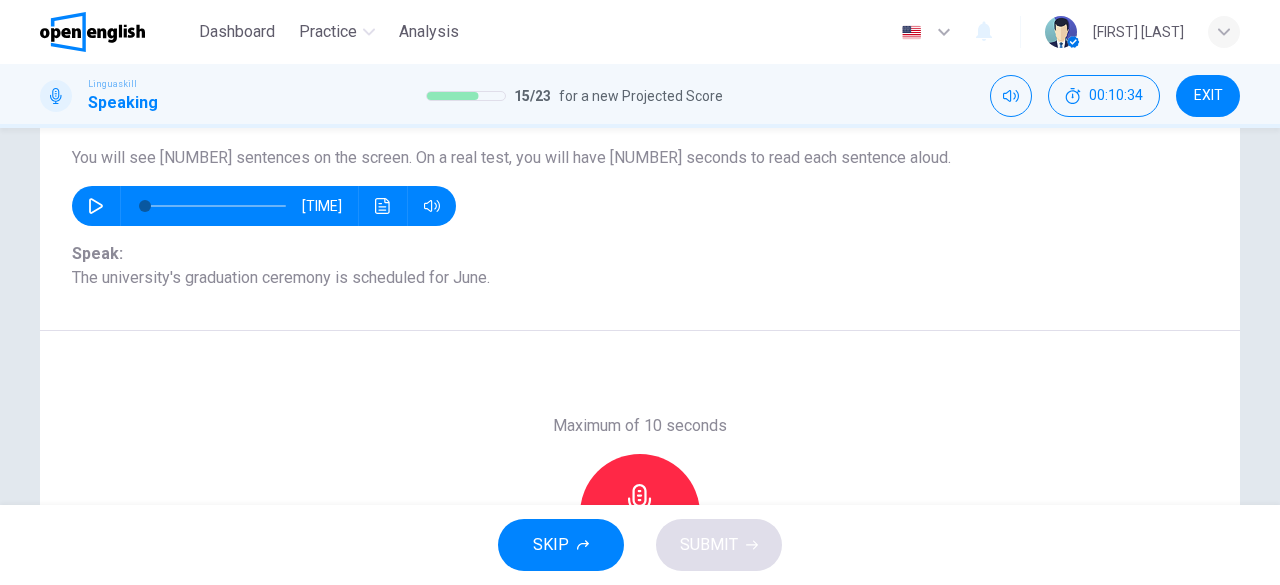 scroll, scrollTop: 126, scrollLeft: 0, axis: vertical 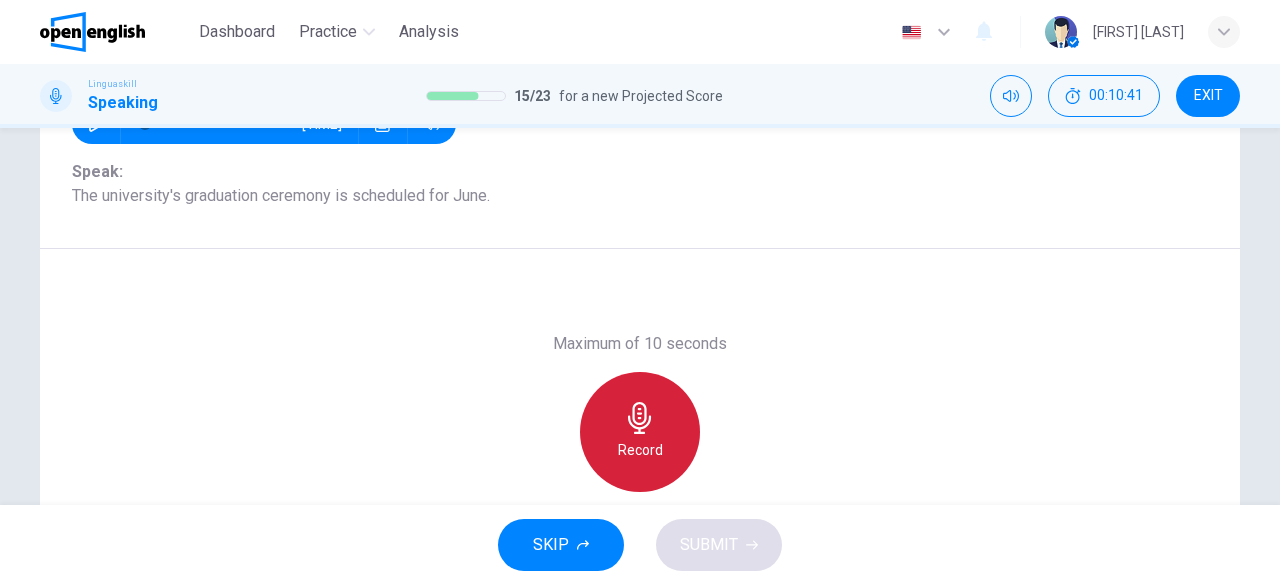 click on "Record" at bounding box center [640, 432] 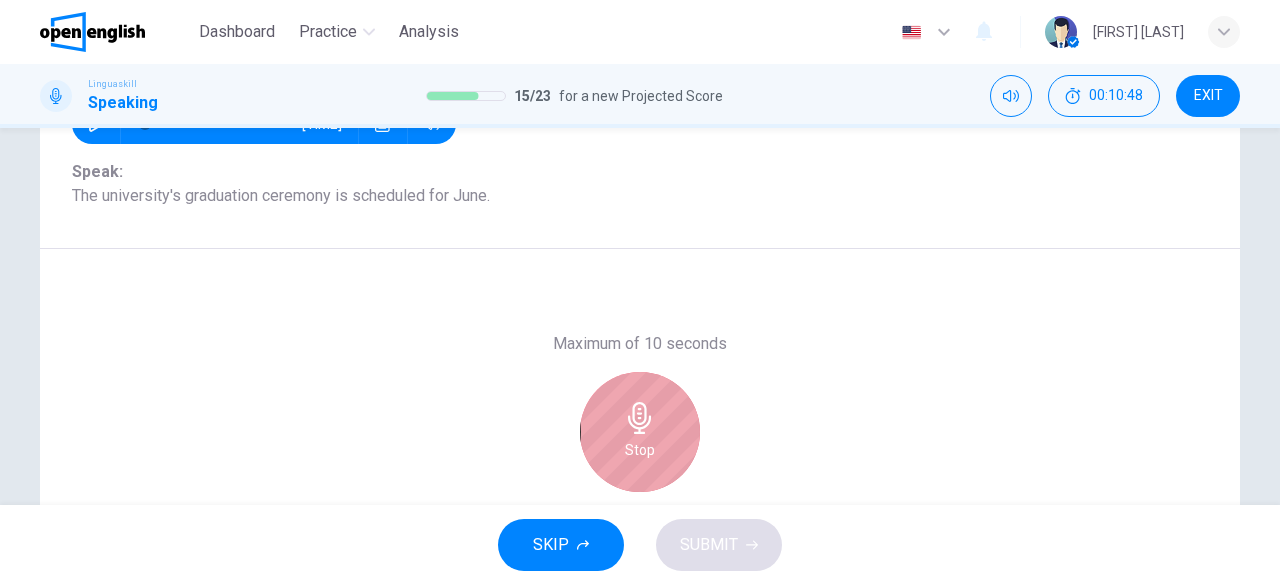 click on "Stop" at bounding box center [640, 432] 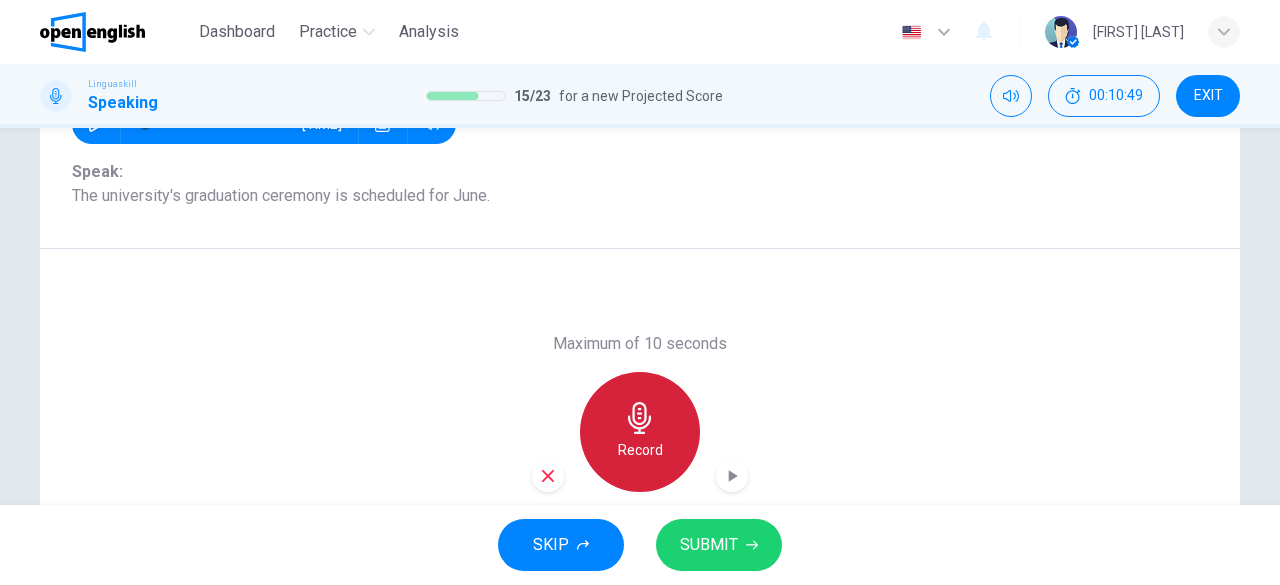 click on "Record" at bounding box center (640, 432) 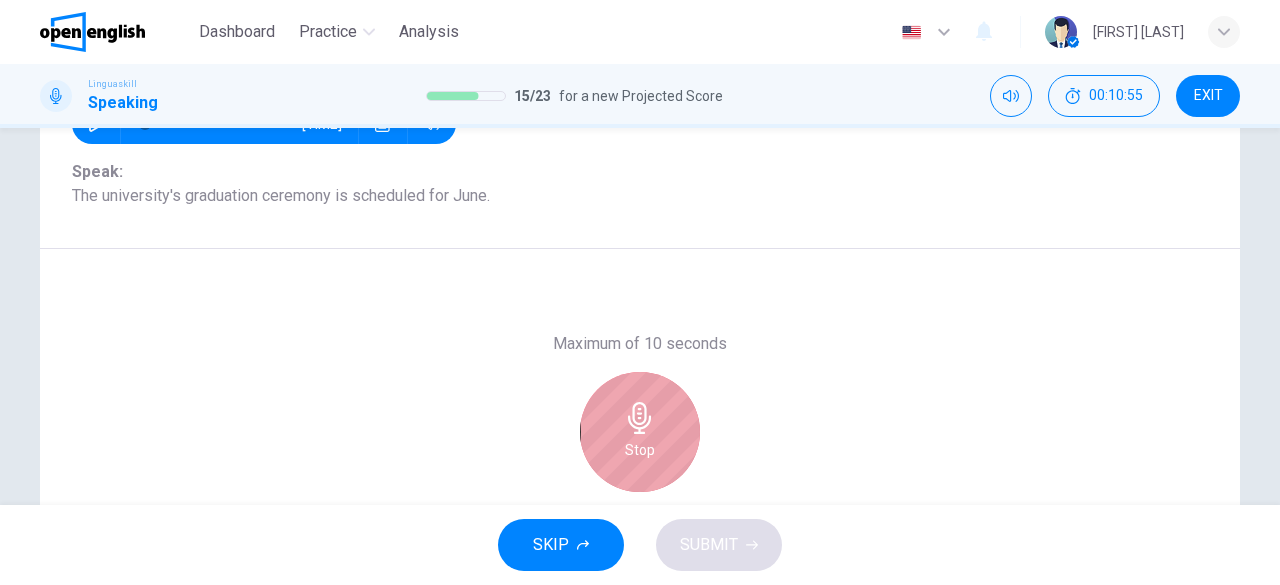 click on "Stop" at bounding box center [640, 432] 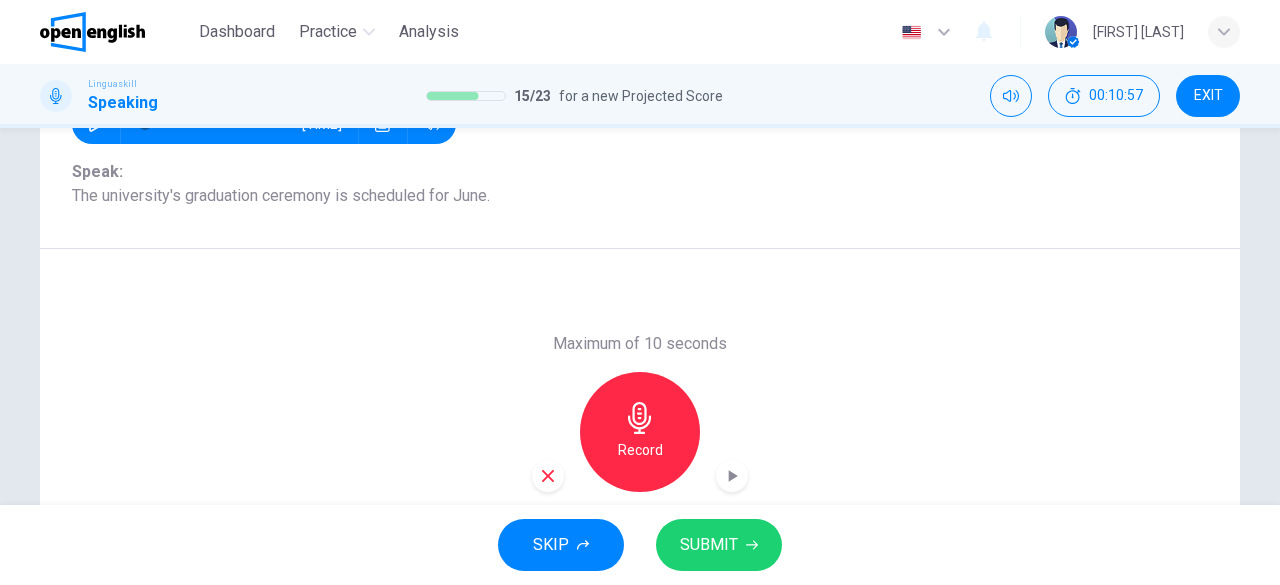 scroll, scrollTop: 398, scrollLeft: 0, axis: vertical 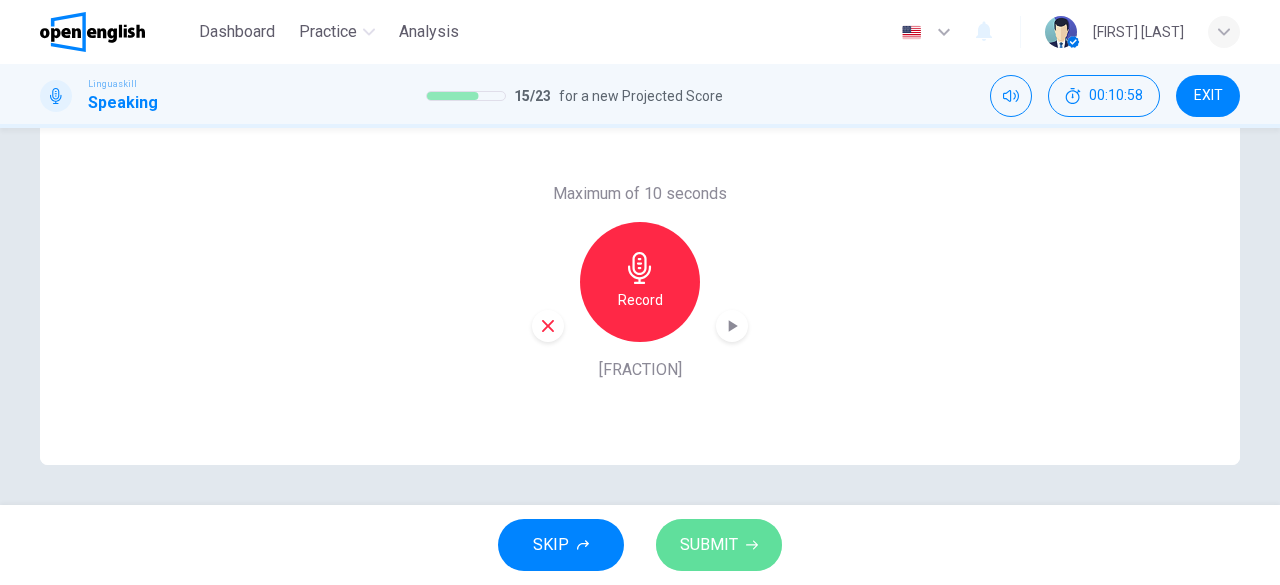 click on "SUBMIT" at bounding box center (709, 545) 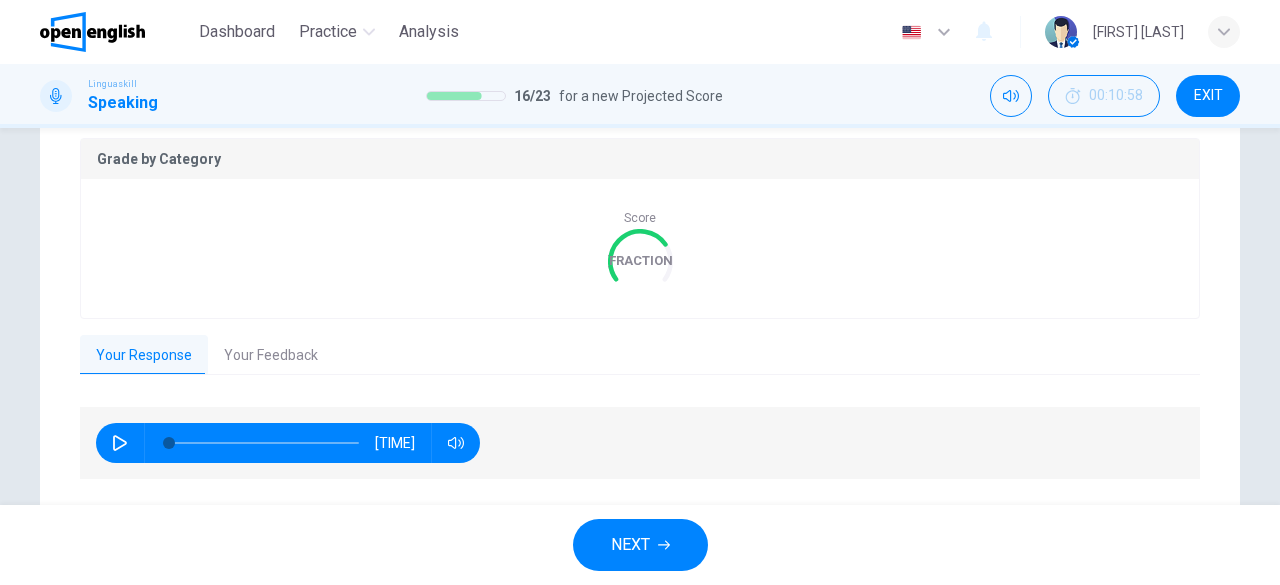 click on "NEXT" at bounding box center (640, 545) 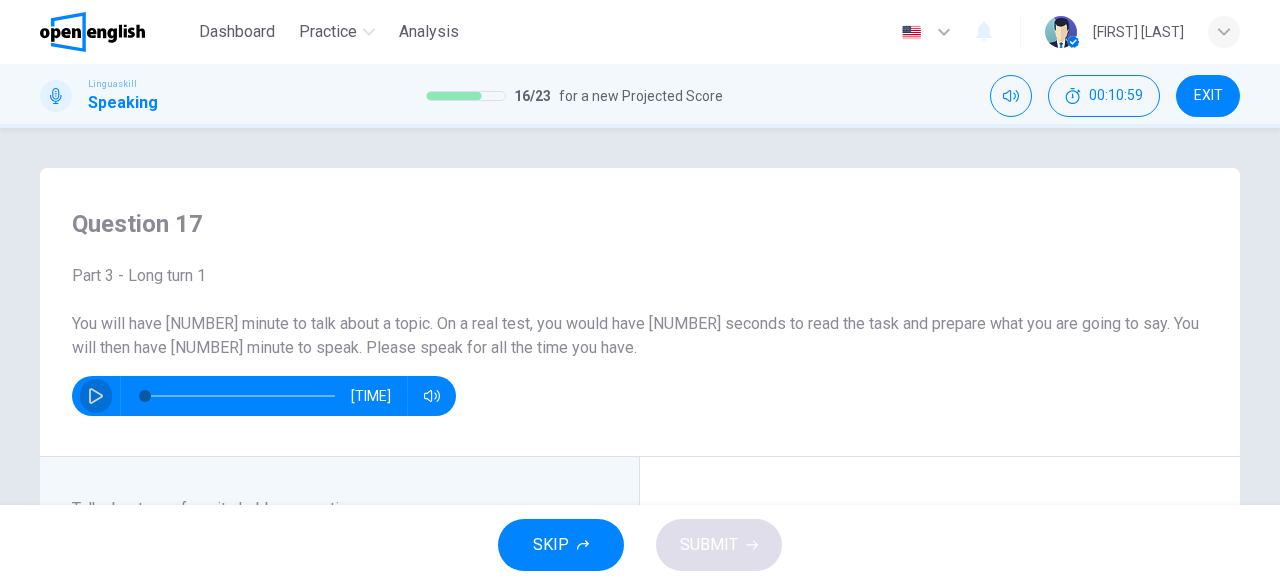 click 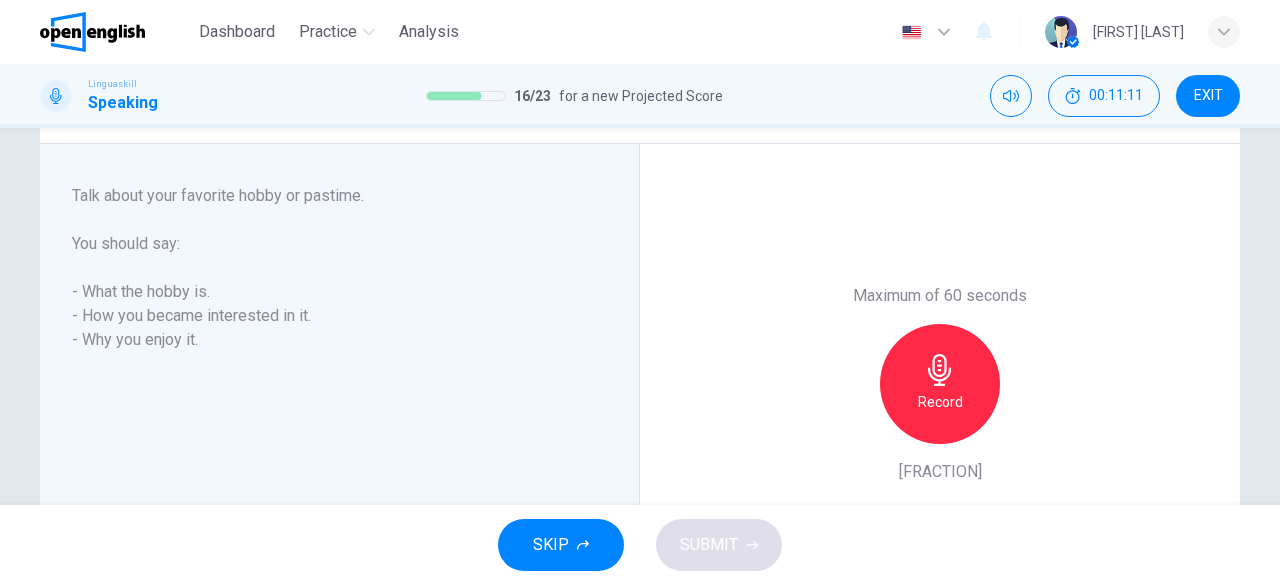 scroll, scrollTop: 315, scrollLeft: 0, axis: vertical 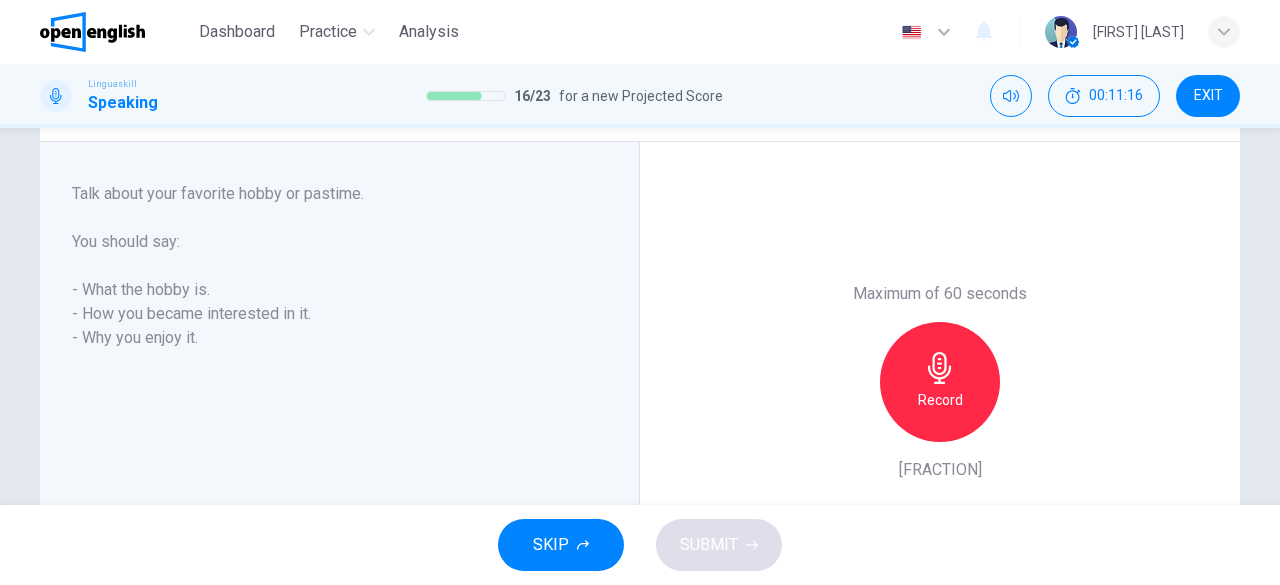 type on "*" 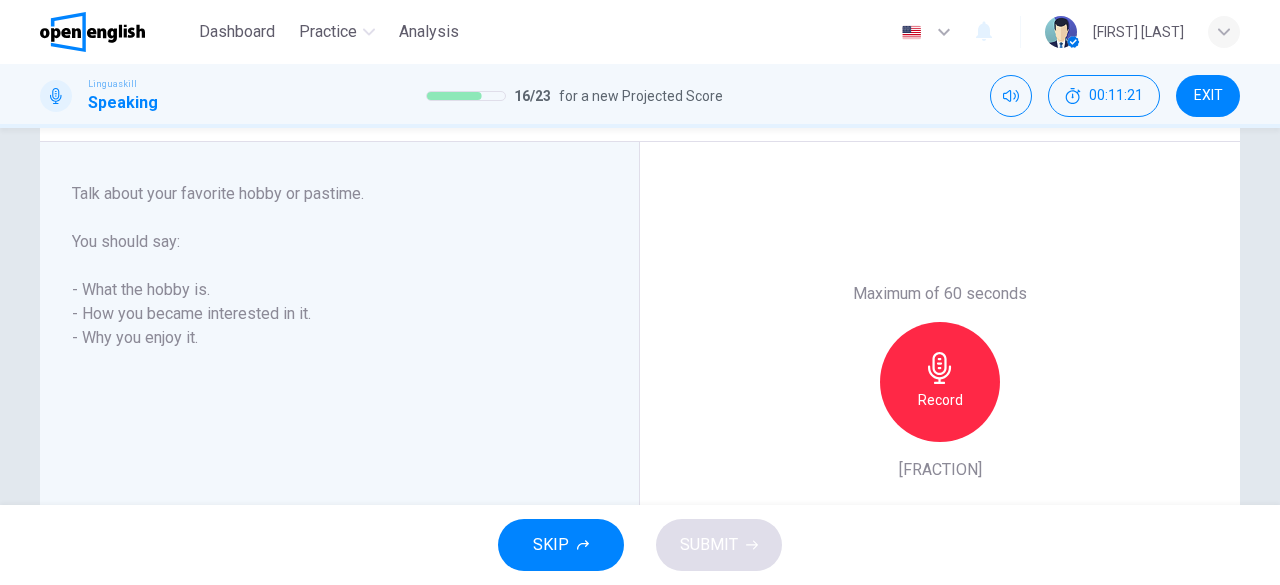 click on "Record" at bounding box center [940, 400] 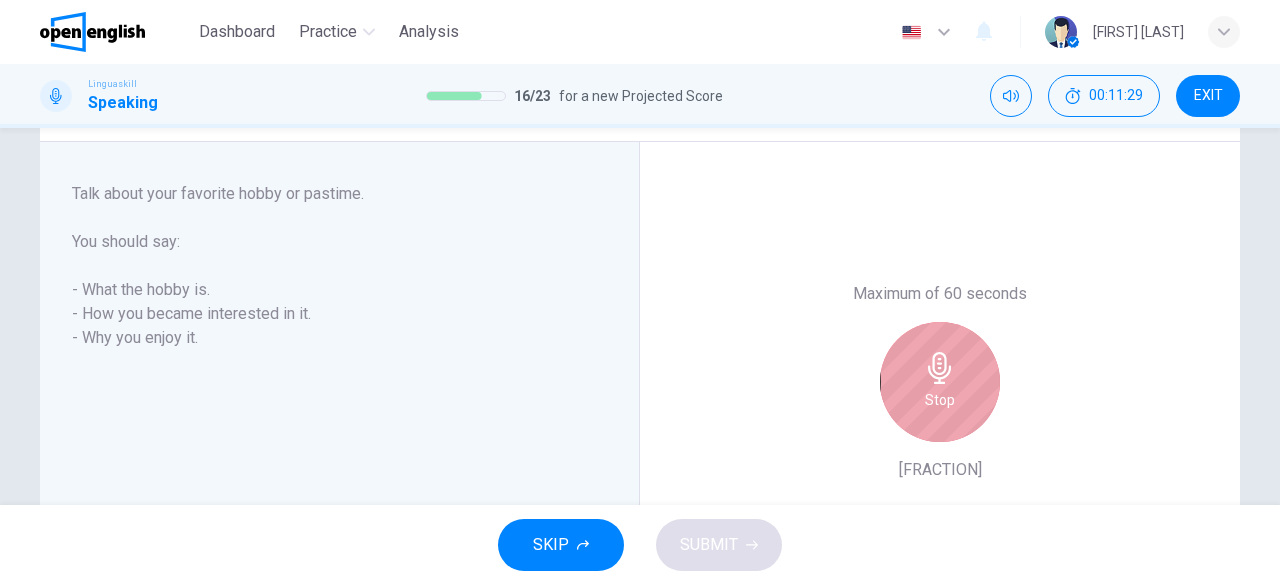 click on "Stop" at bounding box center (940, 382) 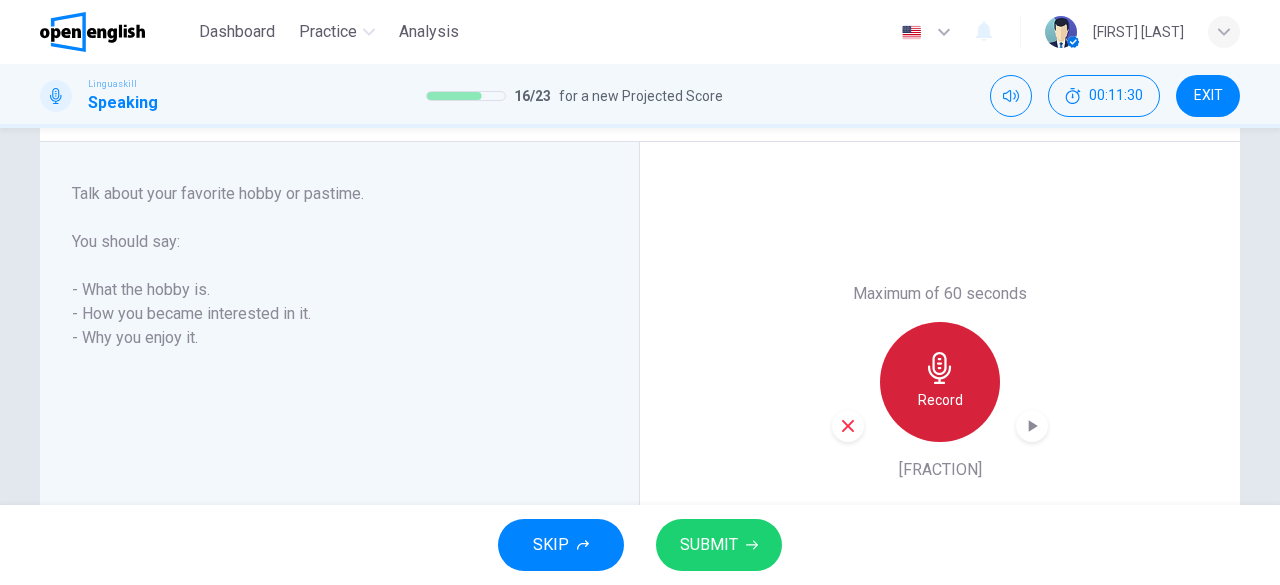 click on "Record" at bounding box center (940, 400) 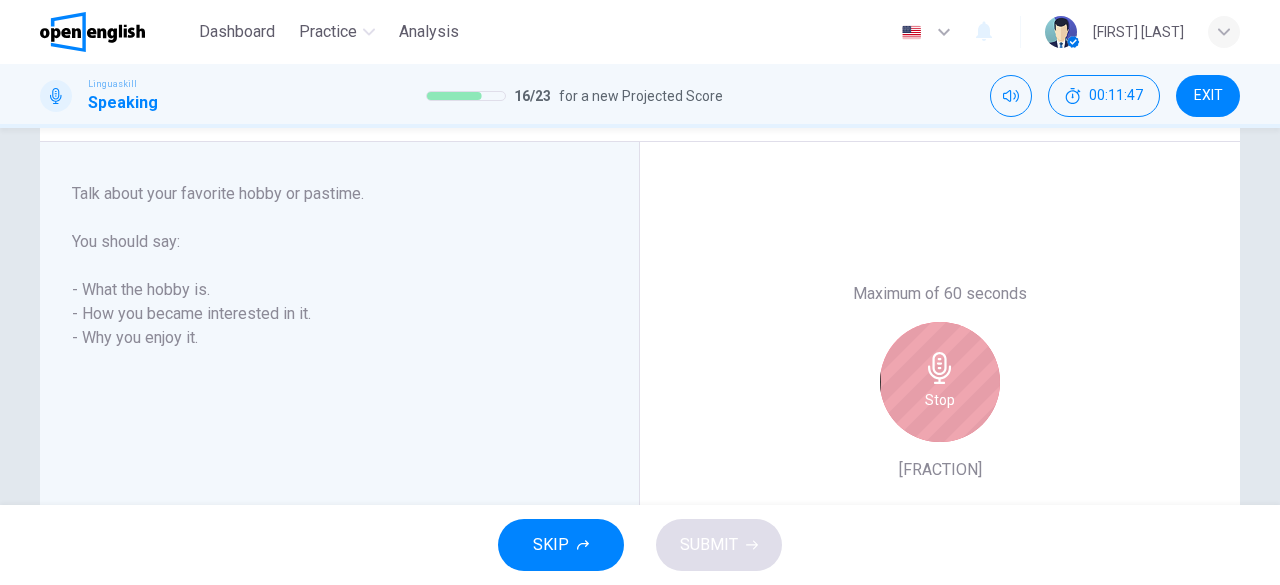 click on "Stop" at bounding box center (940, 382) 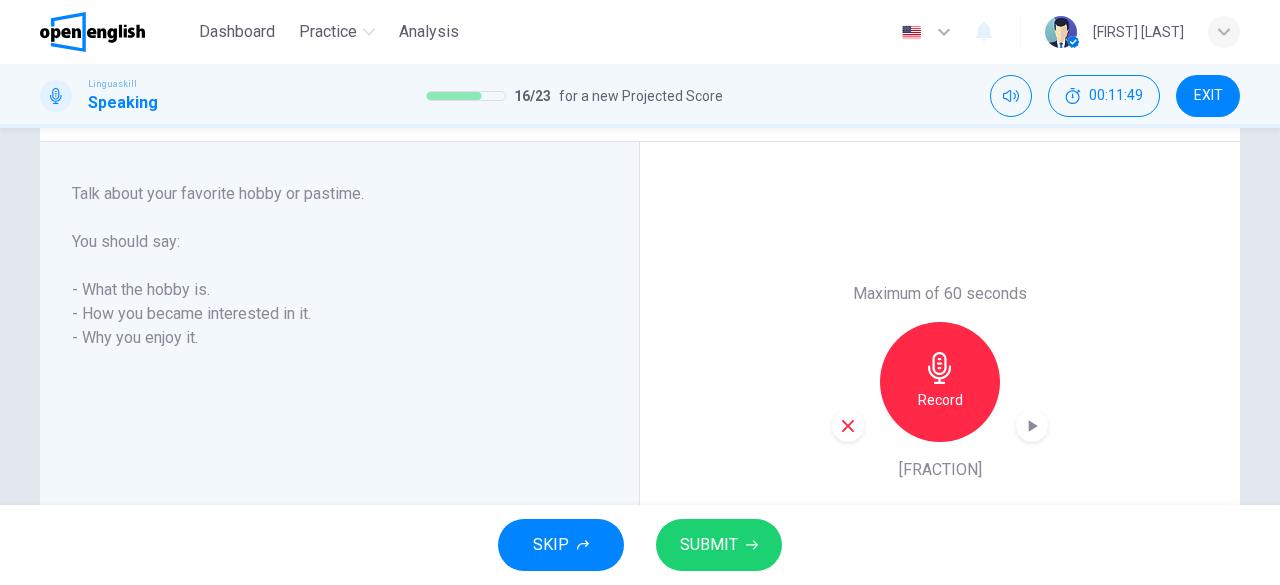 click at bounding box center [848, 426] 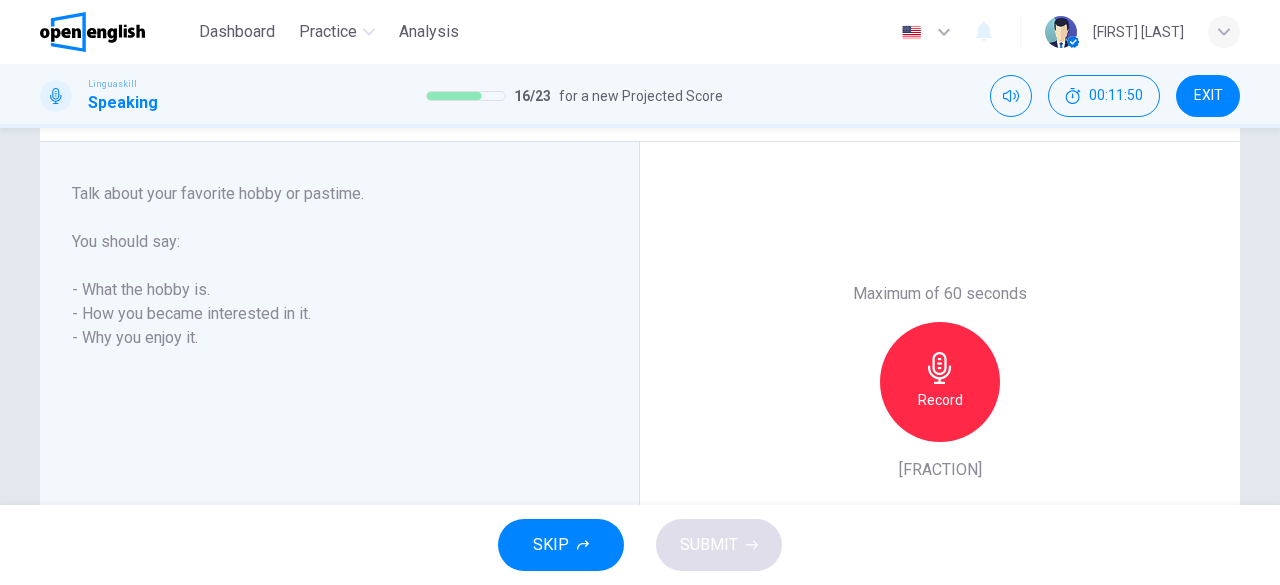 click on "Record" at bounding box center [940, 400] 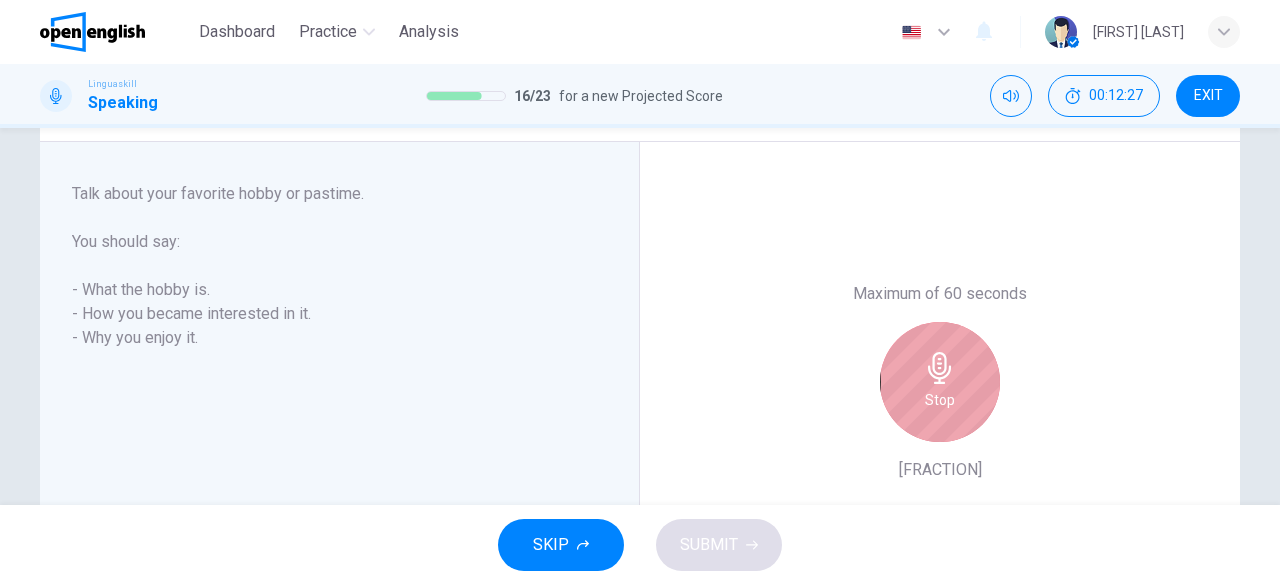 click on "Stop" at bounding box center (940, 400) 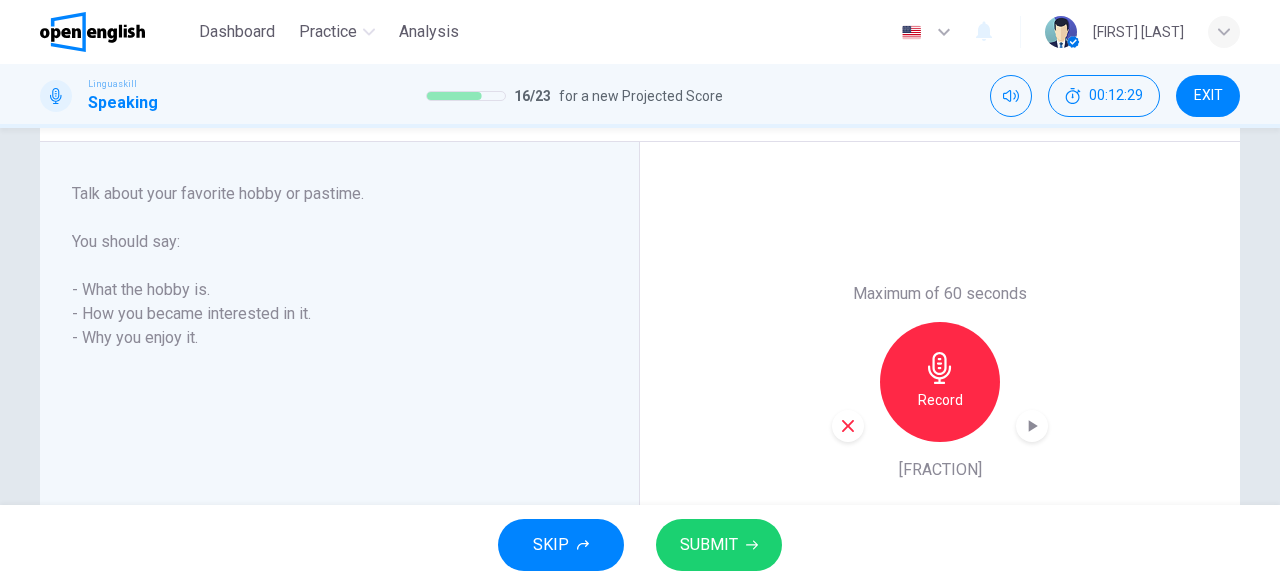 click 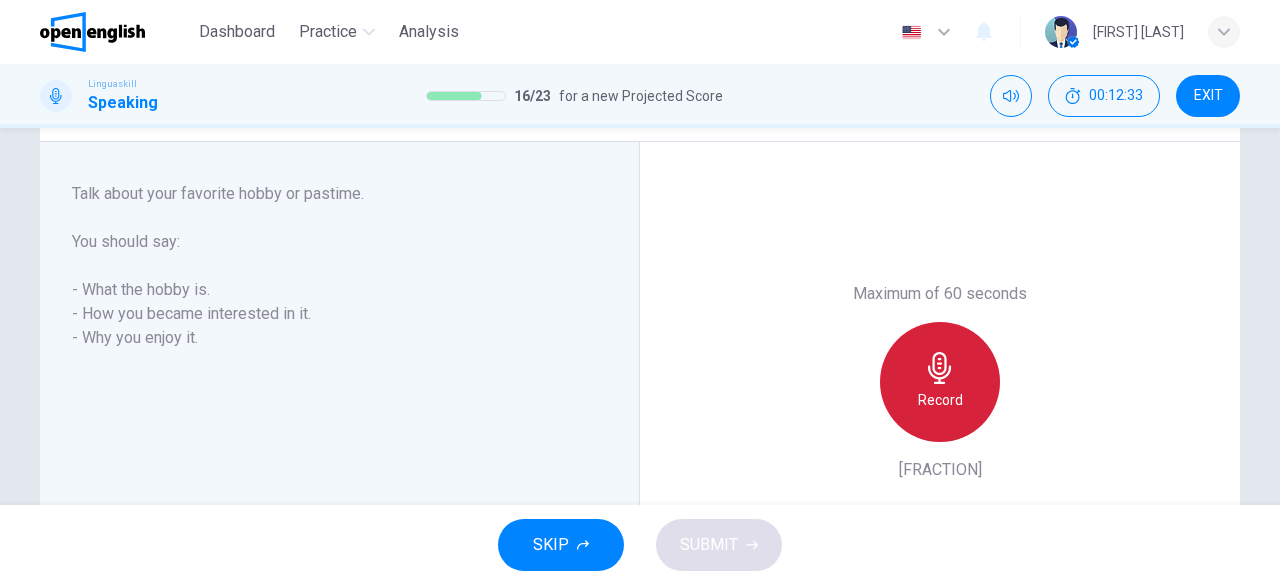 click on "Record" at bounding box center [940, 382] 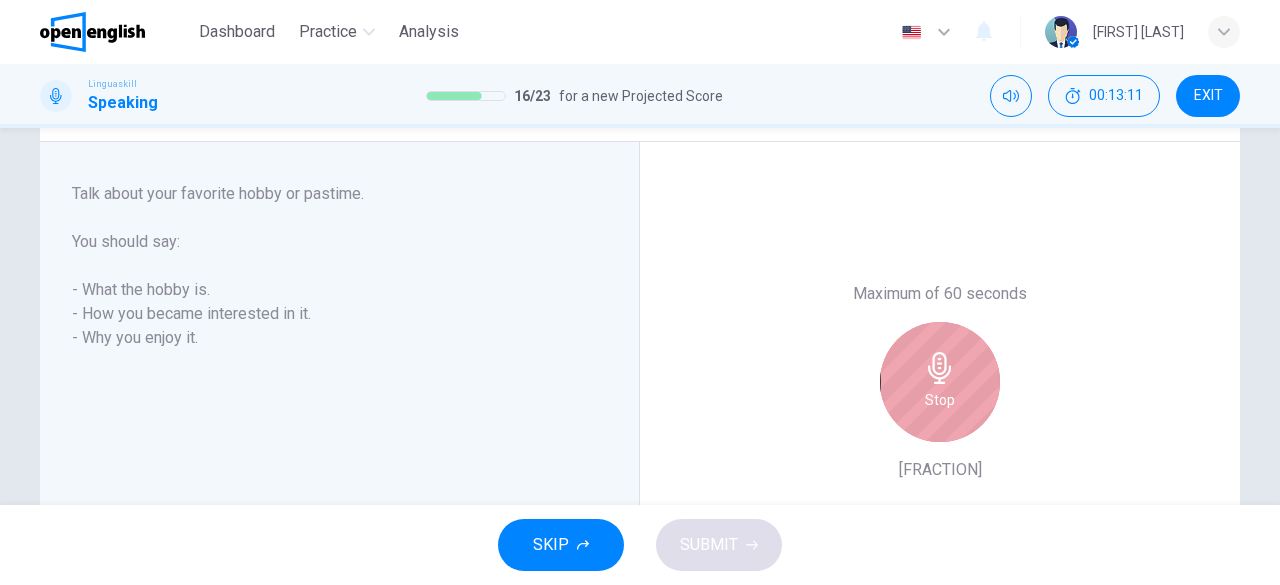 click on "Stop" at bounding box center [940, 382] 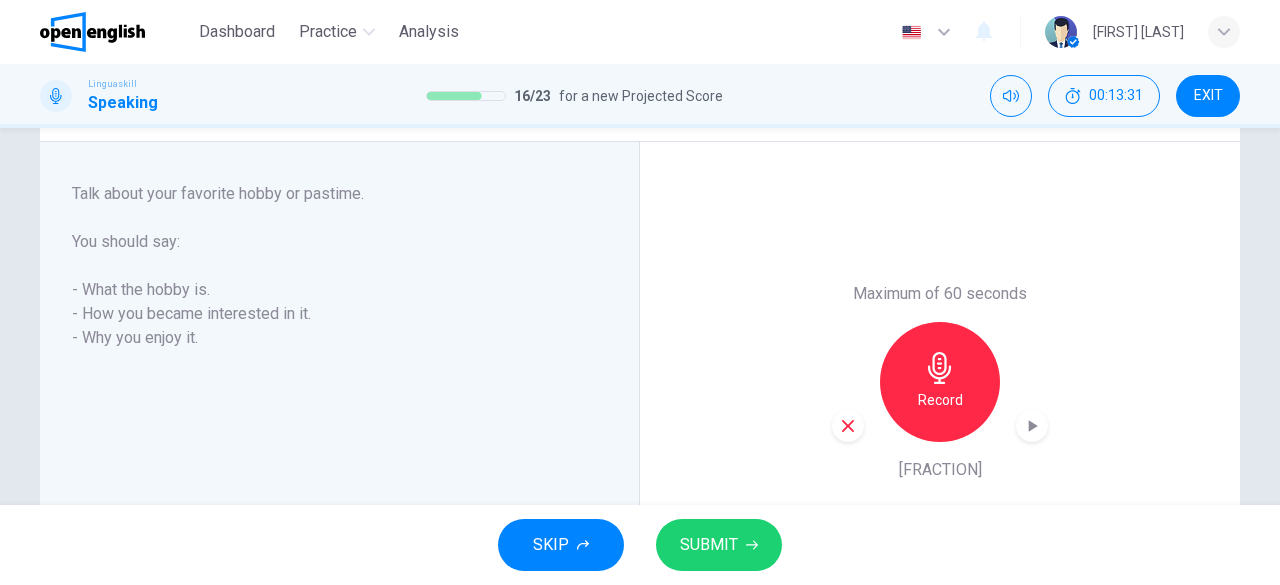 click on "Record" at bounding box center [940, 382] 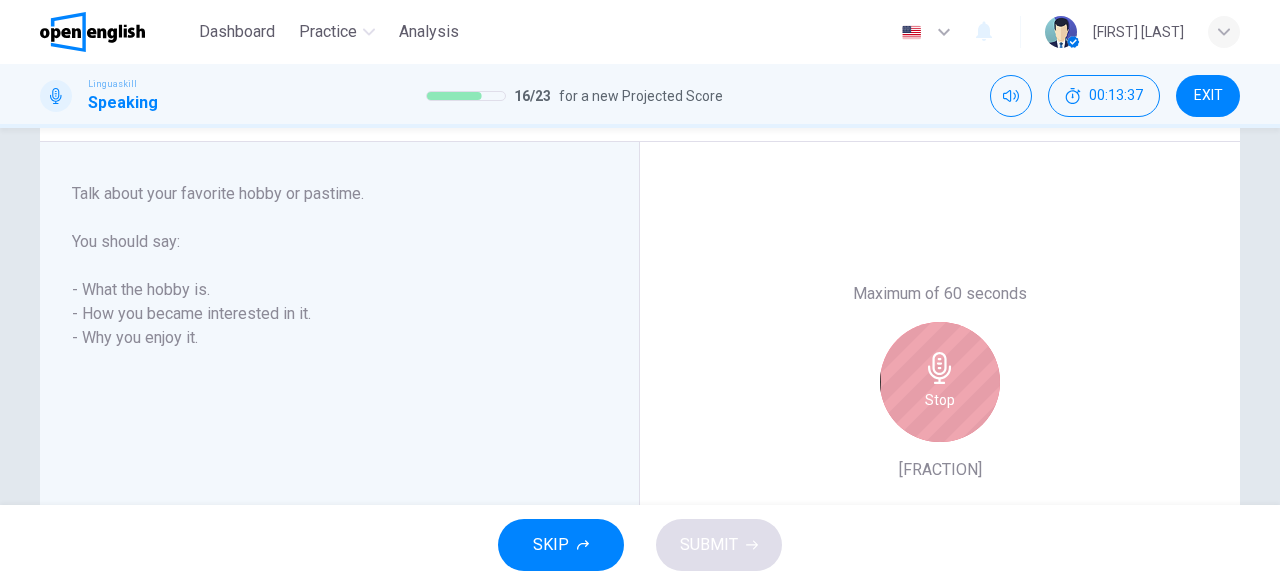click on "Stop" at bounding box center (940, 382) 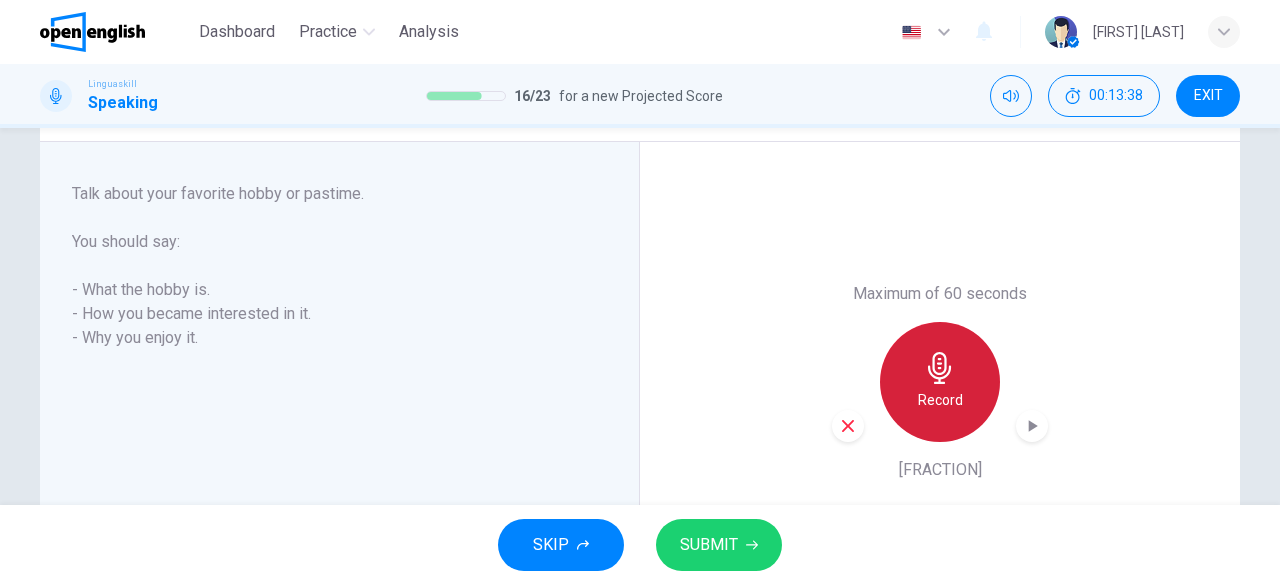 click on "Record" at bounding box center (940, 382) 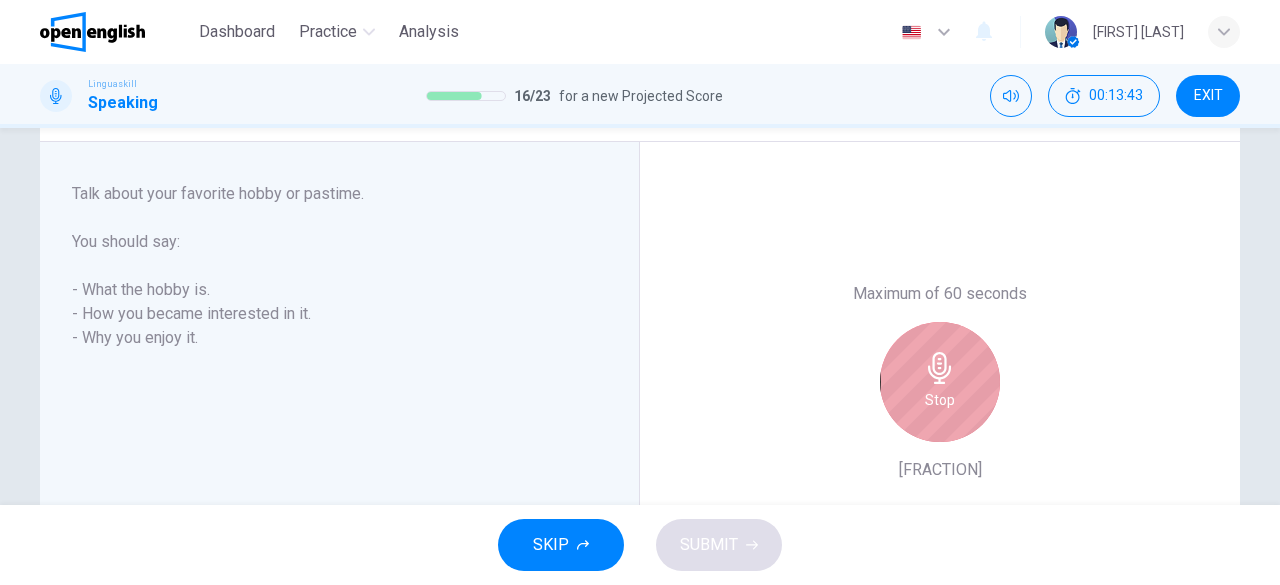 click on "Stop" at bounding box center [940, 382] 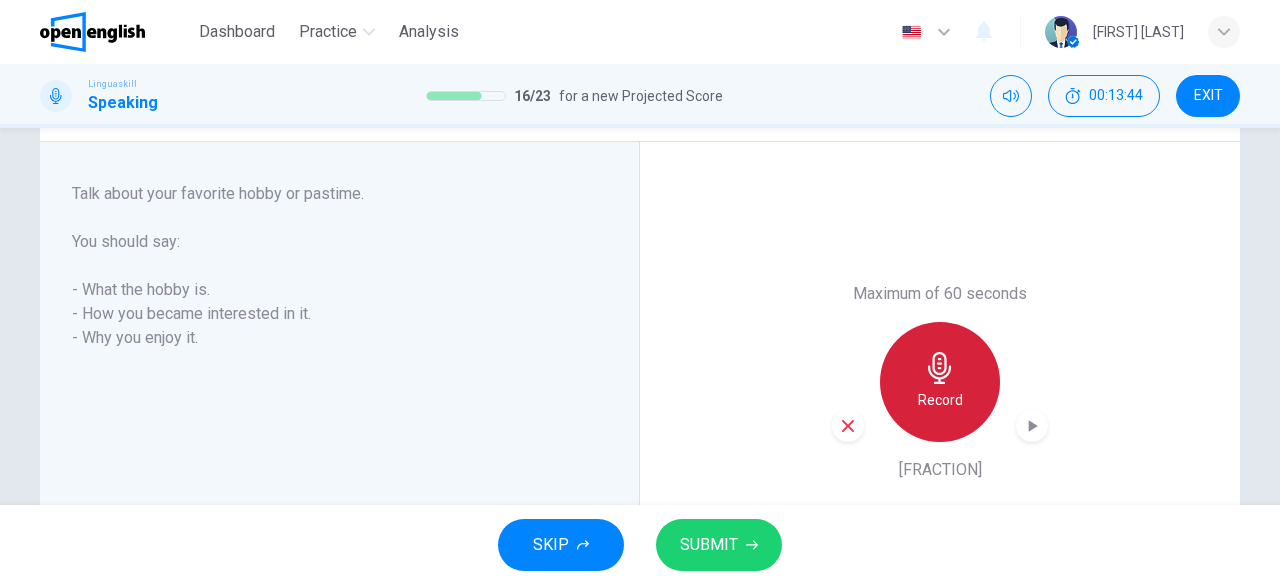 click 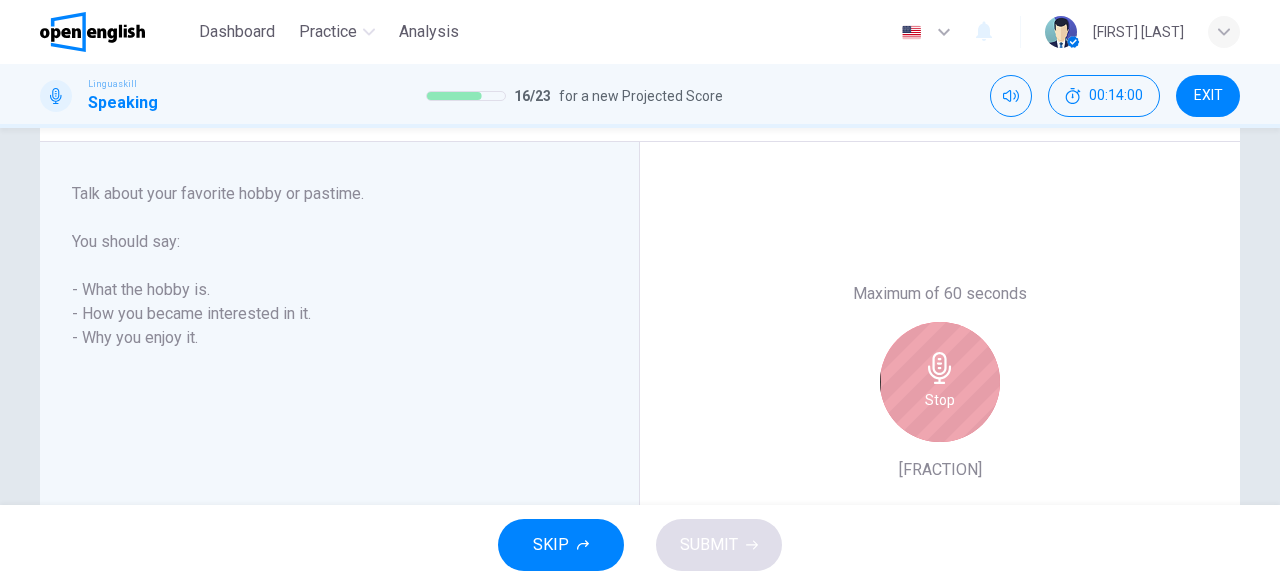 click 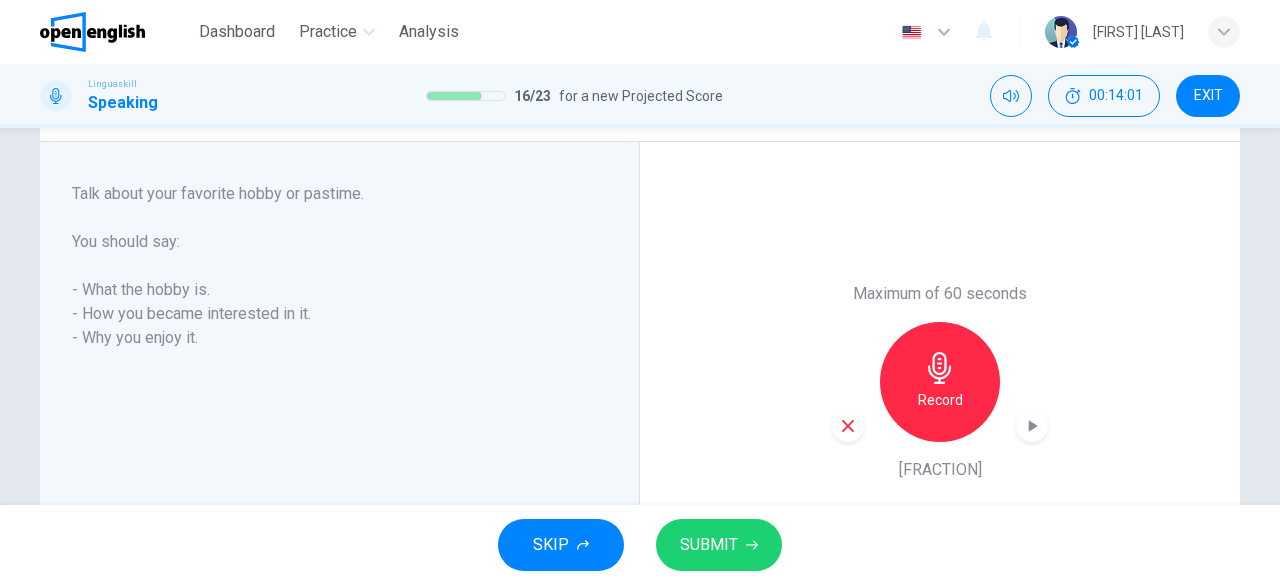 click at bounding box center (848, 426) 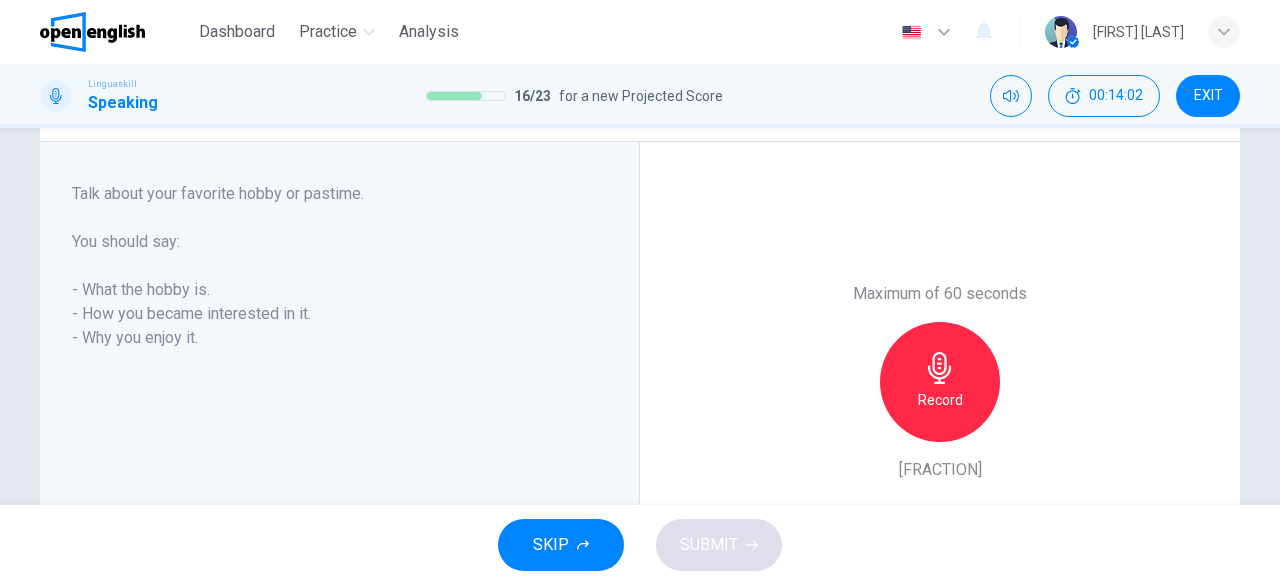 click on "Record" at bounding box center (940, 400) 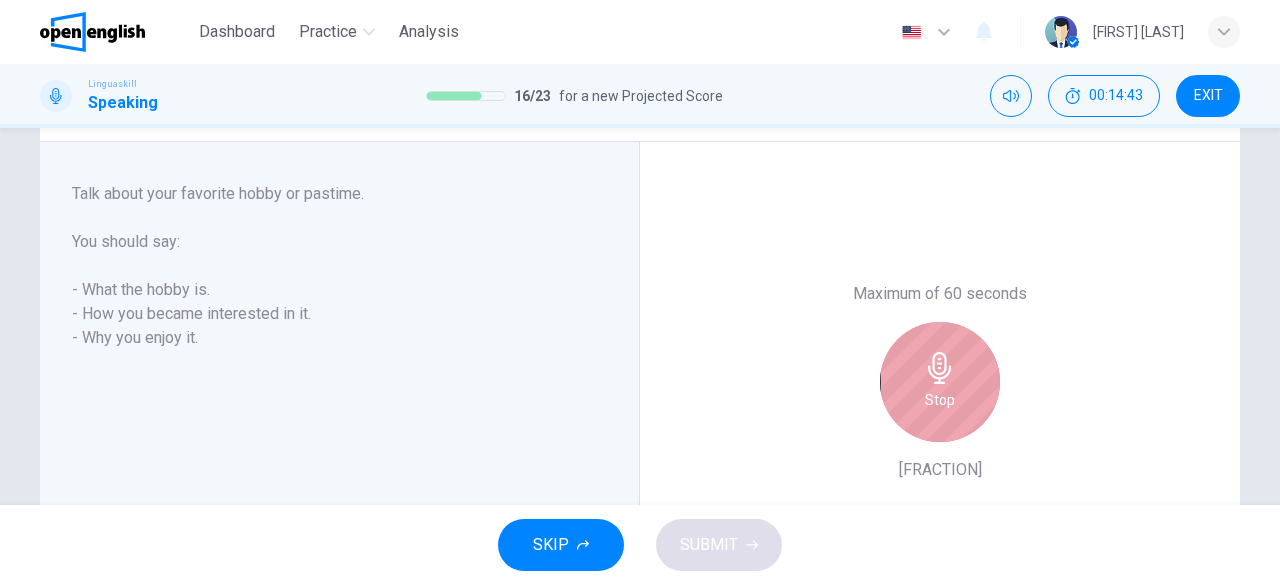 click on "Stop" at bounding box center (940, 400) 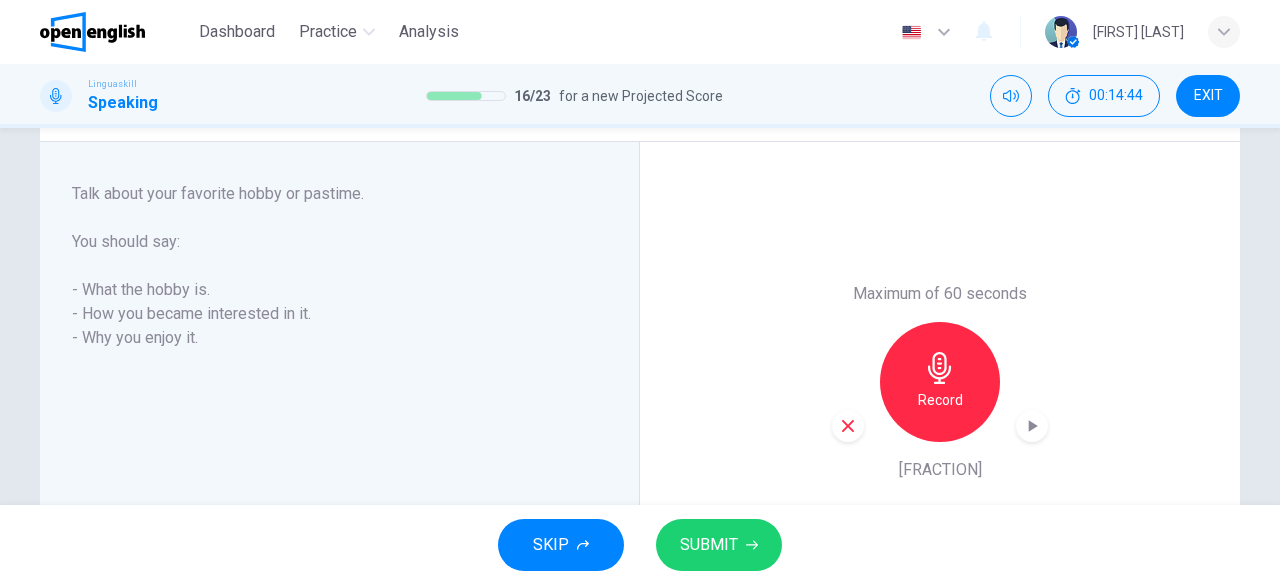 click on "SUBMIT" at bounding box center (719, 545) 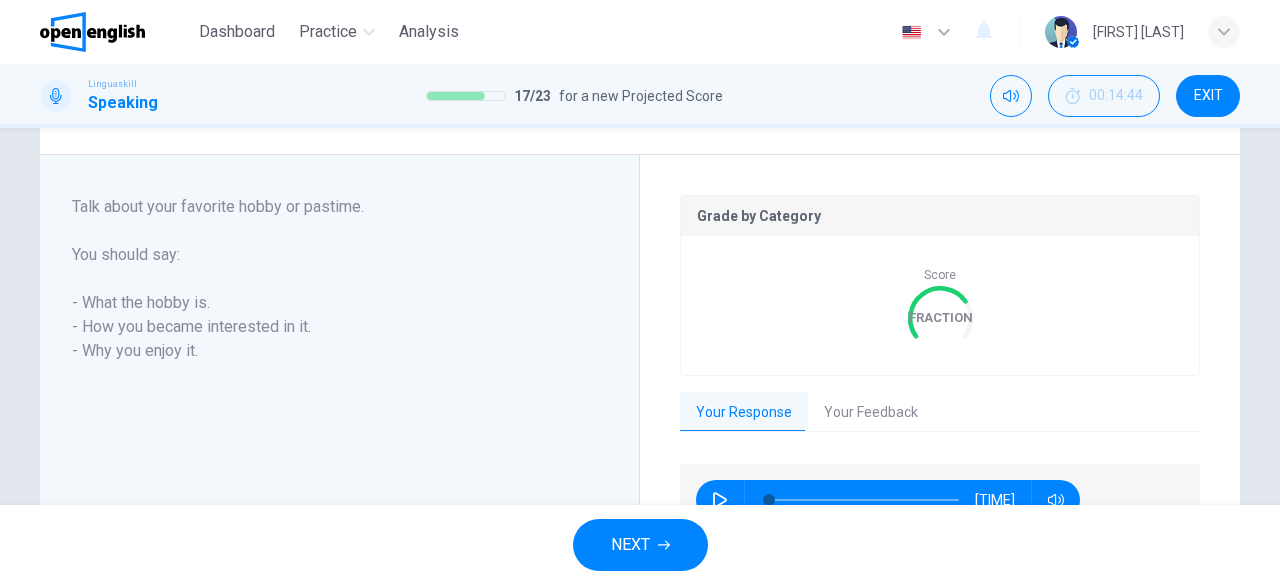 scroll, scrollTop: 344, scrollLeft: 0, axis: vertical 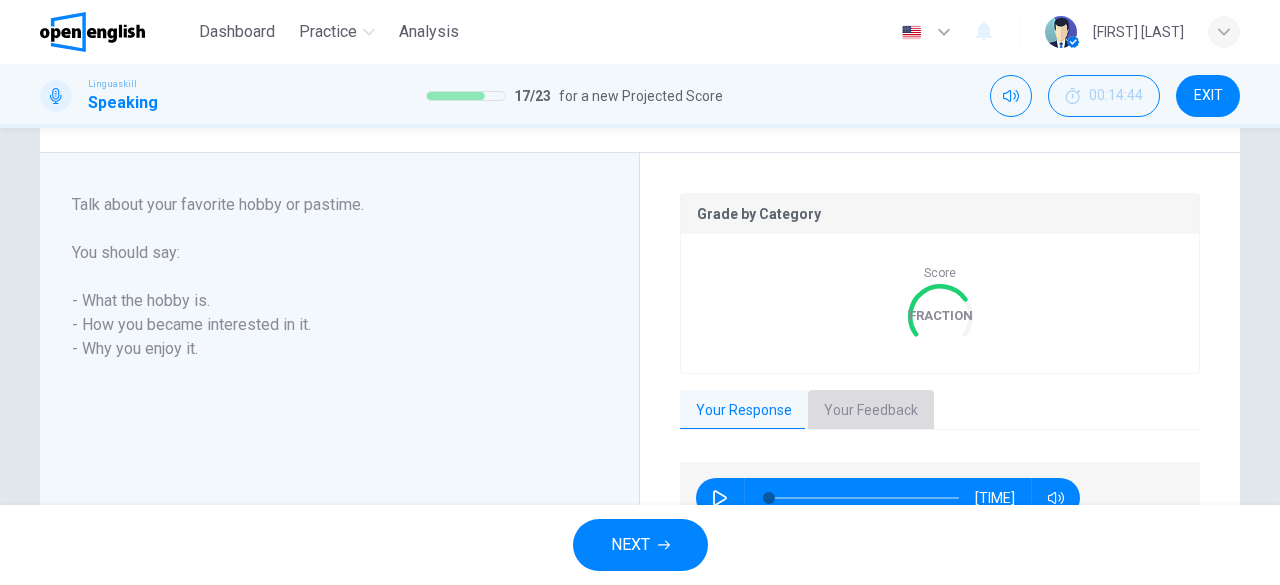 click on "Your Feedback" at bounding box center (871, 411) 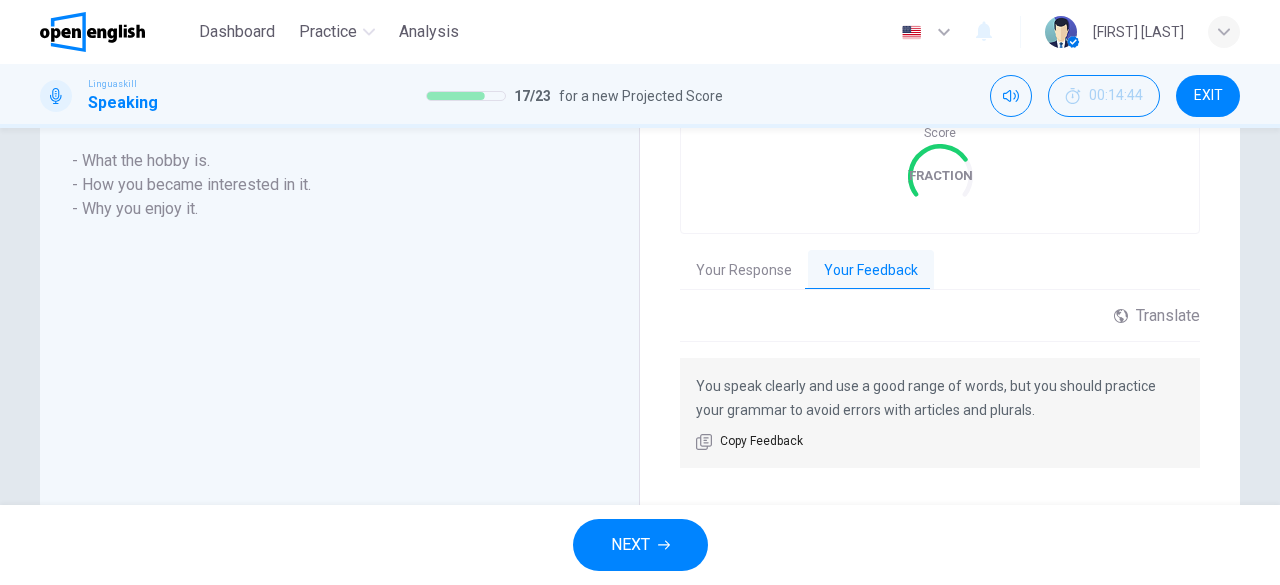 scroll, scrollTop: 528, scrollLeft: 0, axis: vertical 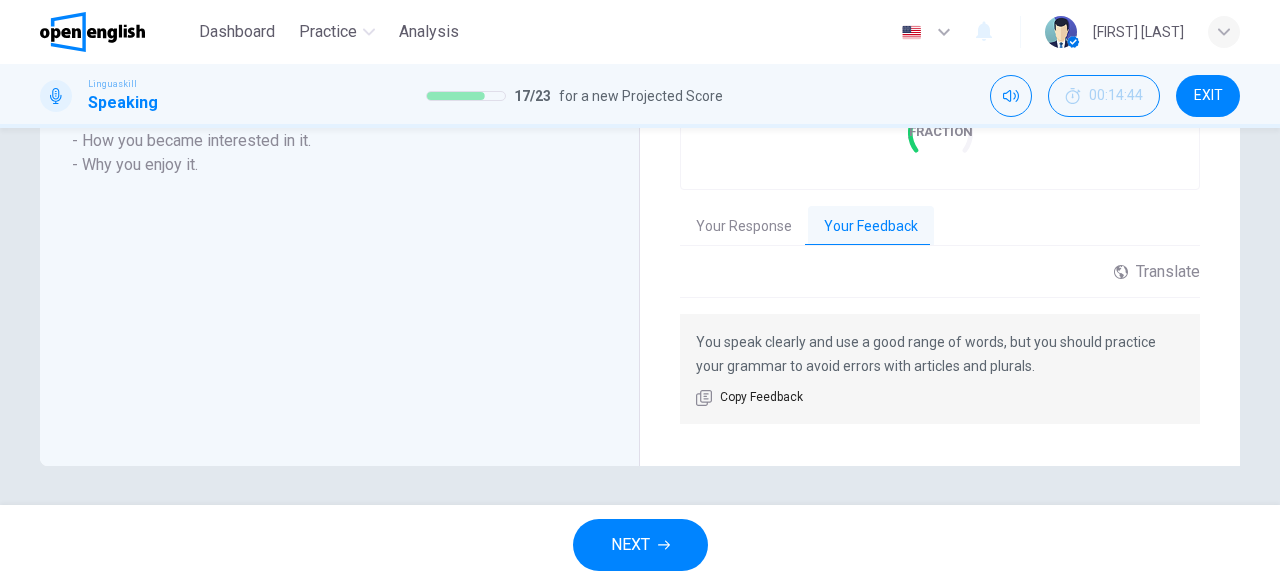 click on "NEXT" at bounding box center (630, 545) 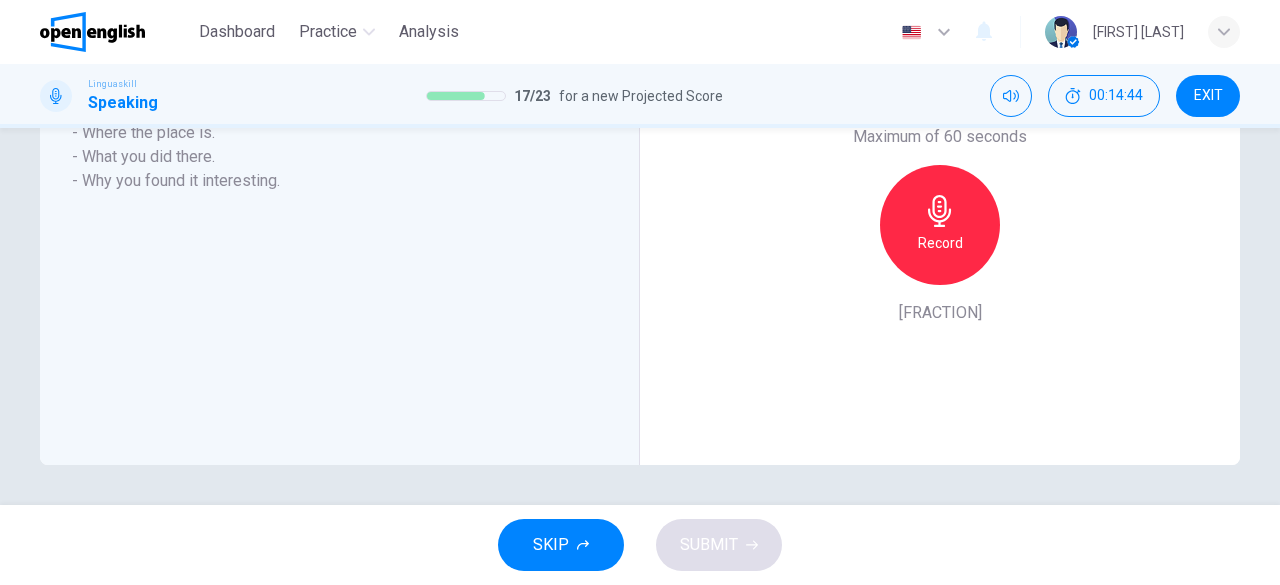 scroll, scrollTop: 471, scrollLeft: 0, axis: vertical 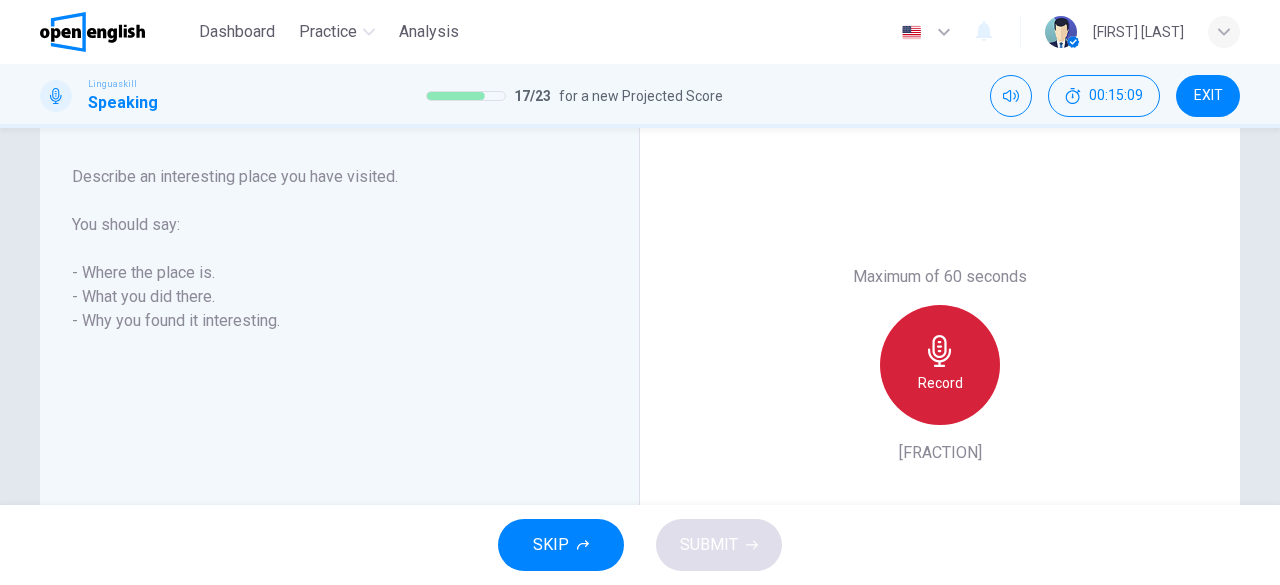 click on "Record" at bounding box center [940, 383] 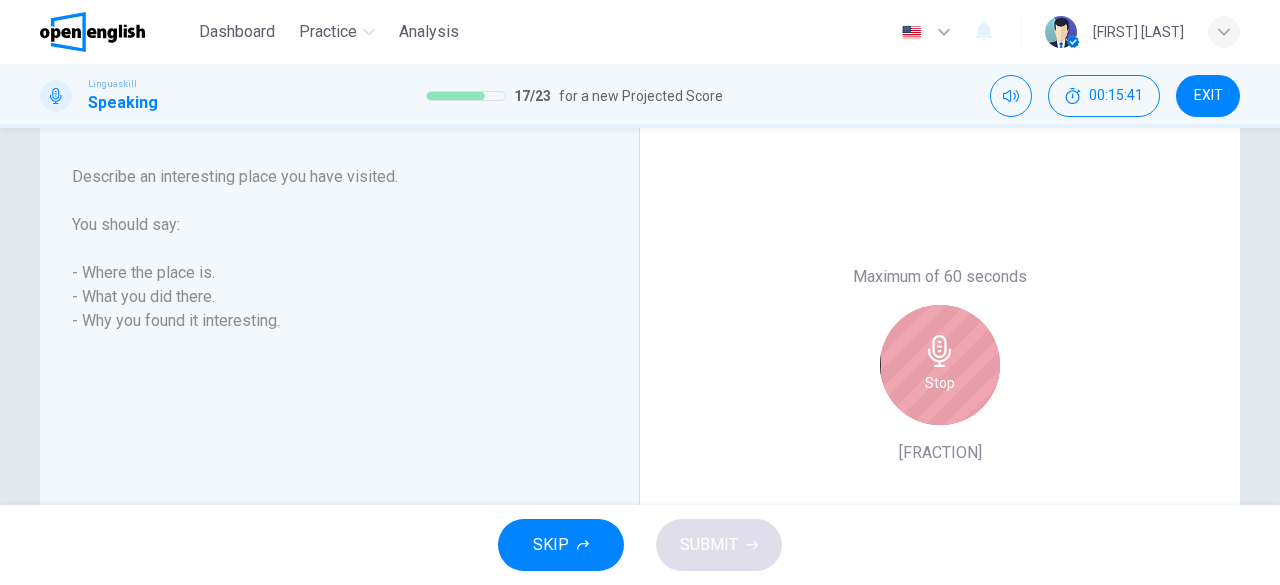 click on "Stop" at bounding box center (940, 365) 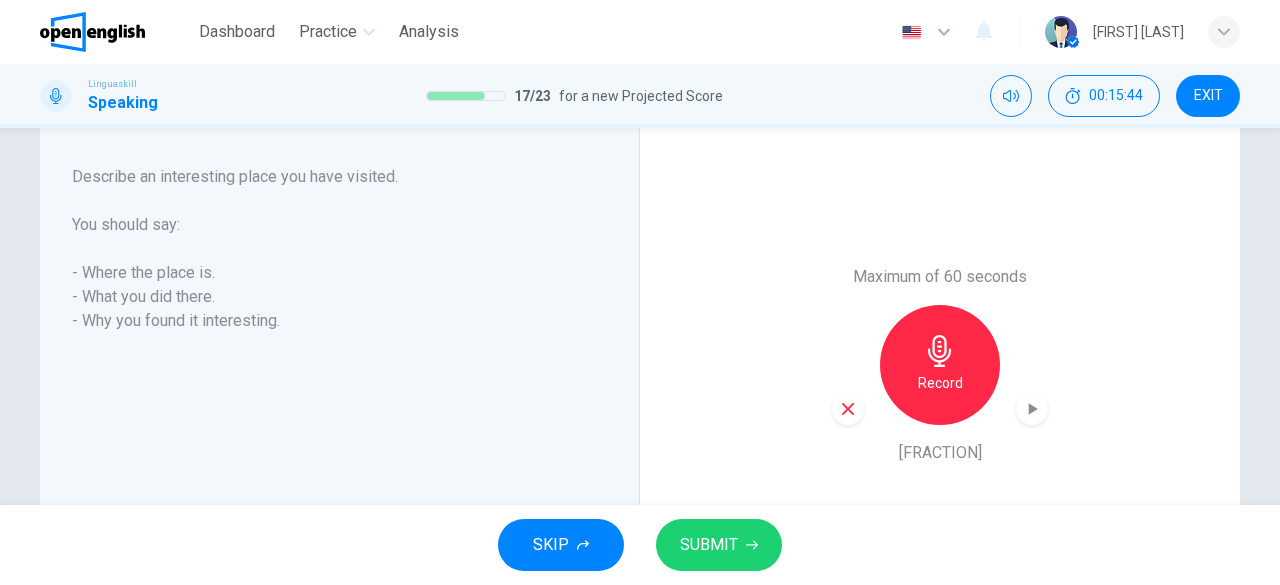 click 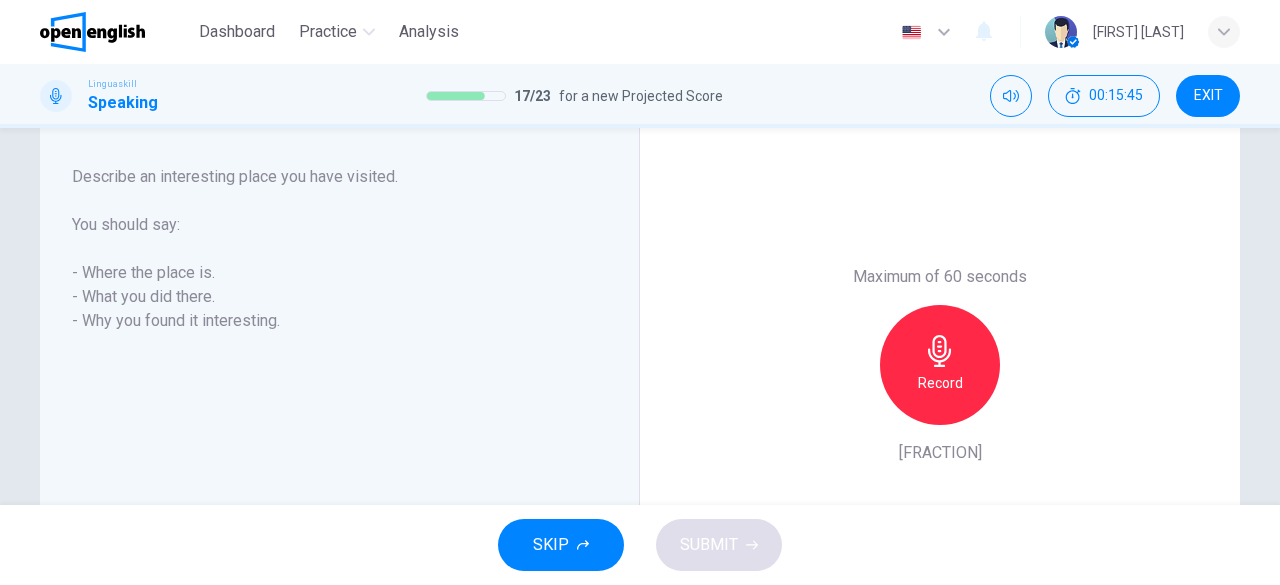 click on "Record" at bounding box center (940, 365) 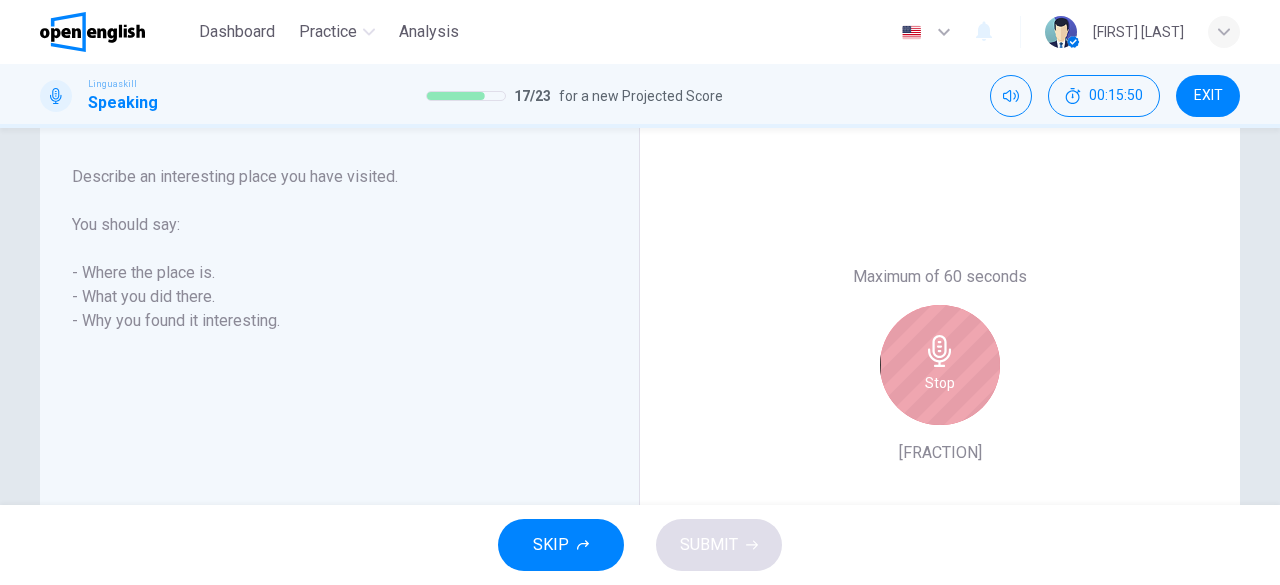 click on "Stop" at bounding box center (940, 365) 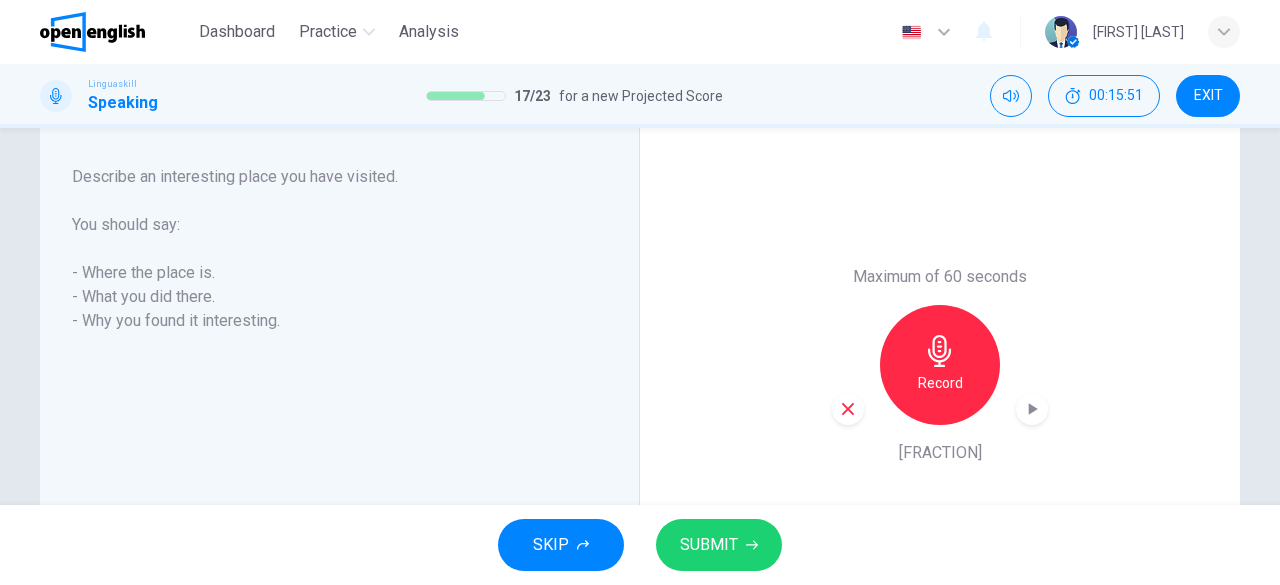 click 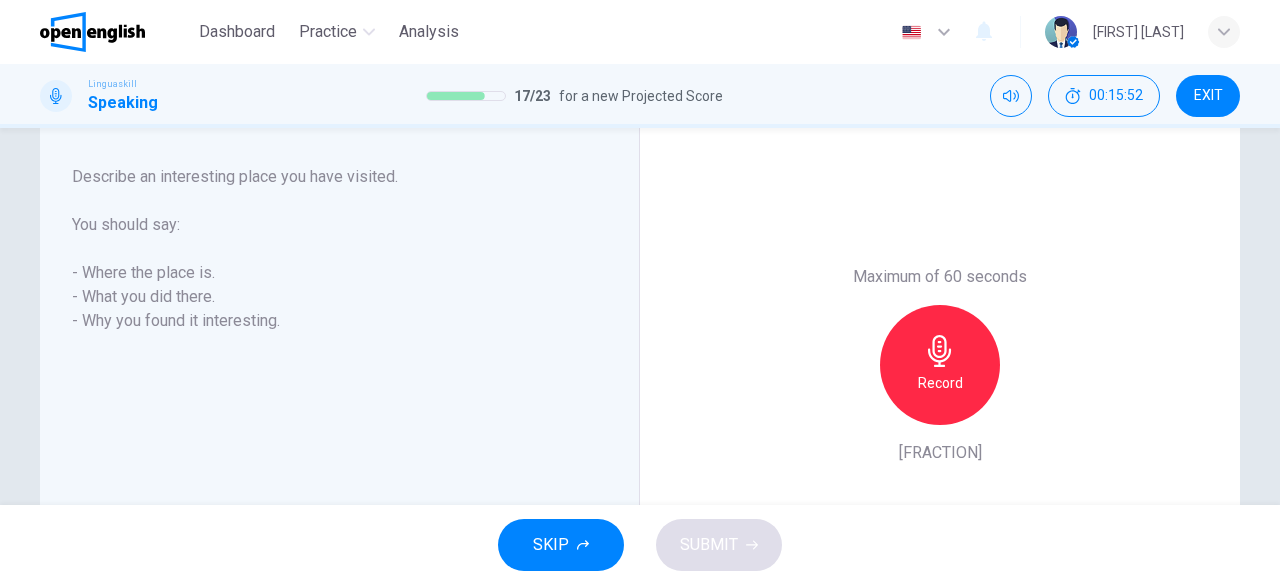 click 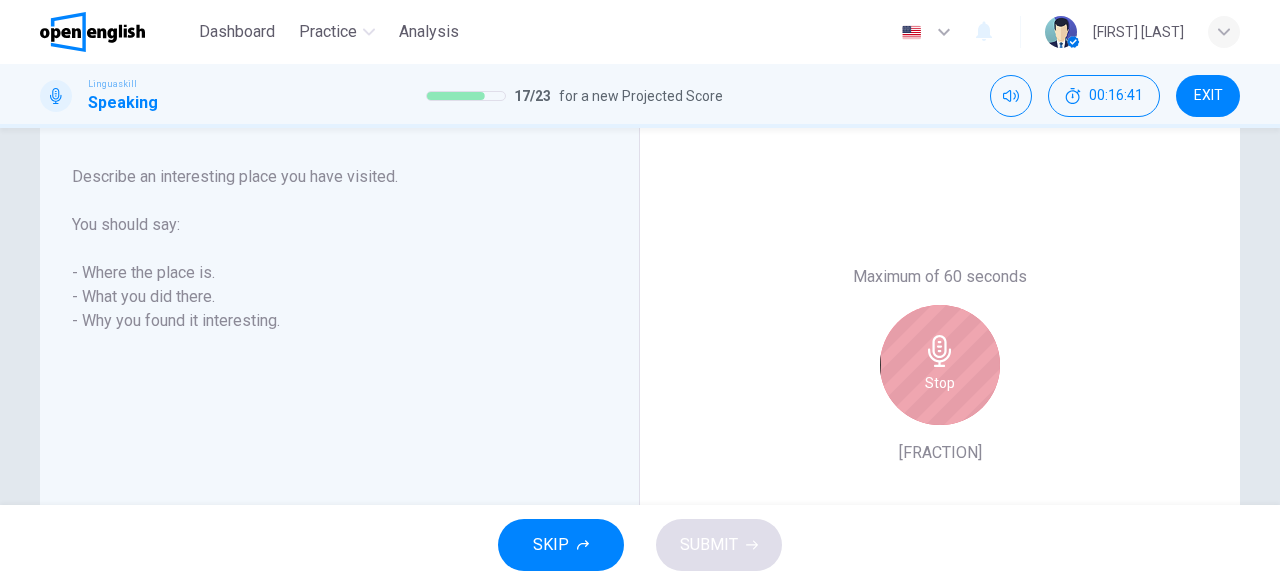 click on "Stop" at bounding box center [940, 365] 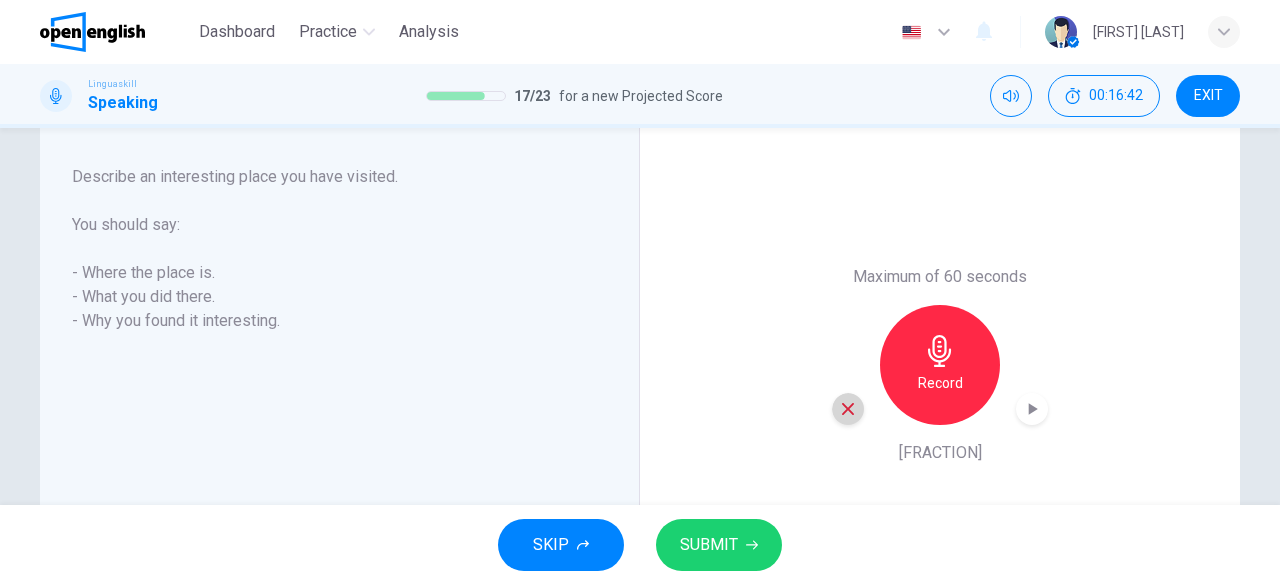 click 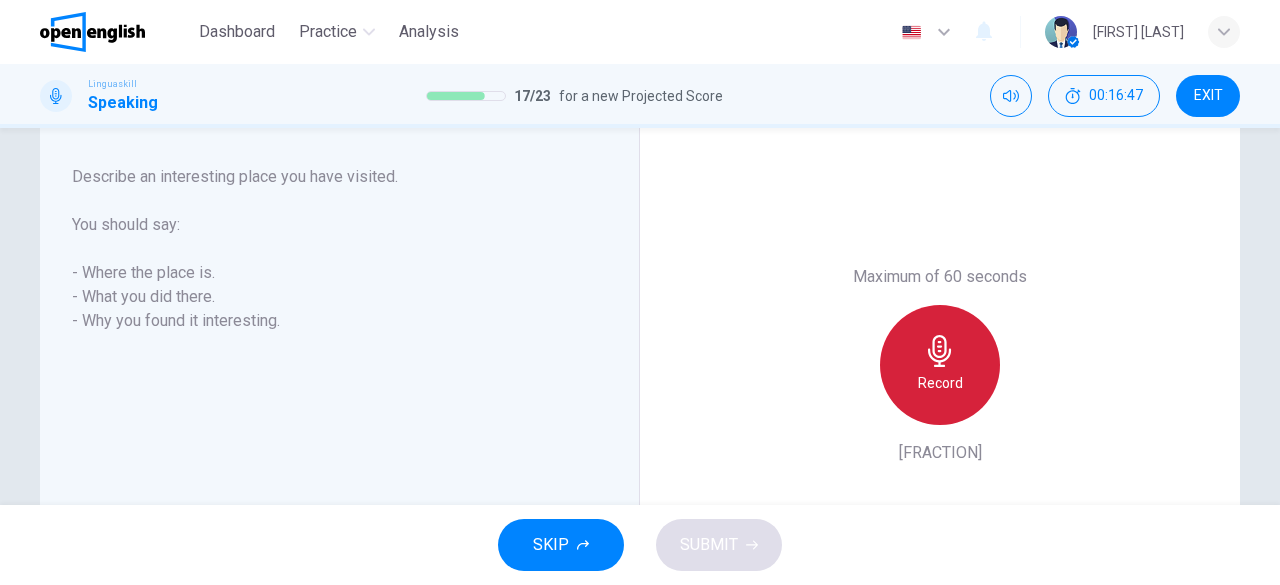click on "Record" at bounding box center (940, 383) 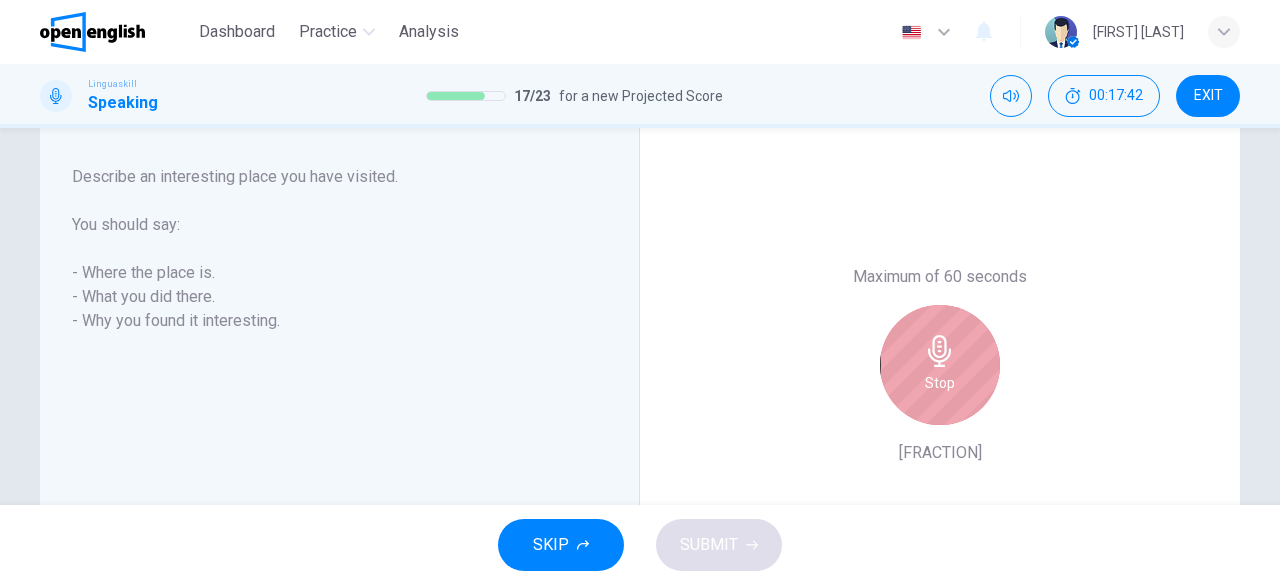 click on "Stop" at bounding box center (940, 383) 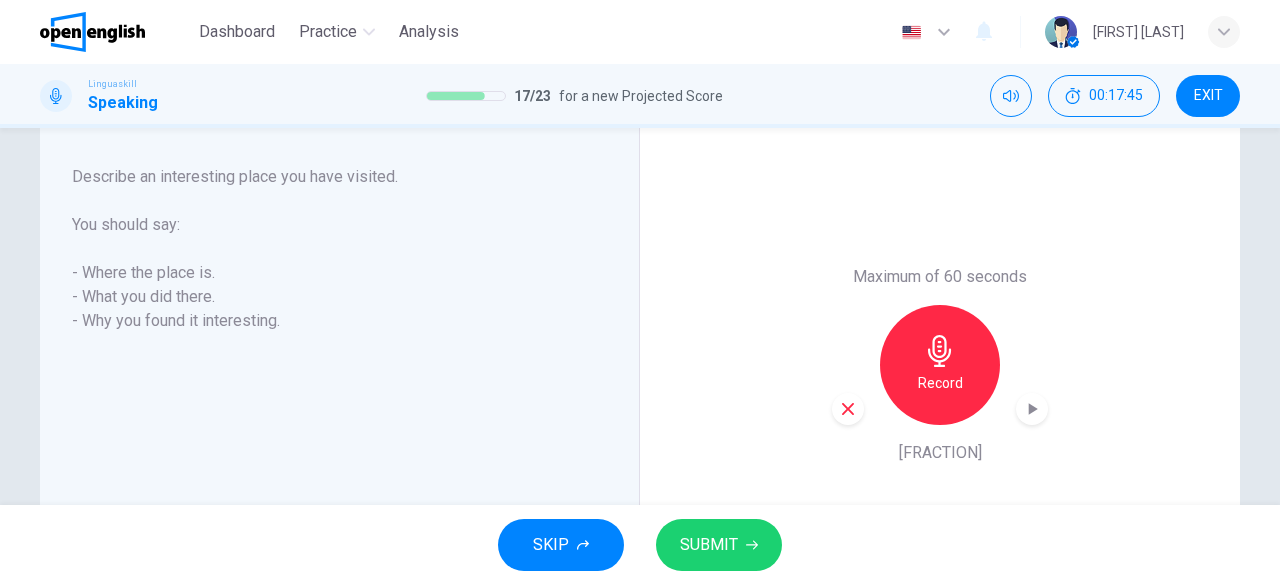 click 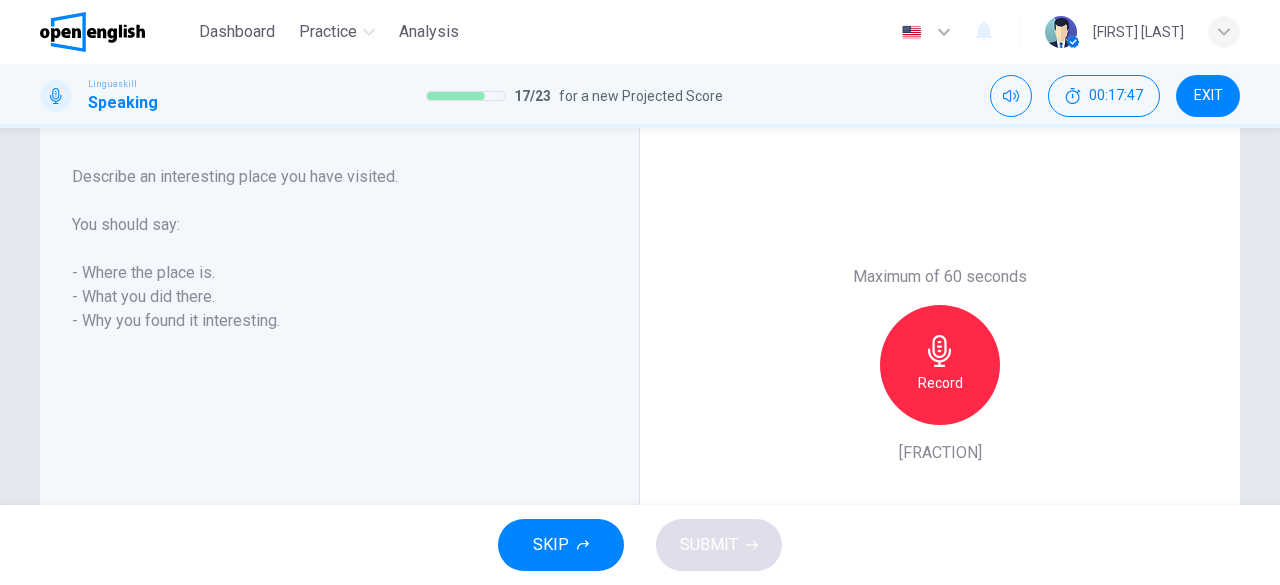 click 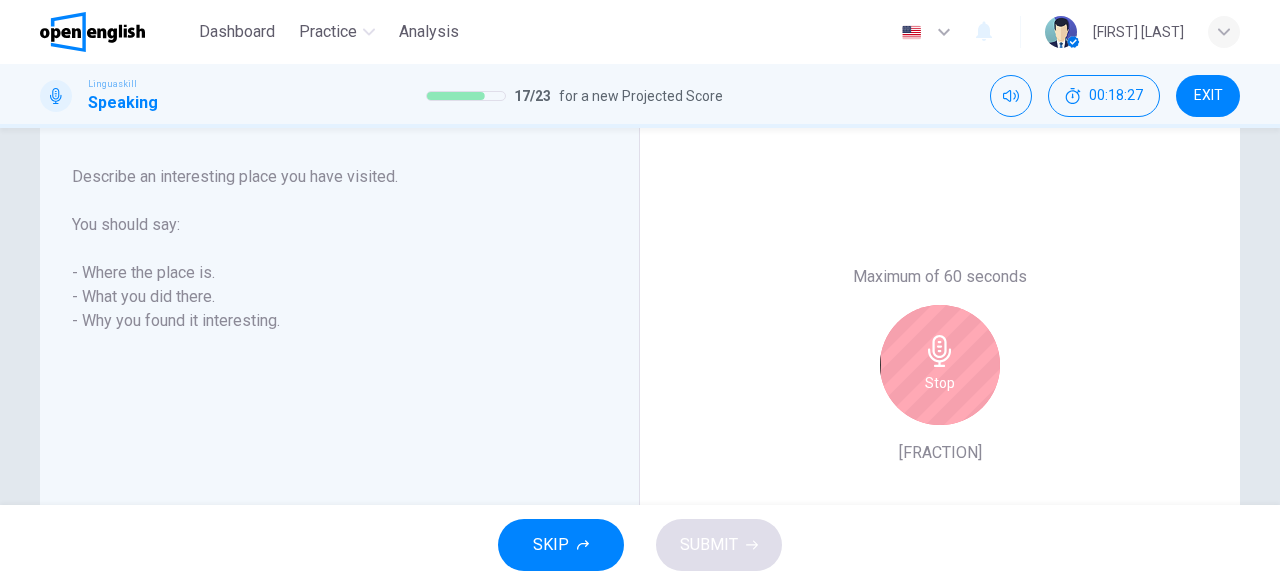 click on "Stop" at bounding box center (940, 383) 